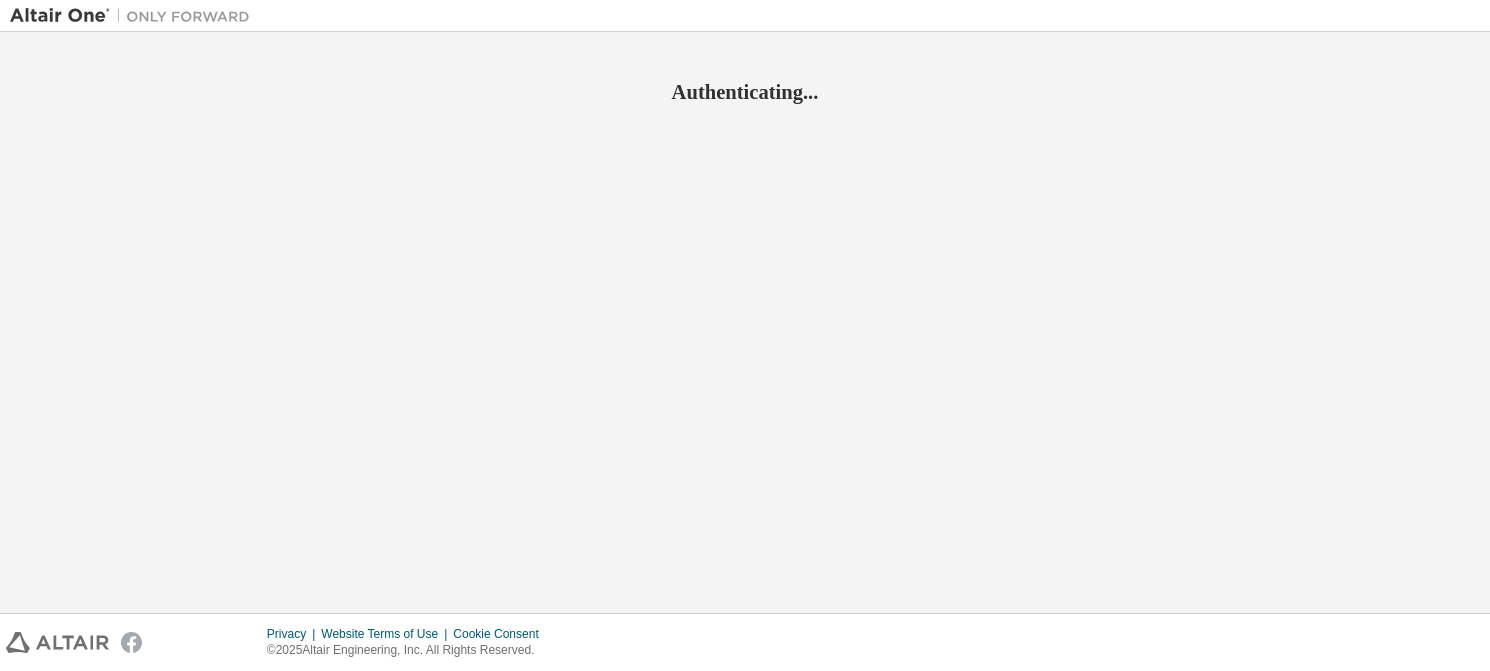 scroll, scrollTop: 0, scrollLeft: 0, axis: both 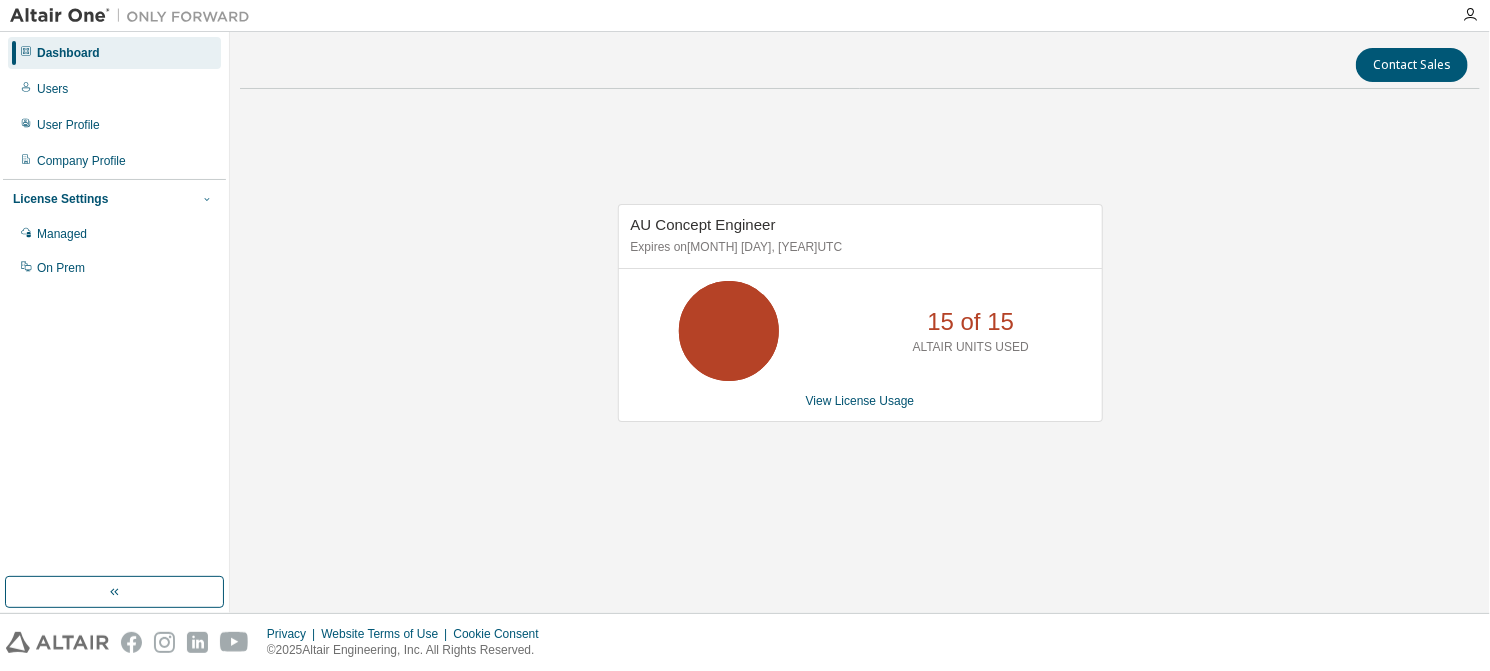 click 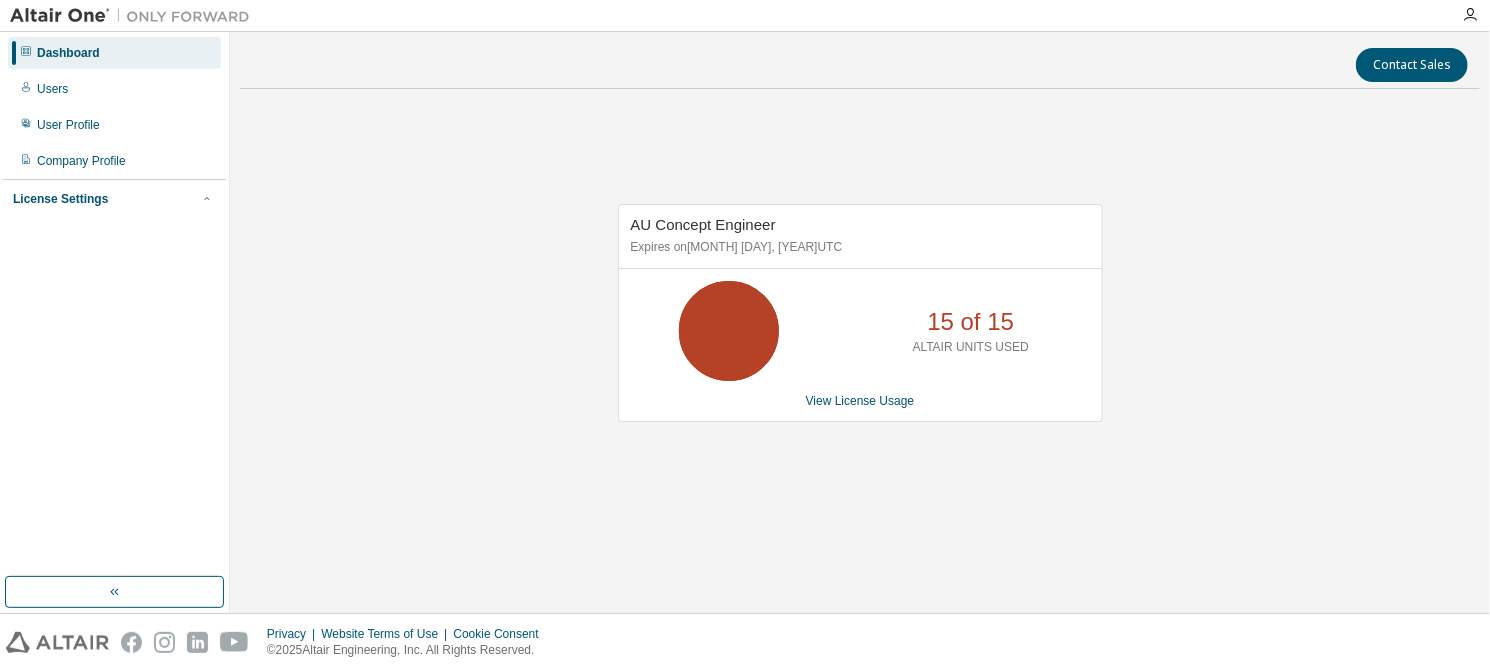 click 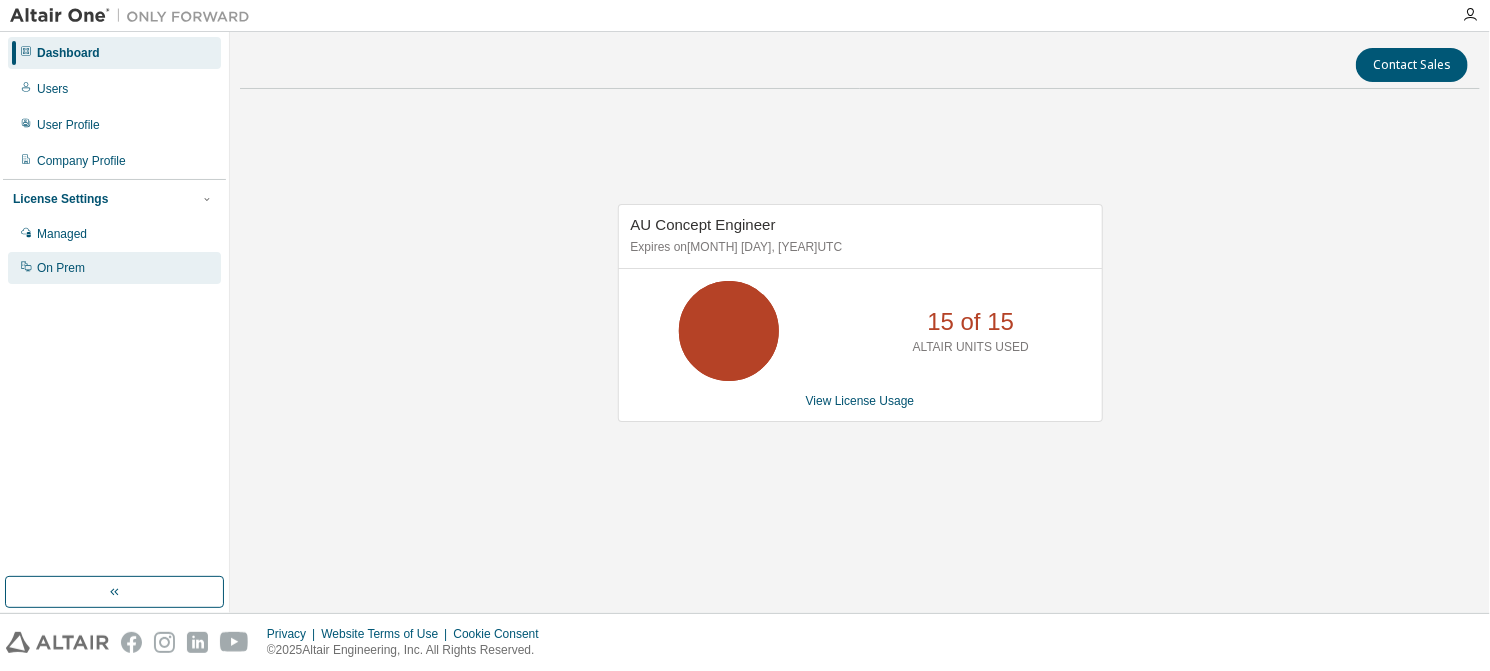 click on "On Prem" at bounding box center (114, 268) 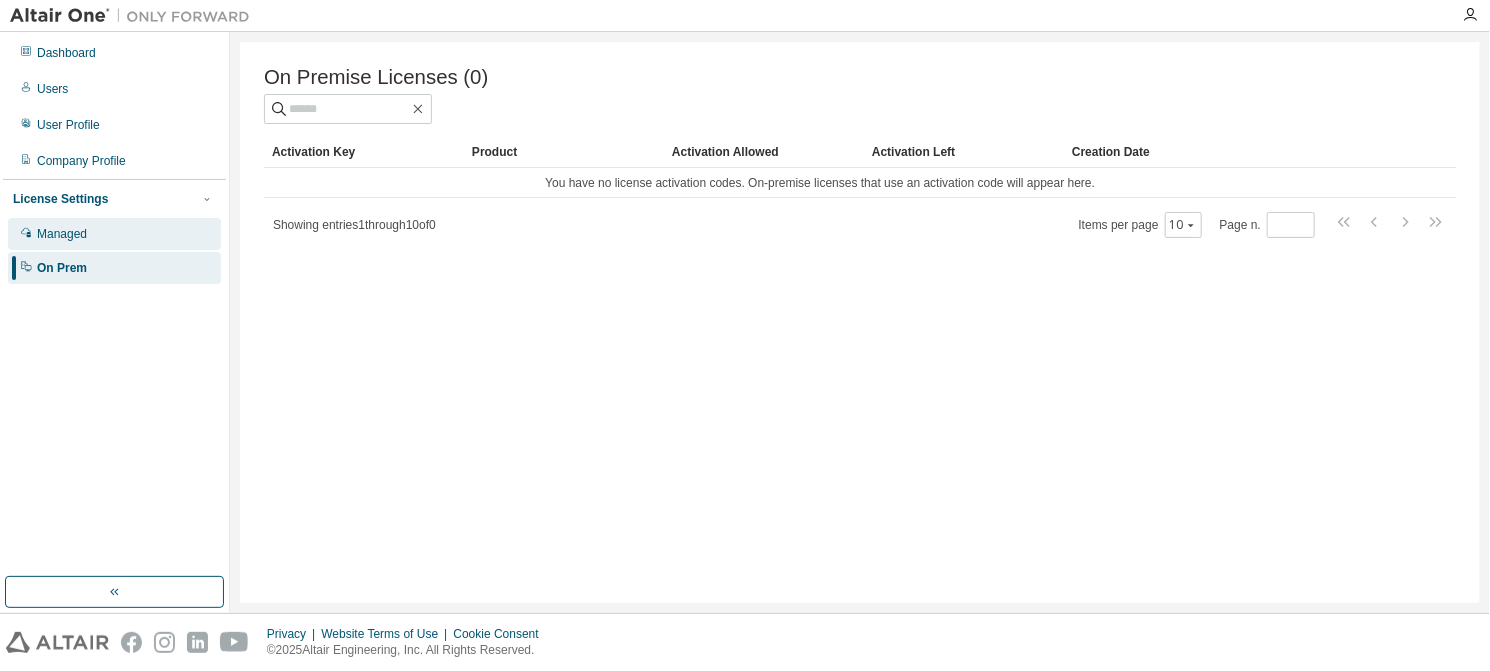click on "Managed" at bounding box center [114, 234] 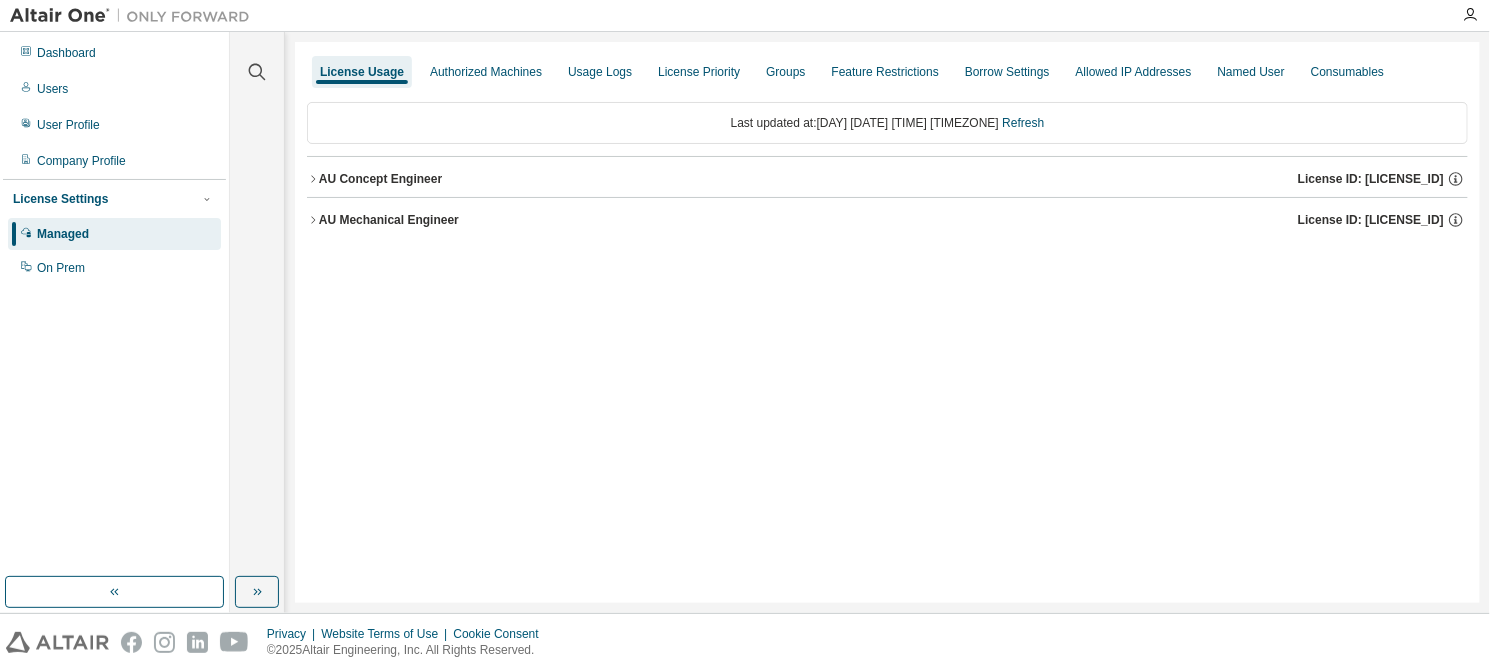 drag, startPoint x: 600, startPoint y: 394, endPoint x: 680, endPoint y: 360, distance: 86.925255 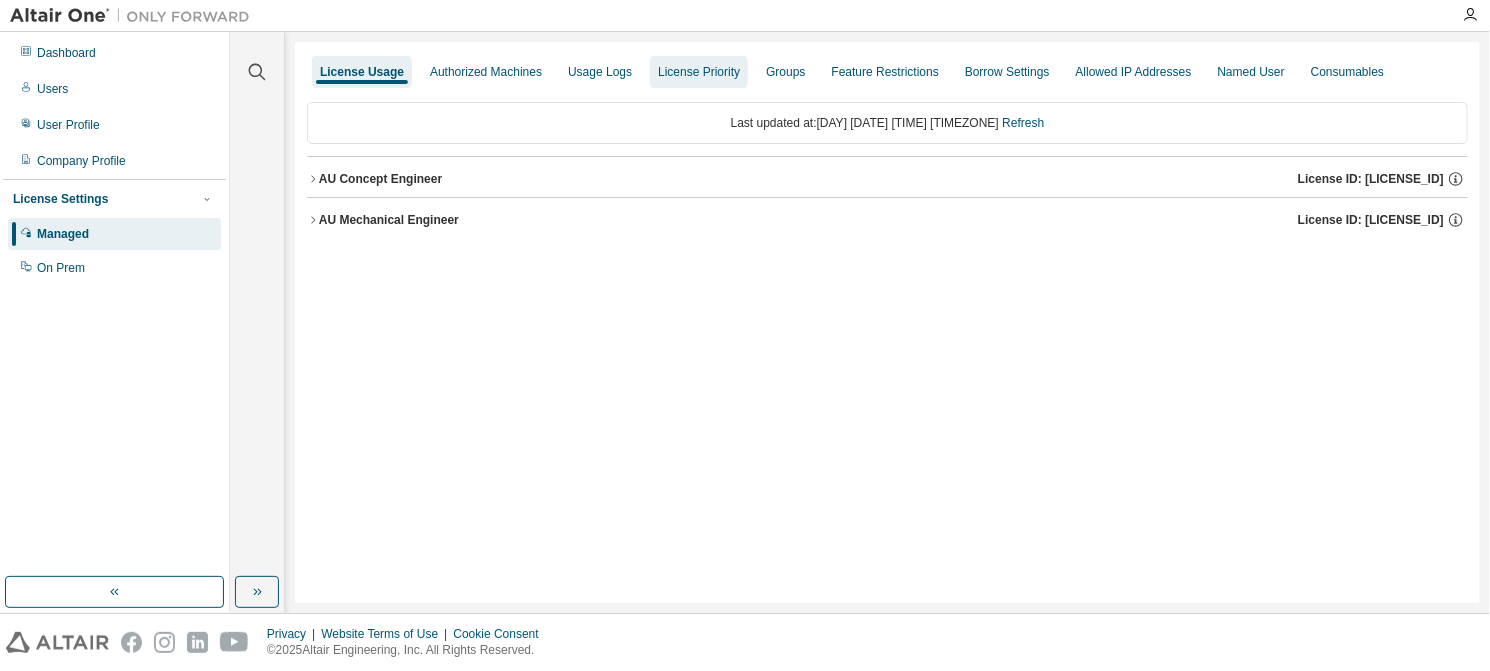 click on "License Priority" at bounding box center (699, 72) 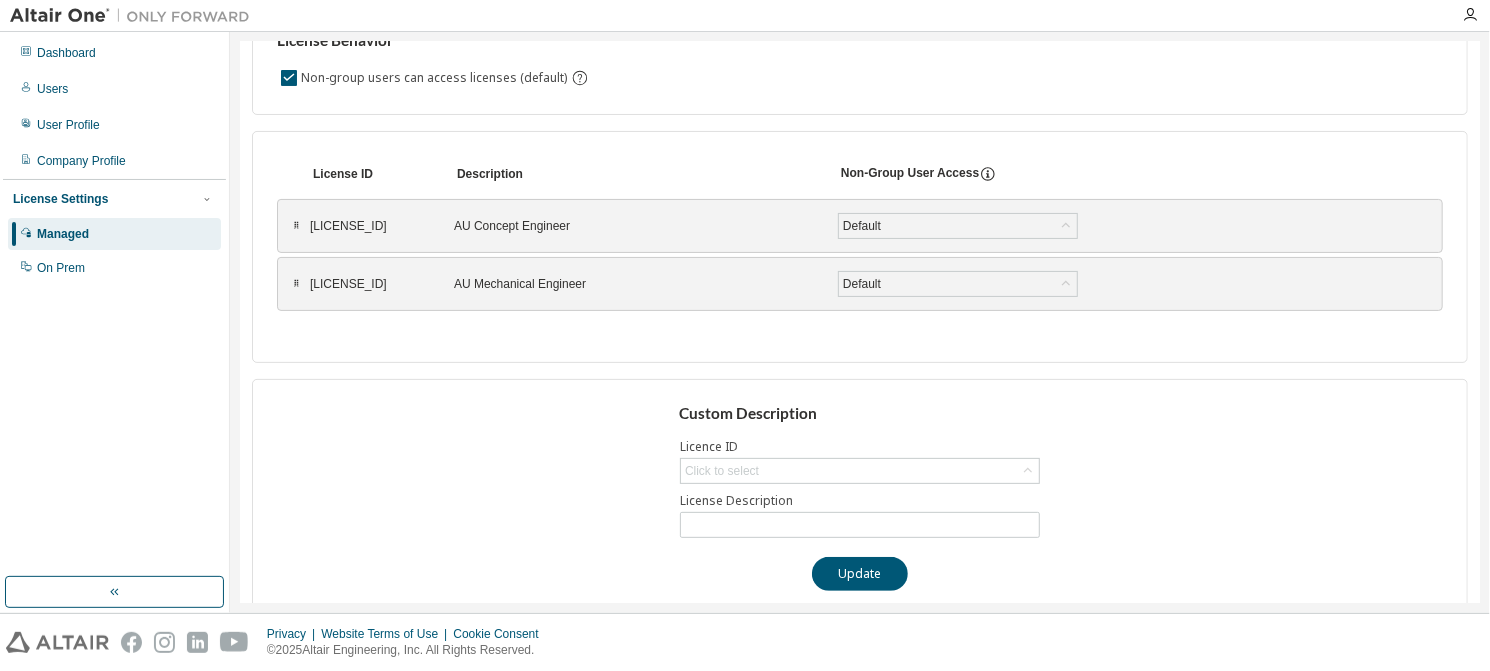 scroll, scrollTop: 0, scrollLeft: 0, axis: both 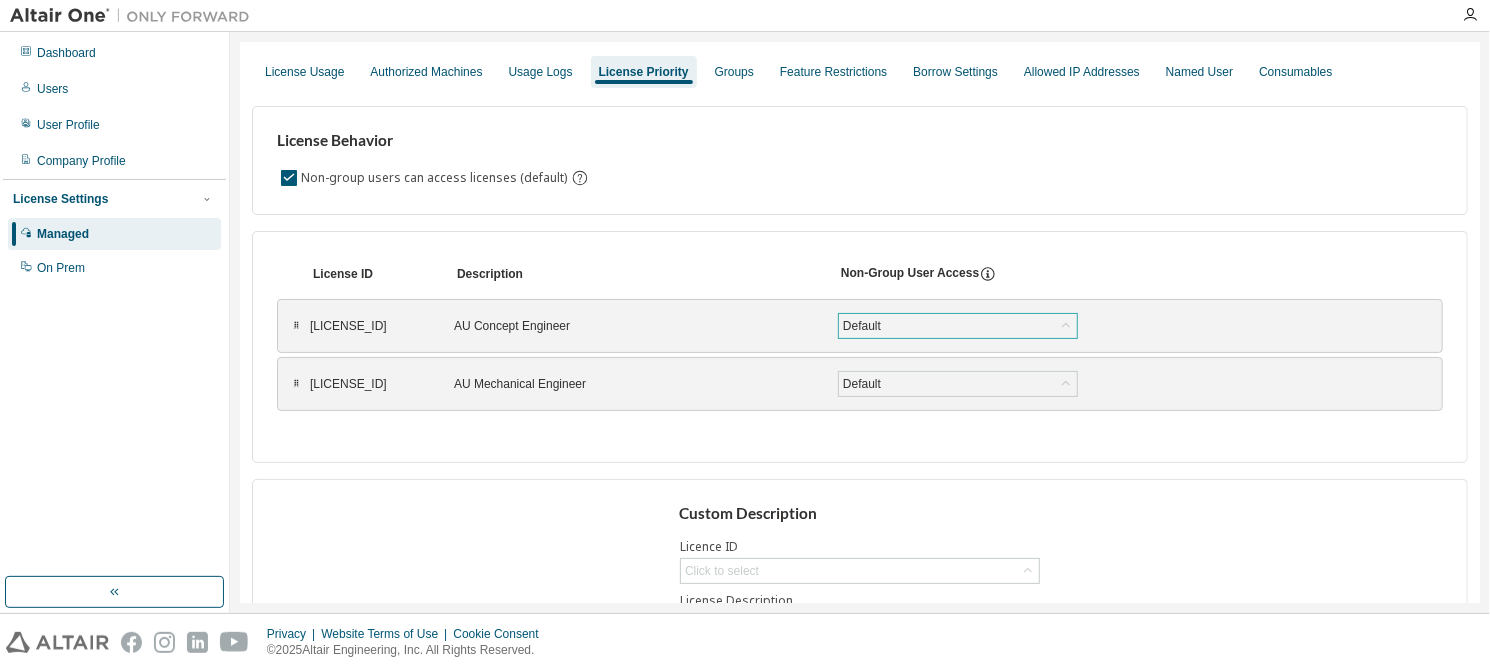 click 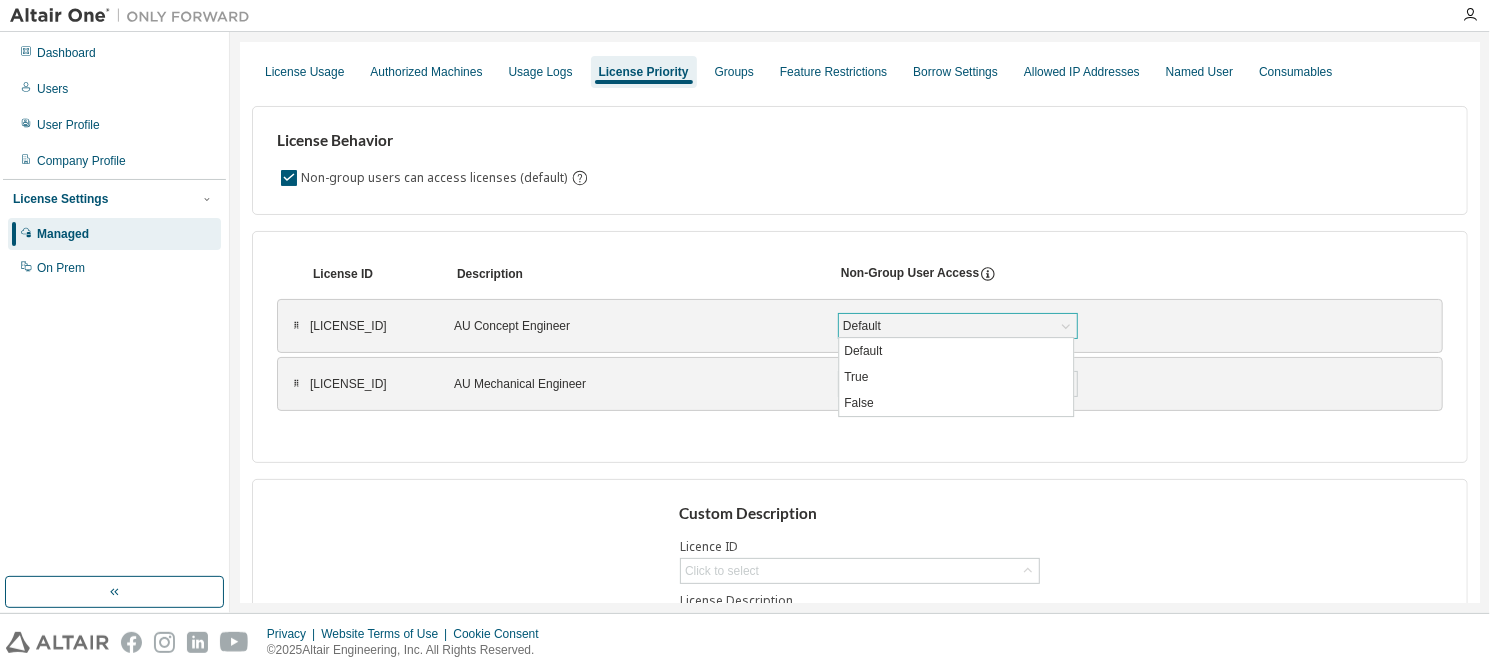click 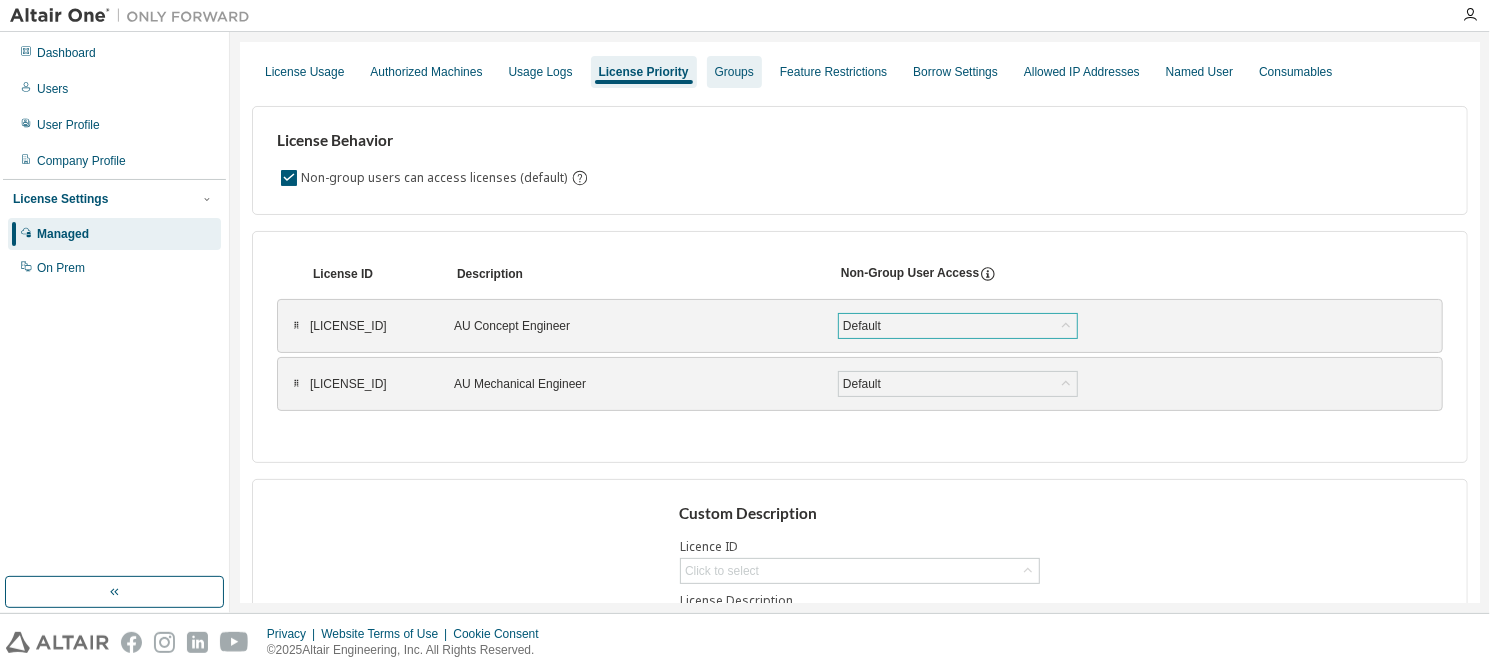 click on "Groups" at bounding box center [734, 72] 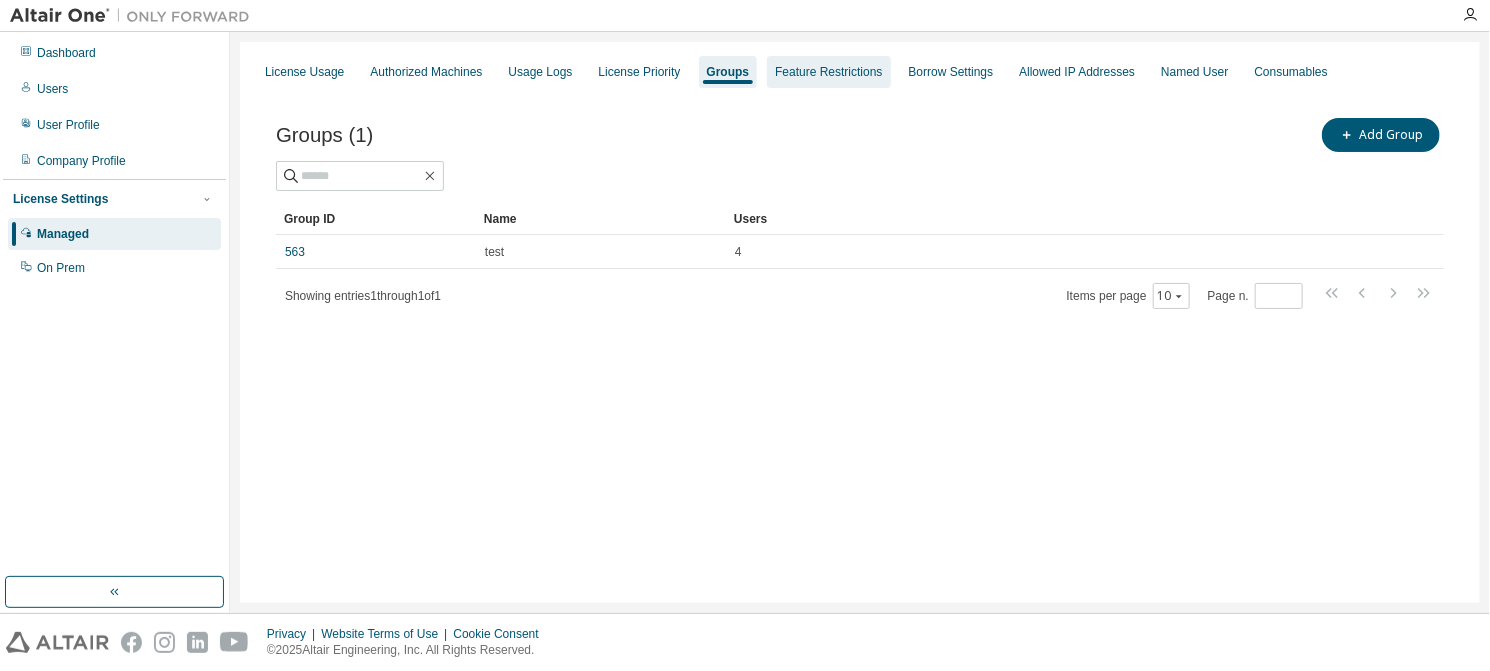 click on "Feature Restrictions" at bounding box center [828, 72] 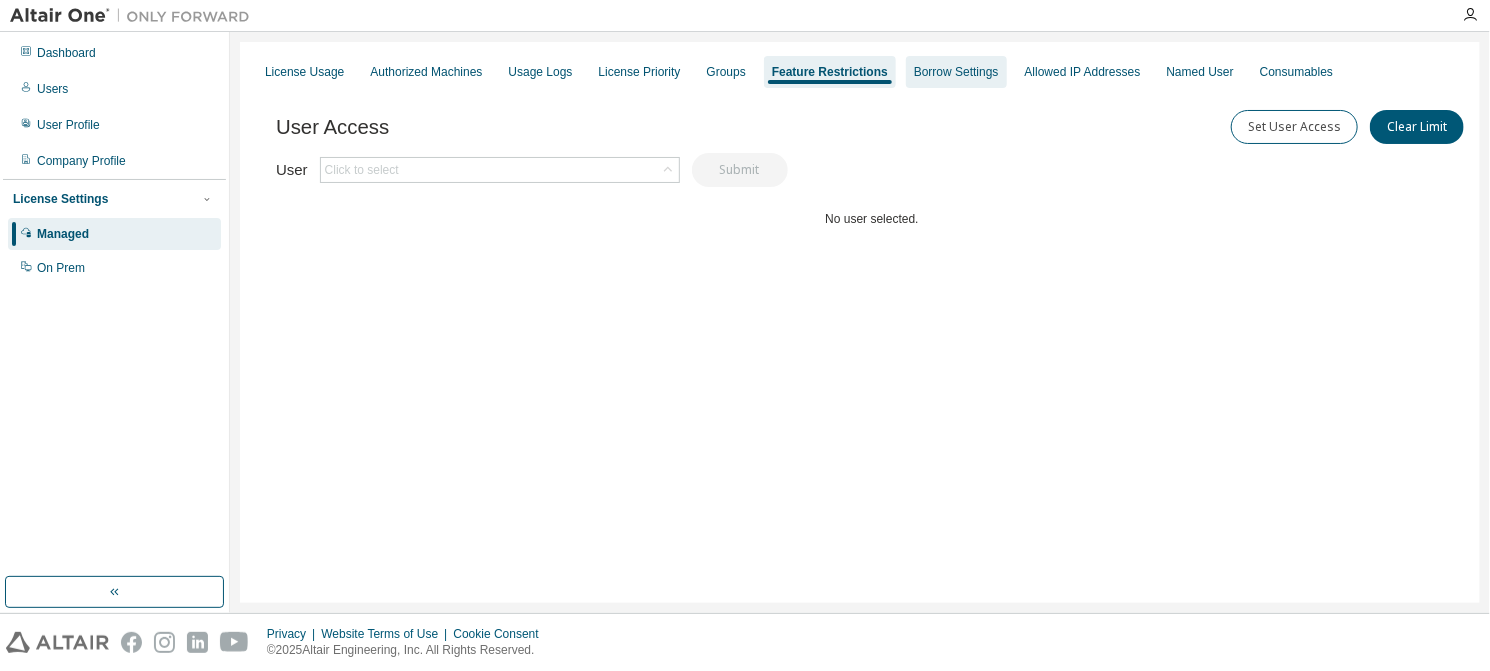 click on "Borrow Settings" at bounding box center [956, 72] 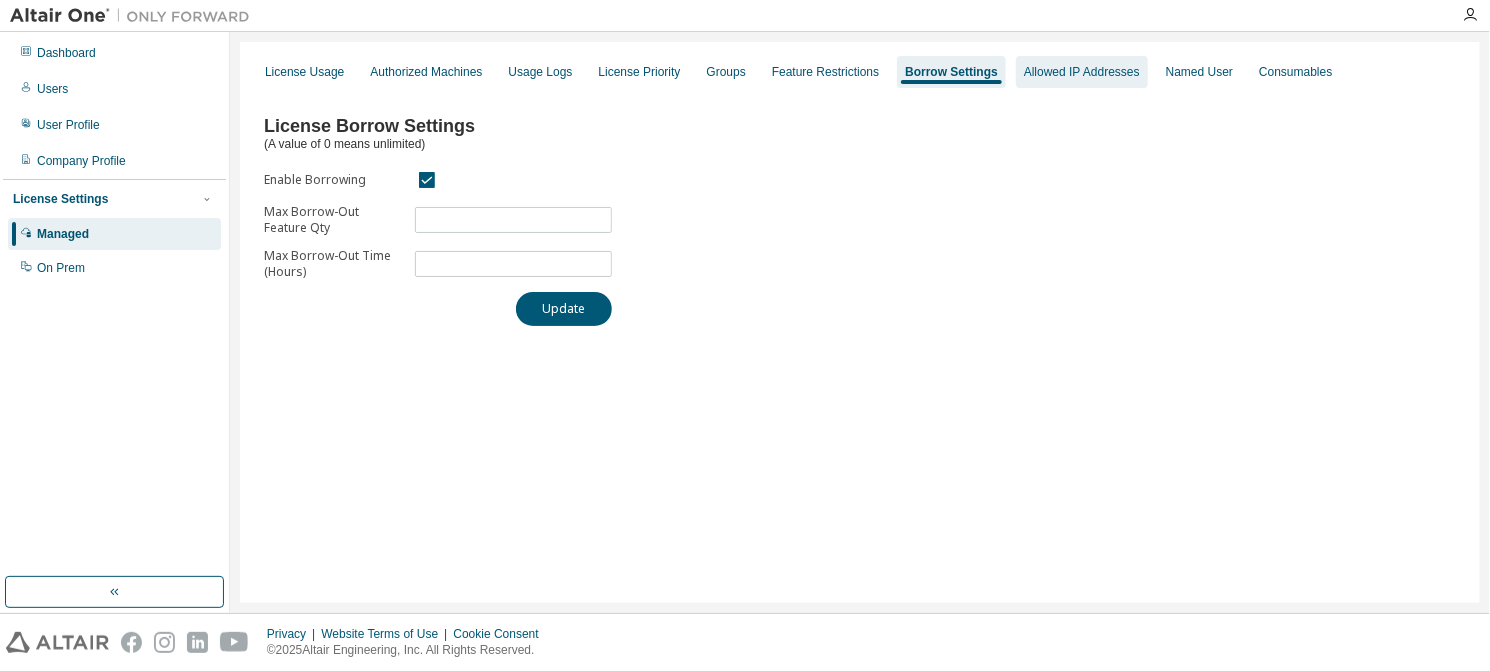 click on "Allowed IP Addresses" at bounding box center [1082, 72] 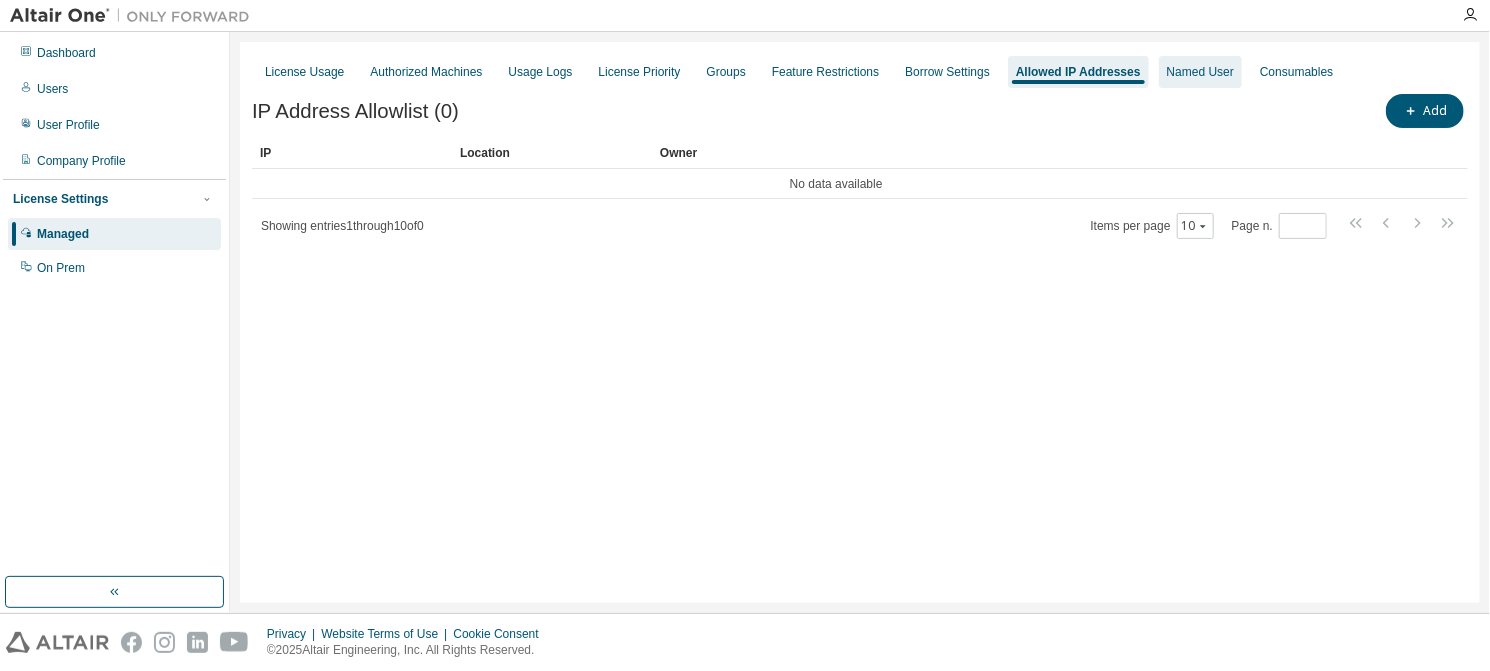 click on "Named User" at bounding box center [1200, 72] 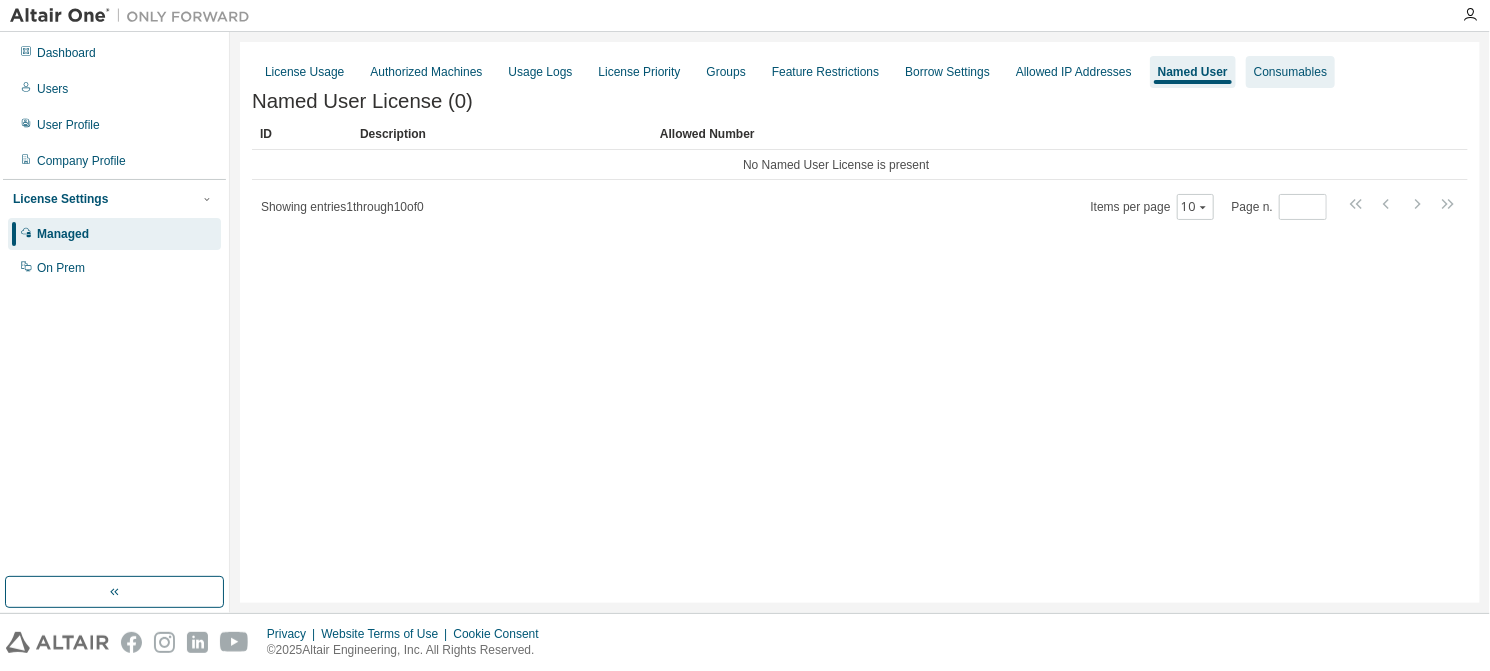 click on "Consumables" at bounding box center [1290, 72] 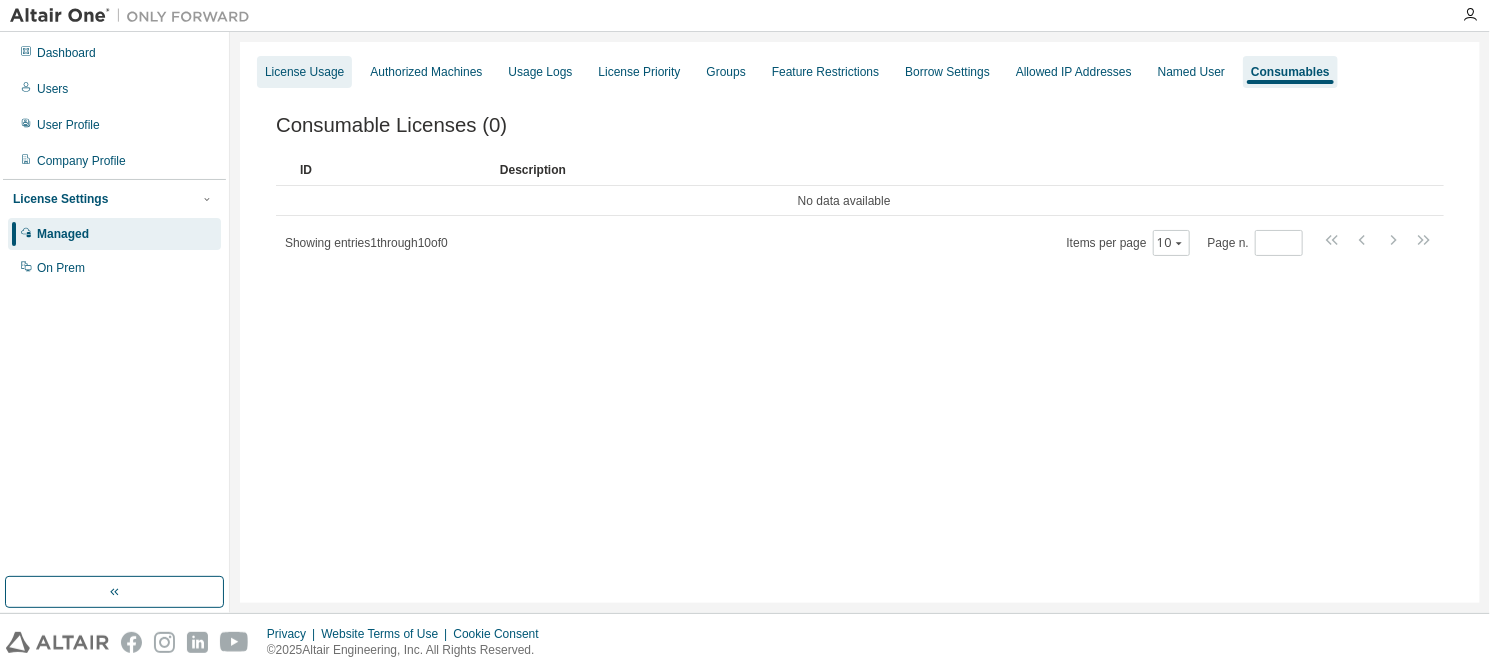 click on "License Usage" at bounding box center [304, 72] 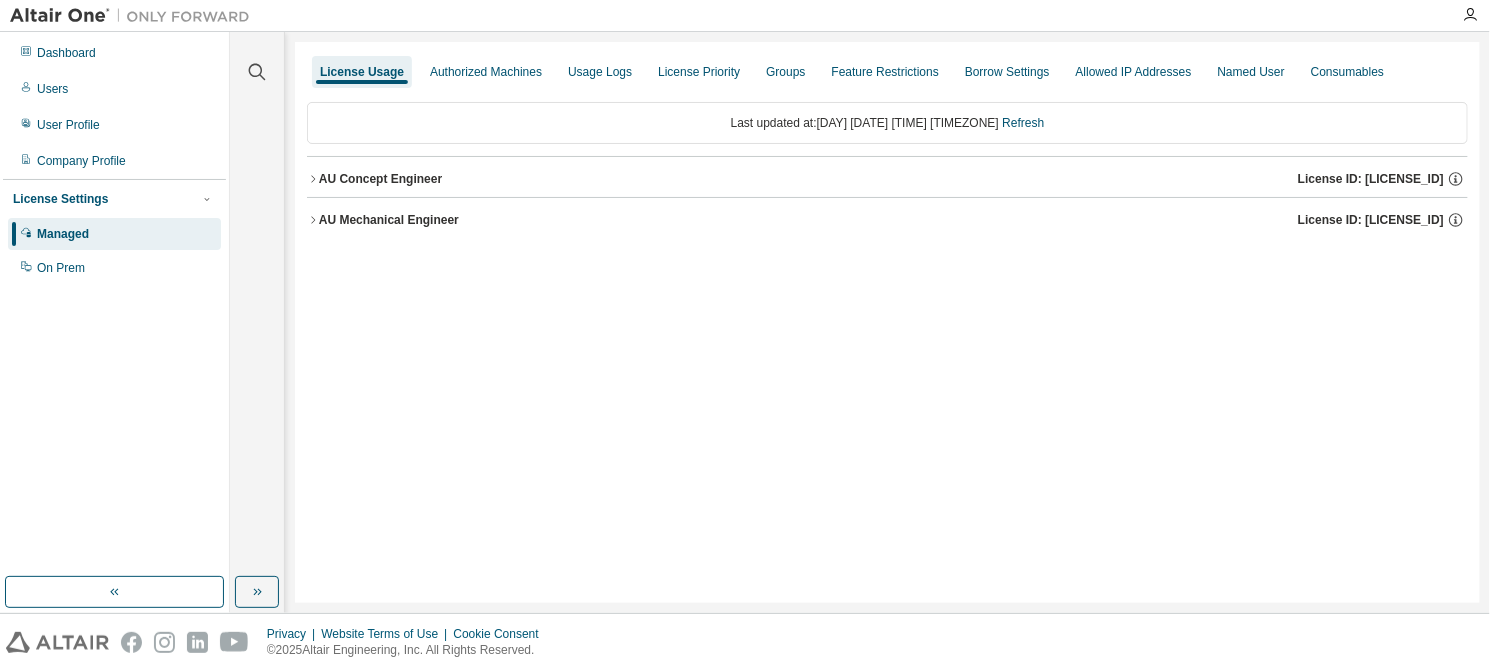 click 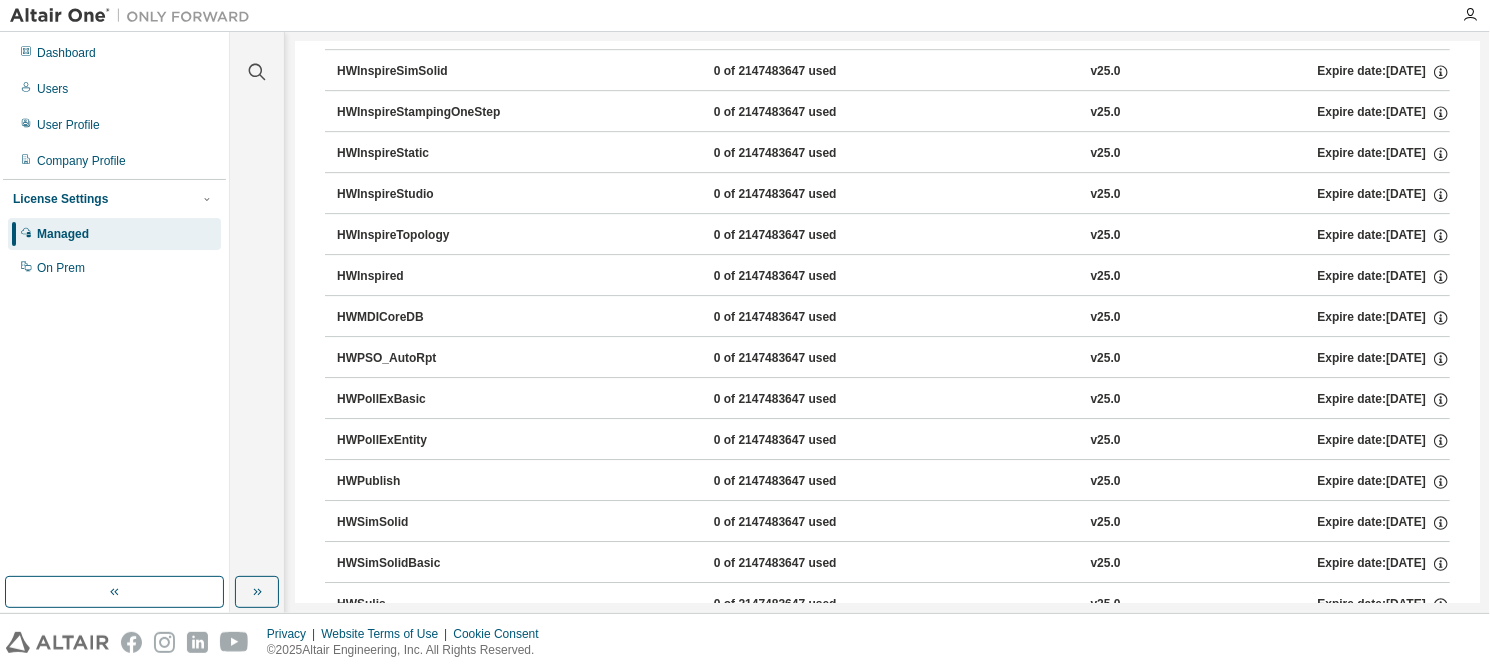 scroll, scrollTop: 3200, scrollLeft: 0, axis: vertical 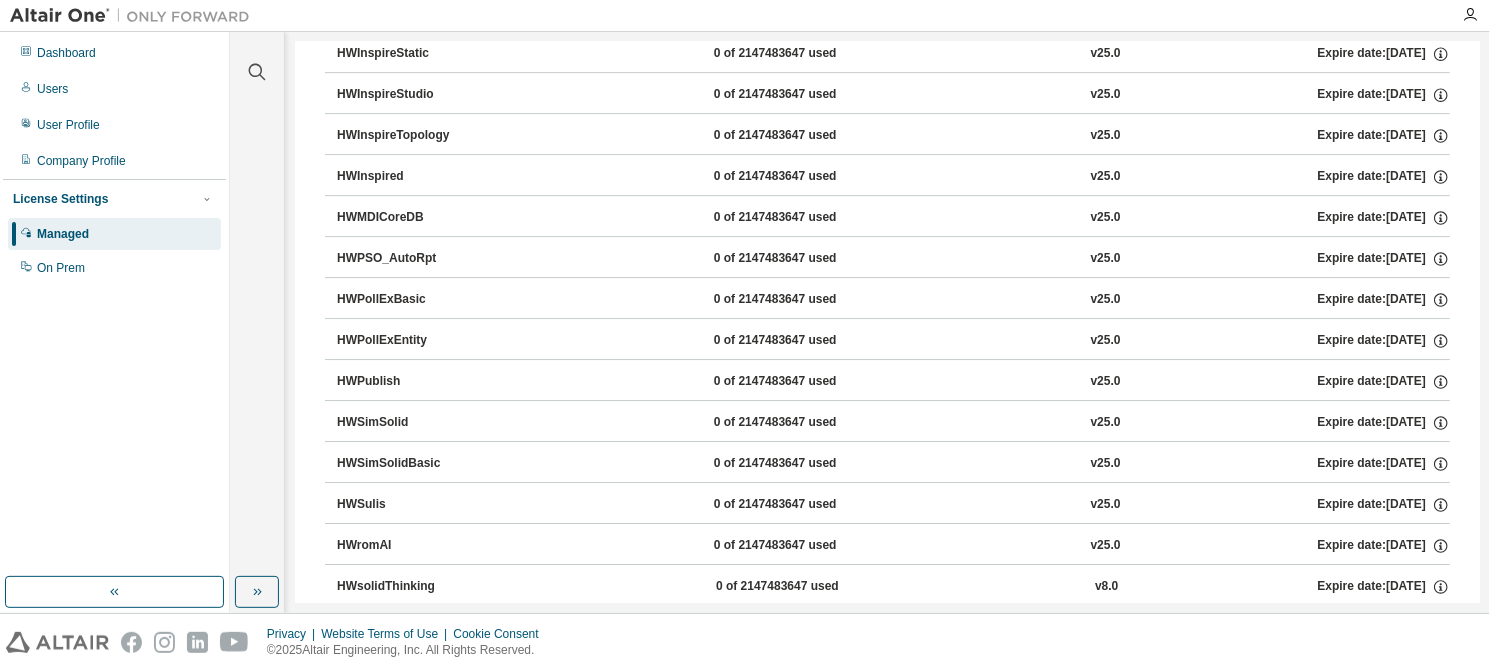 click on "HWSimSolid 0 of 2147483647 used v25.0 Expire date:  2026-03-18" at bounding box center (893, 423) 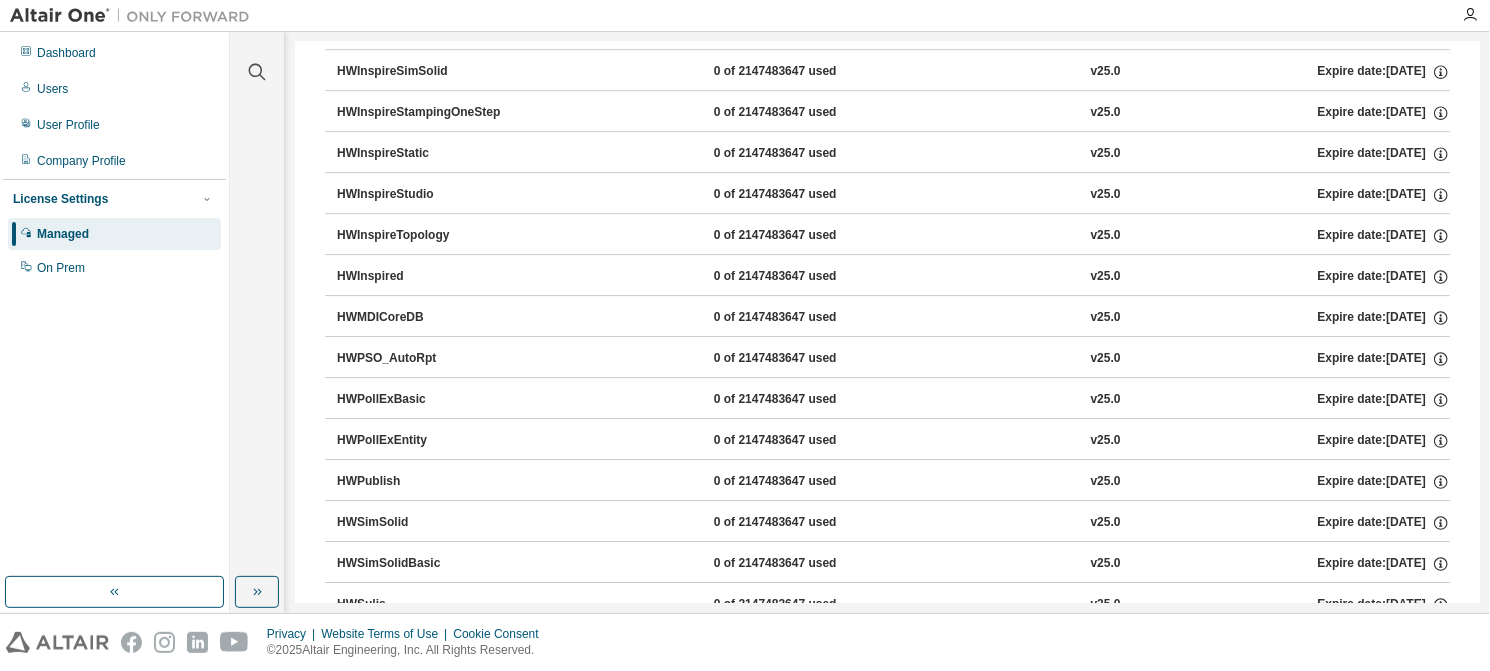 scroll, scrollTop: 3200, scrollLeft: 0, axis: vertical 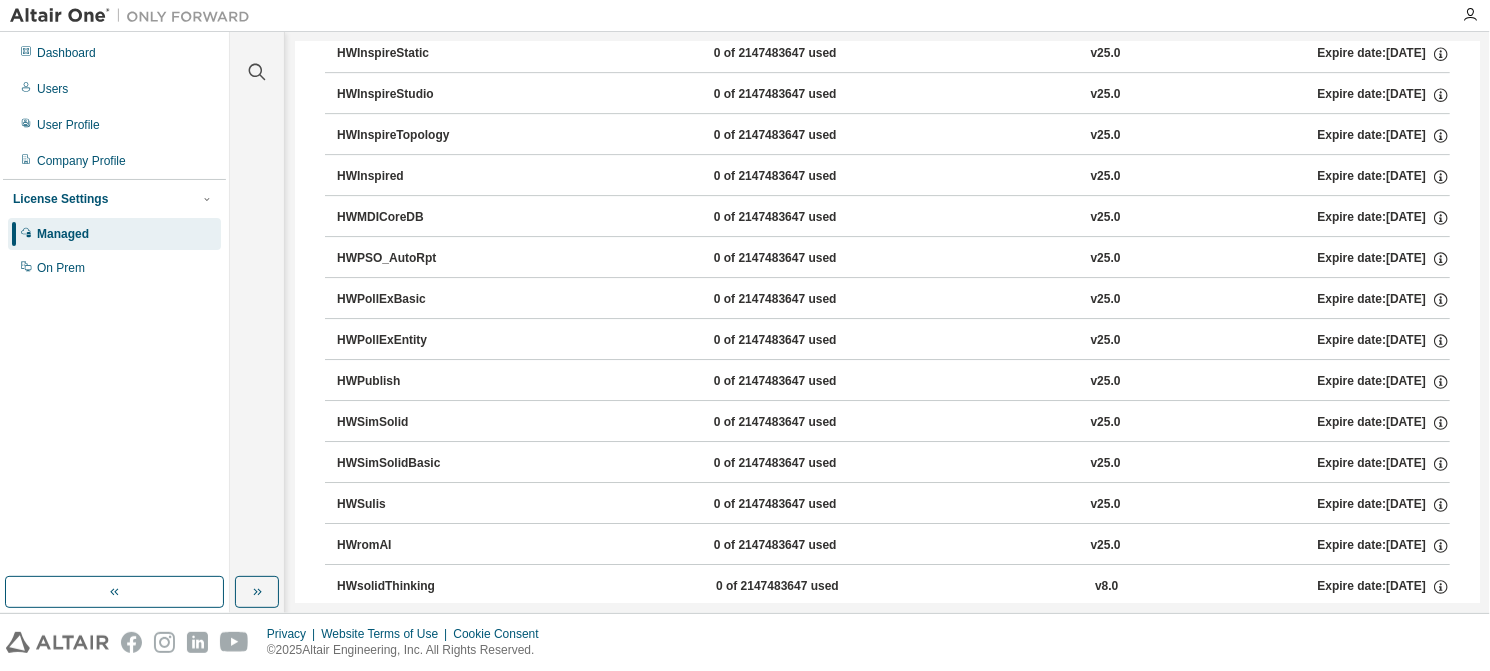 click on "HWSimSolid 0 of 2147483647 used v25.0 Expire date:  2026-03-18" at bounding box center (893, 423) 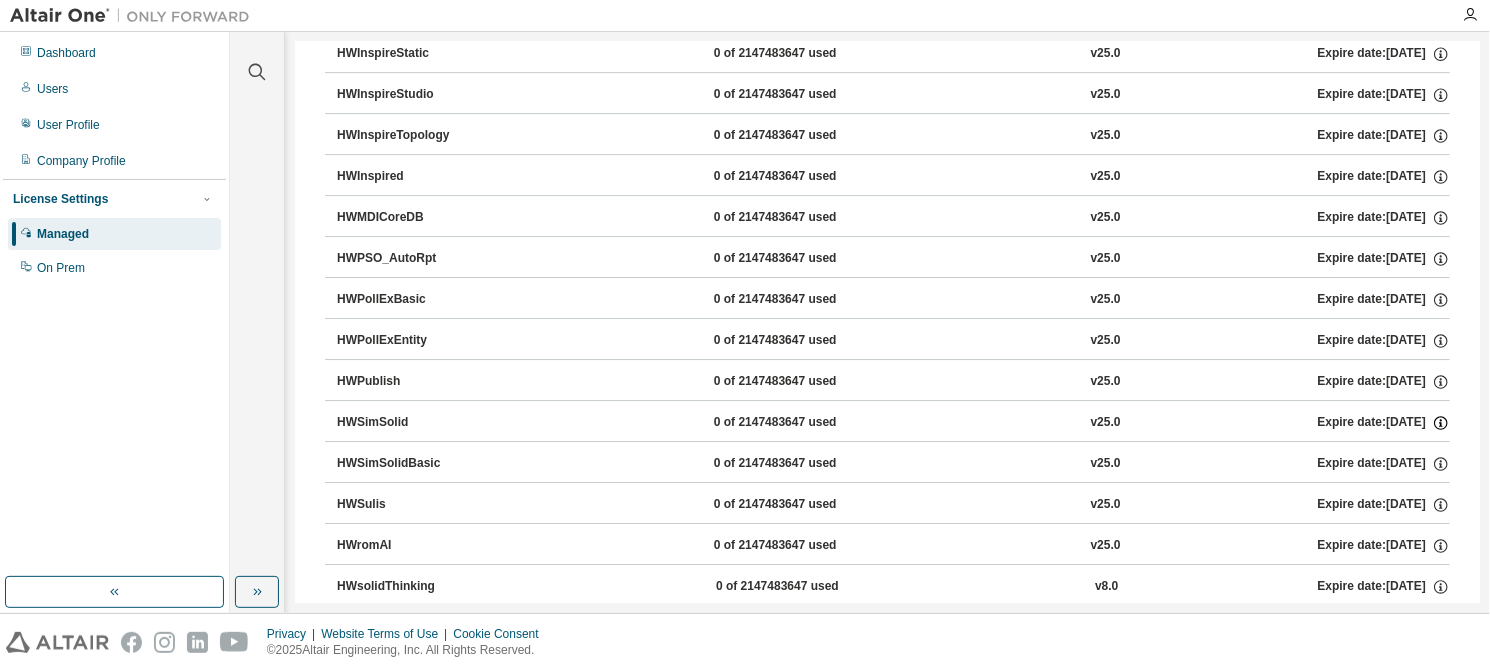 click 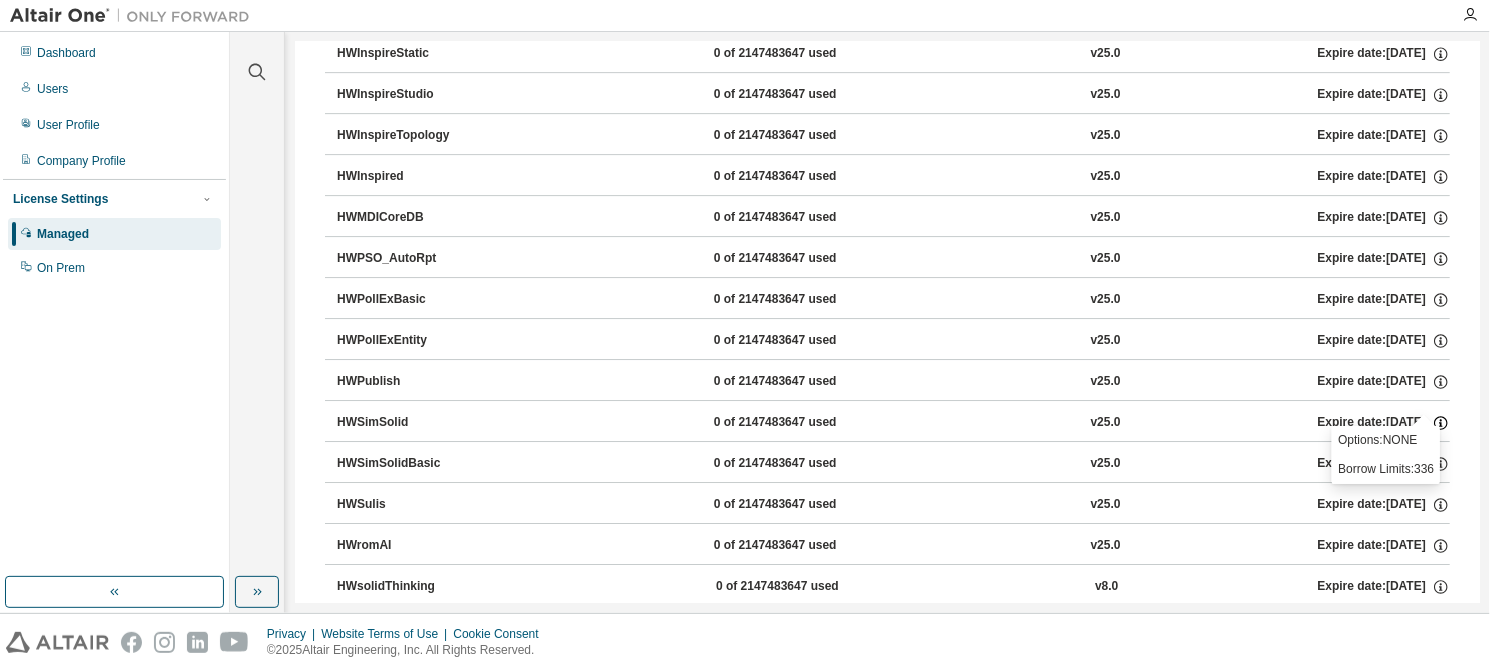 click 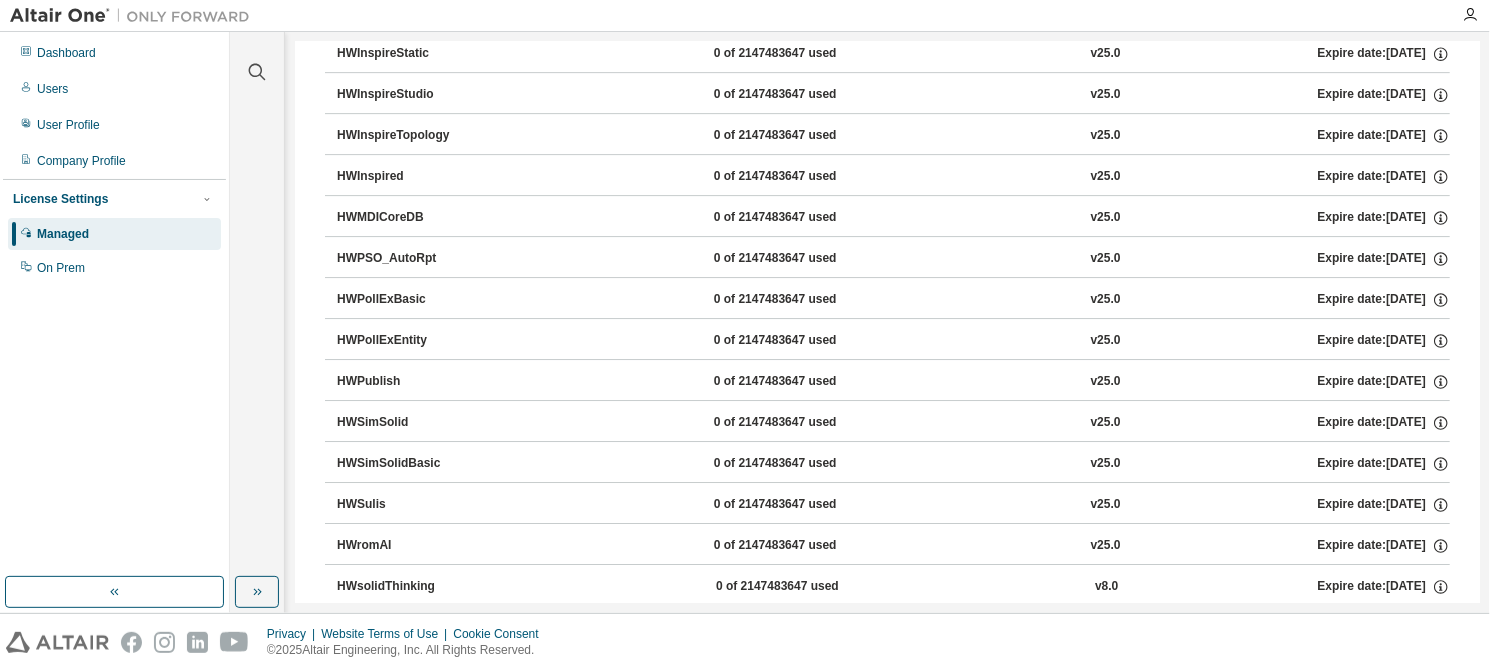 click on "HWSimSolid 0 of 2147483647 used v25.0 Expire date:  2026-03-18" at bounding box center (893, 423) 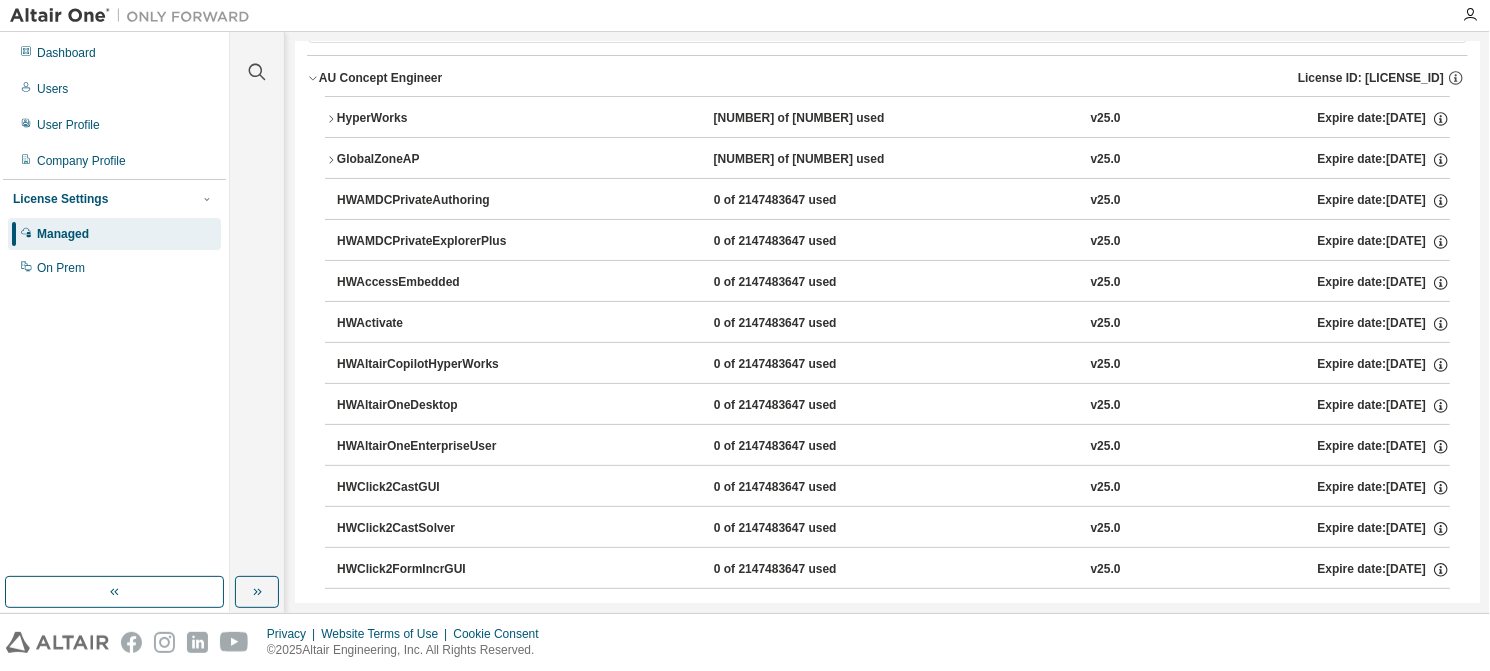 scroll, scrollTop: 0, scrollLeft: 0, axis: both 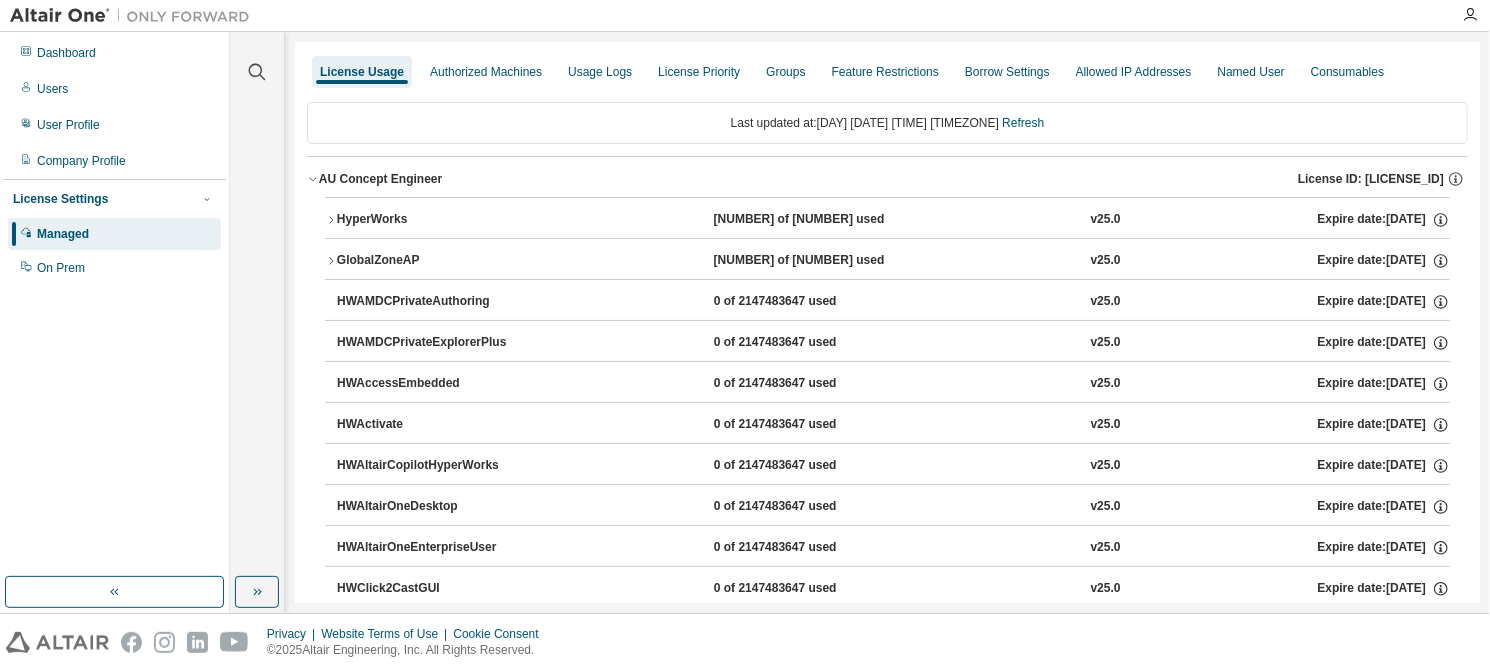 click 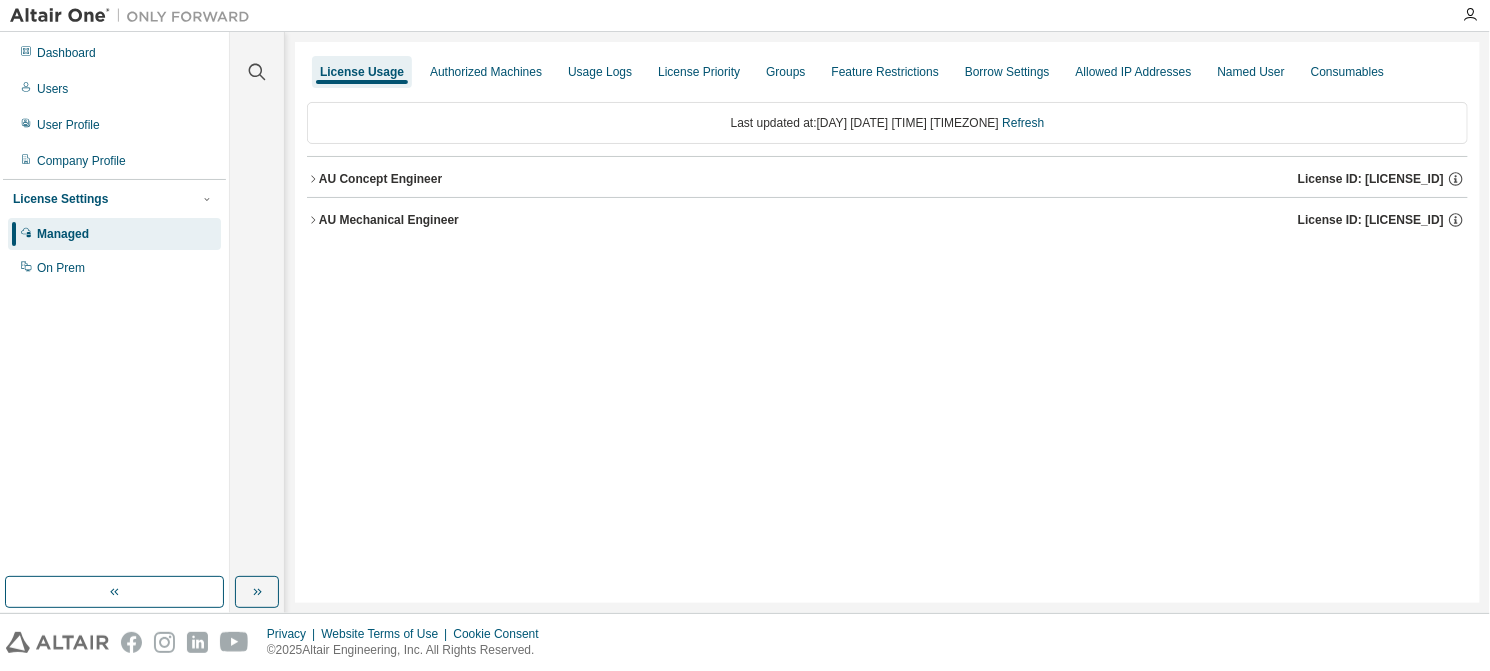 click 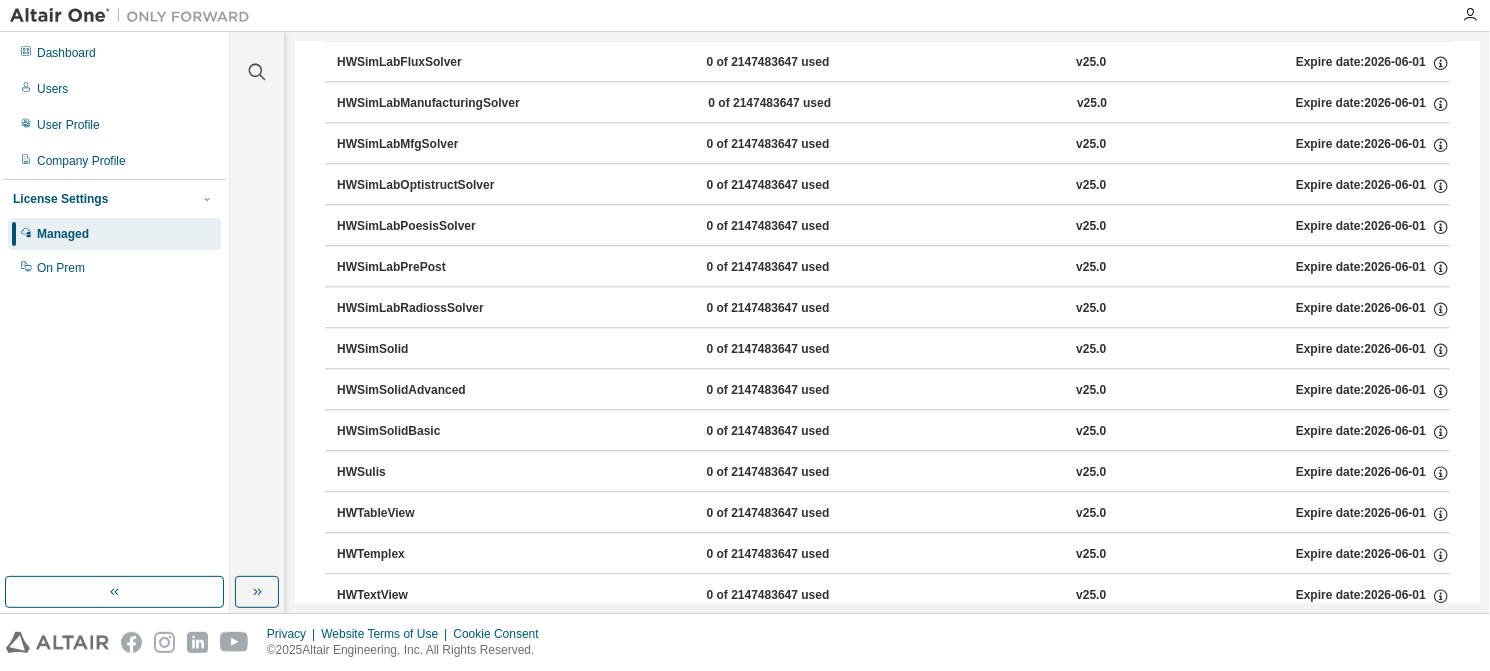 scroll, scrollTop: 13464, scrollLeft: 0, axis: vertical 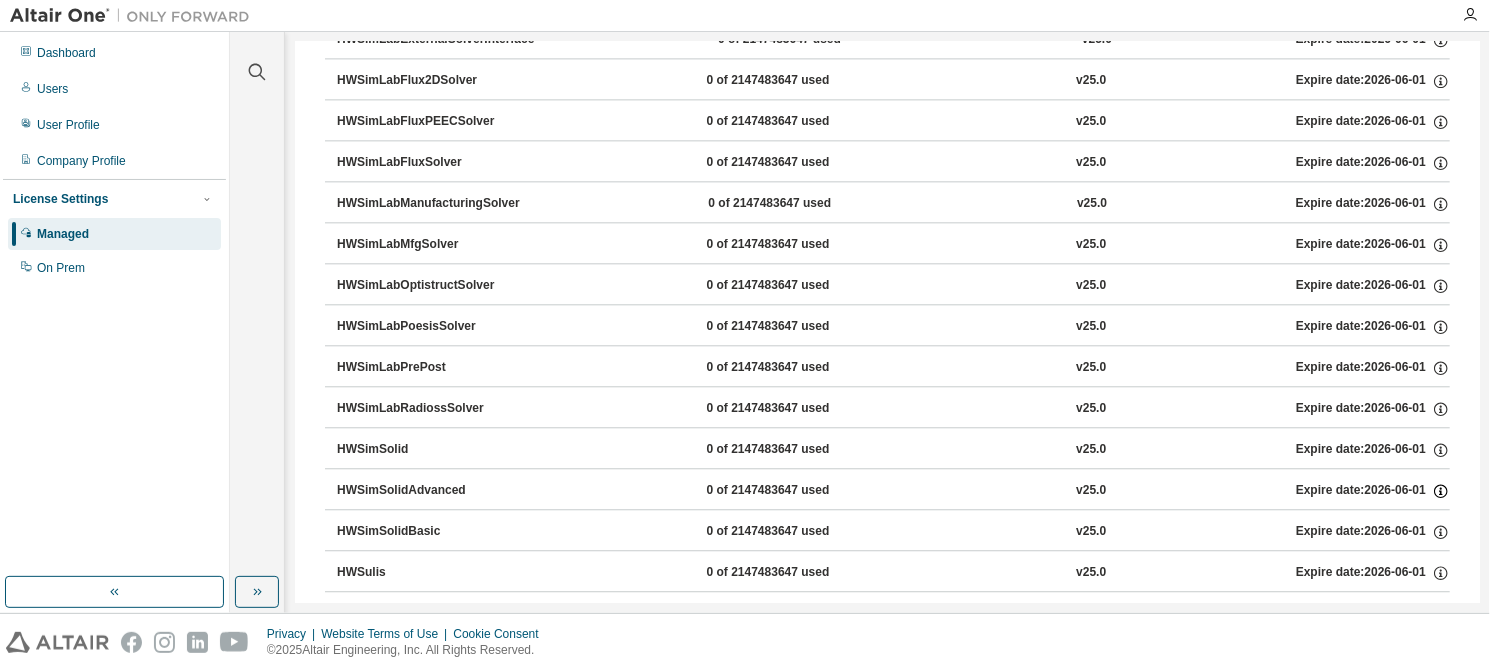 click 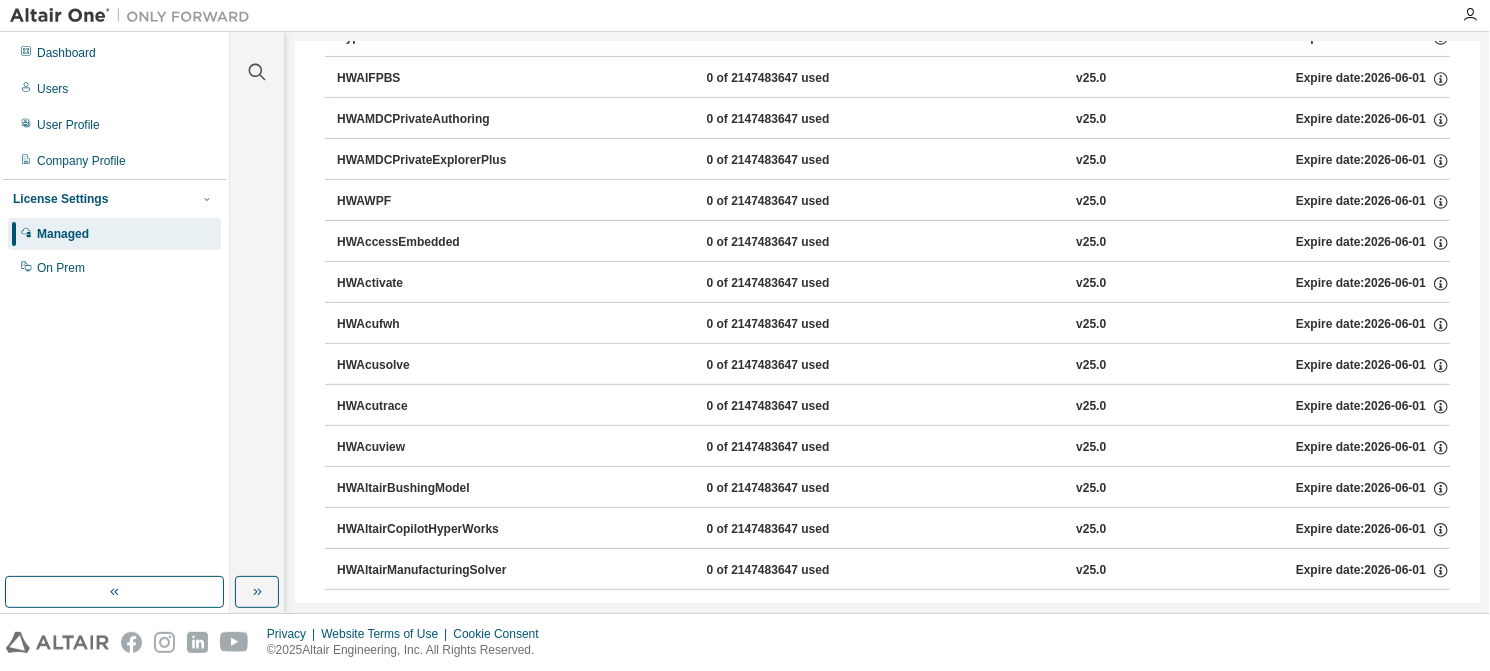 scroll, scrollTop: 0, scrollLeft: 0, axis: both 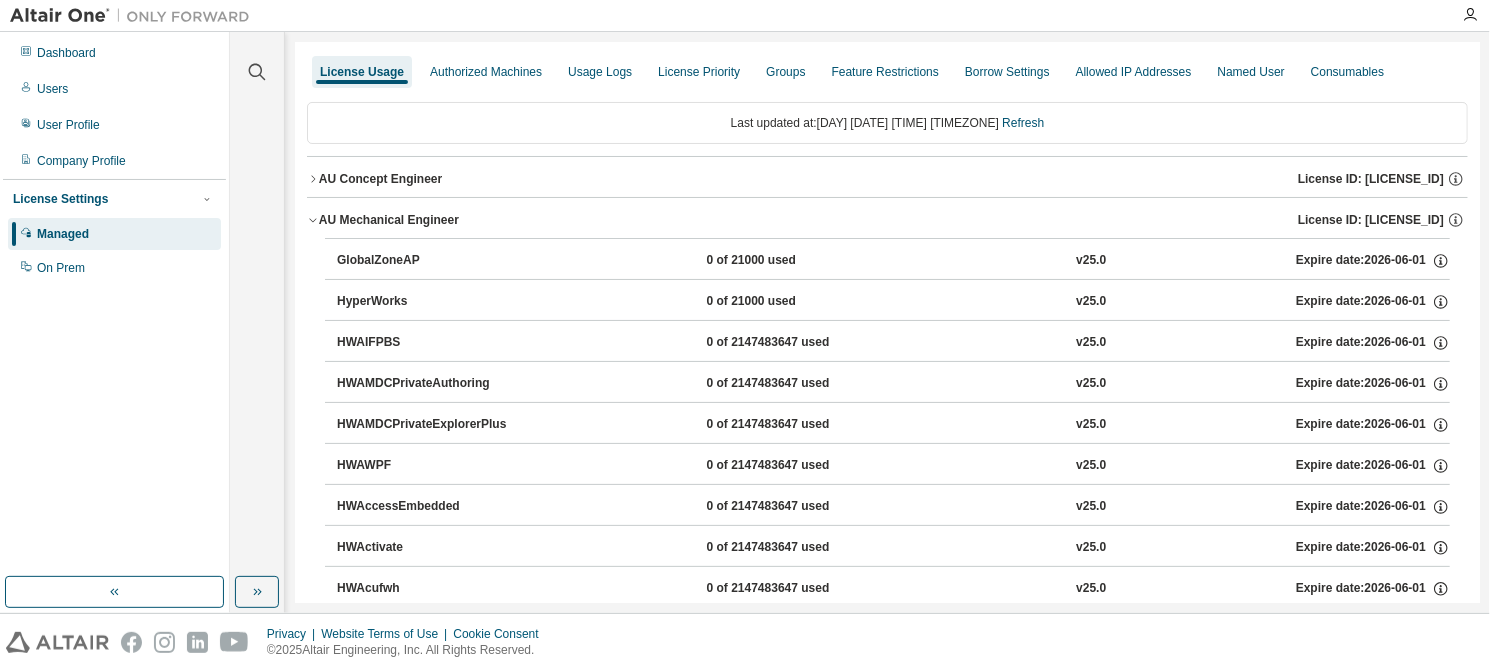 click 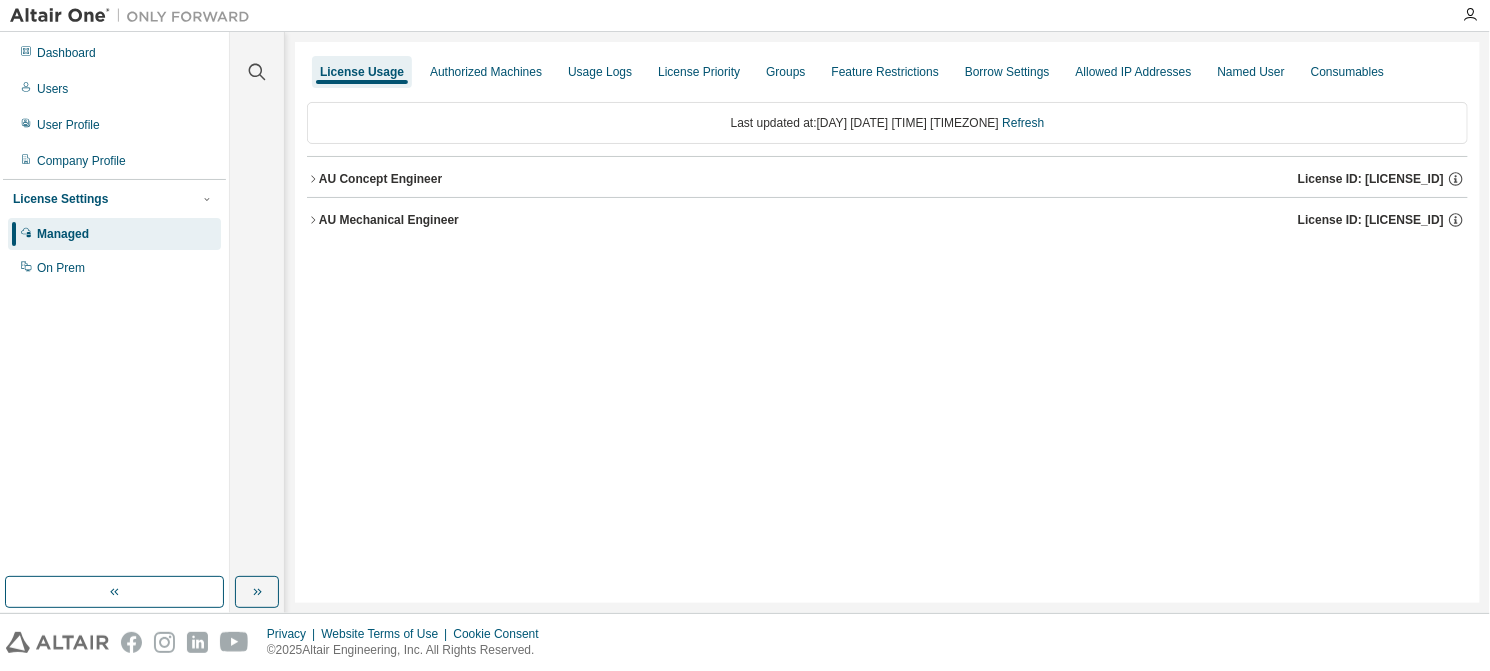 click 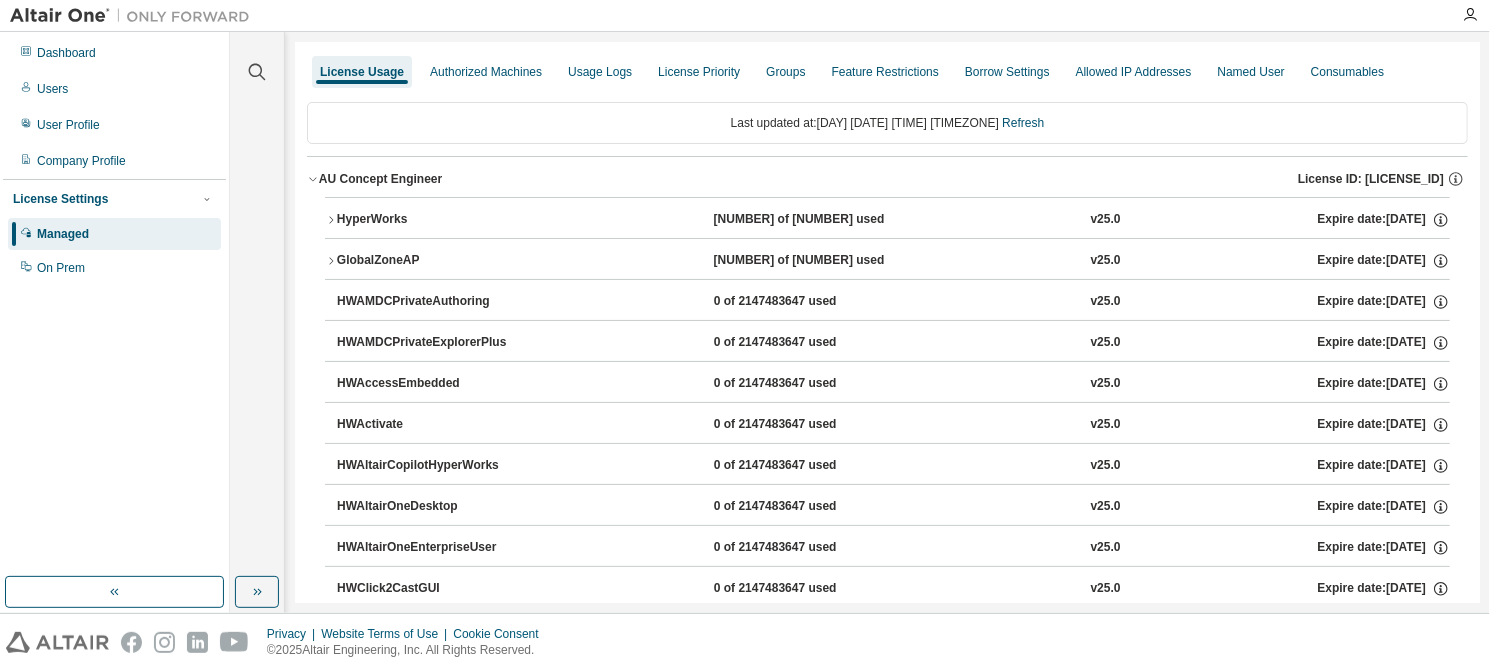 click 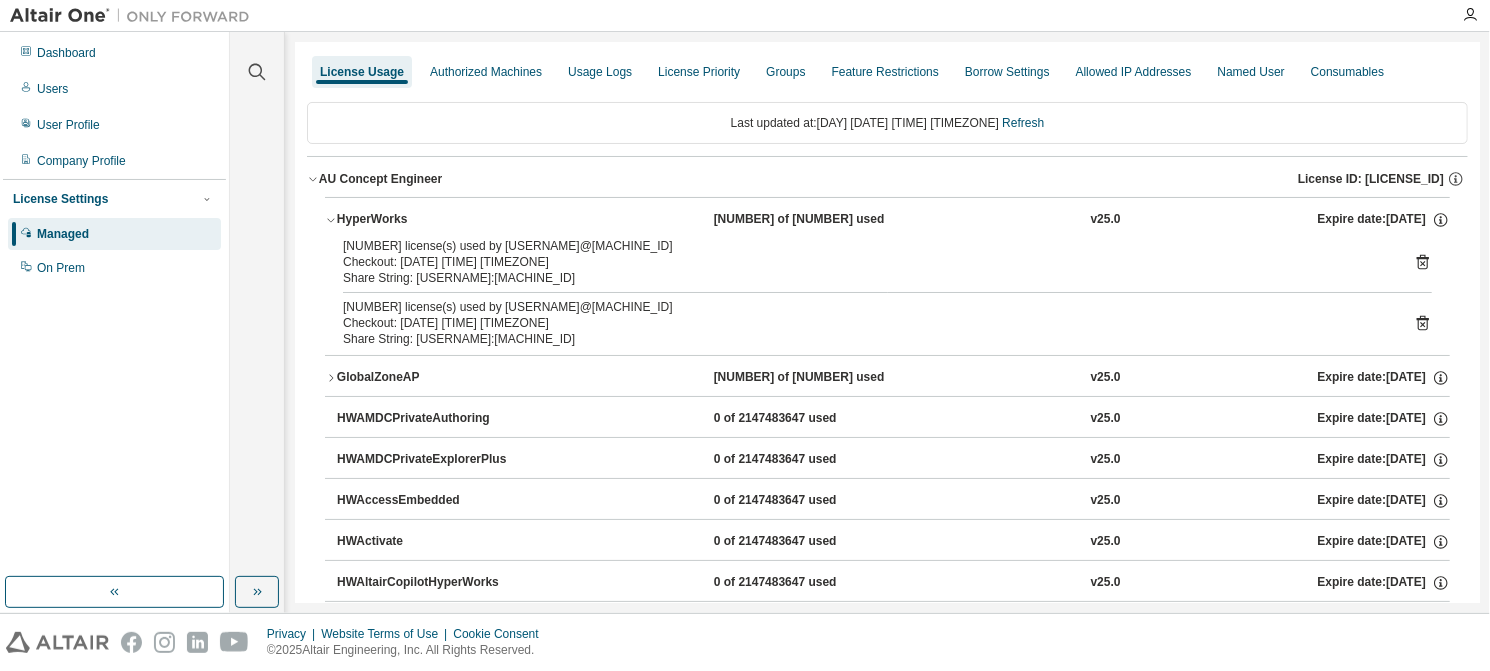 click 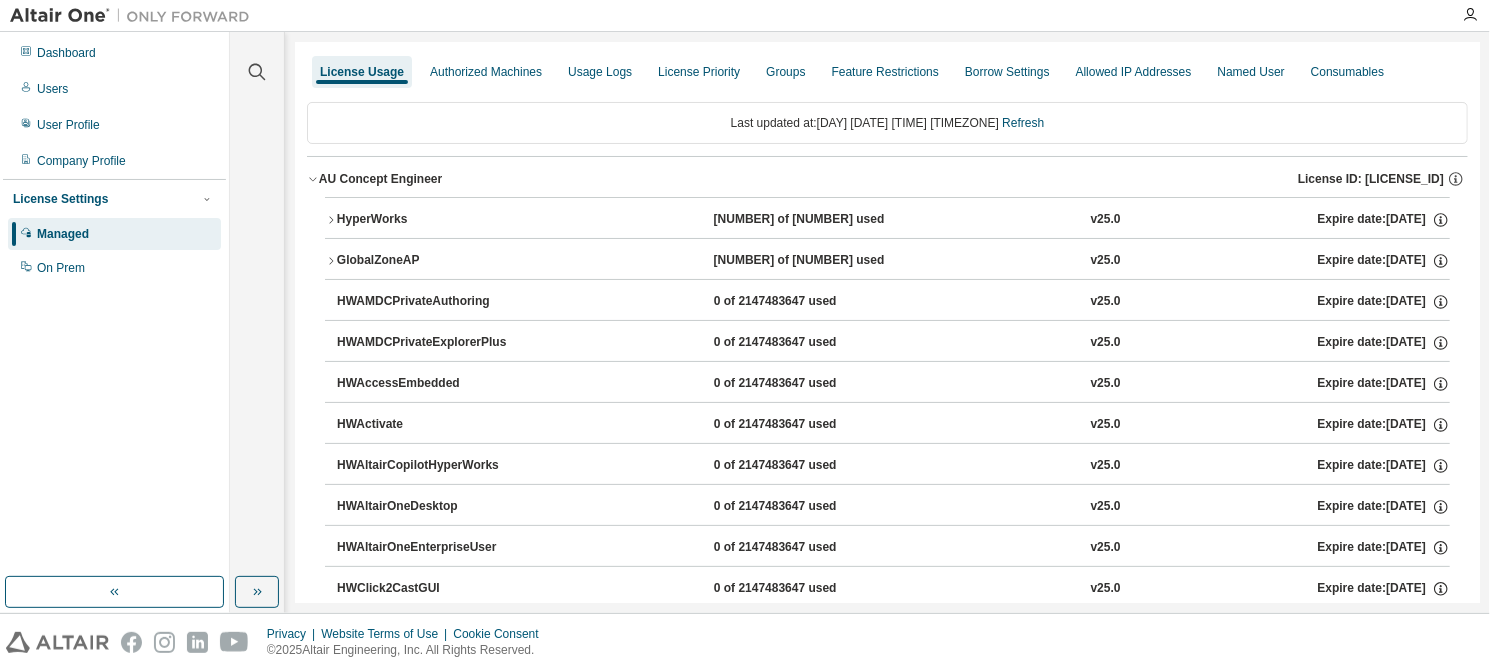 click 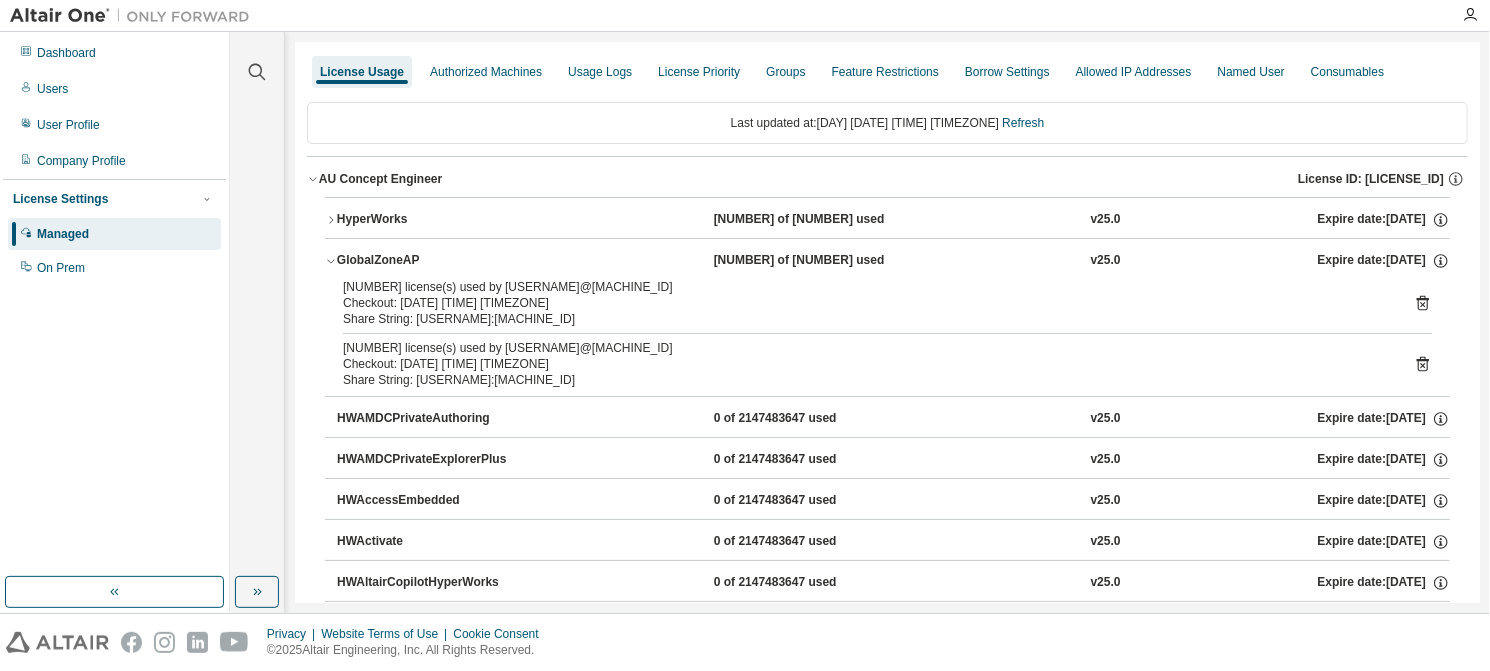 click 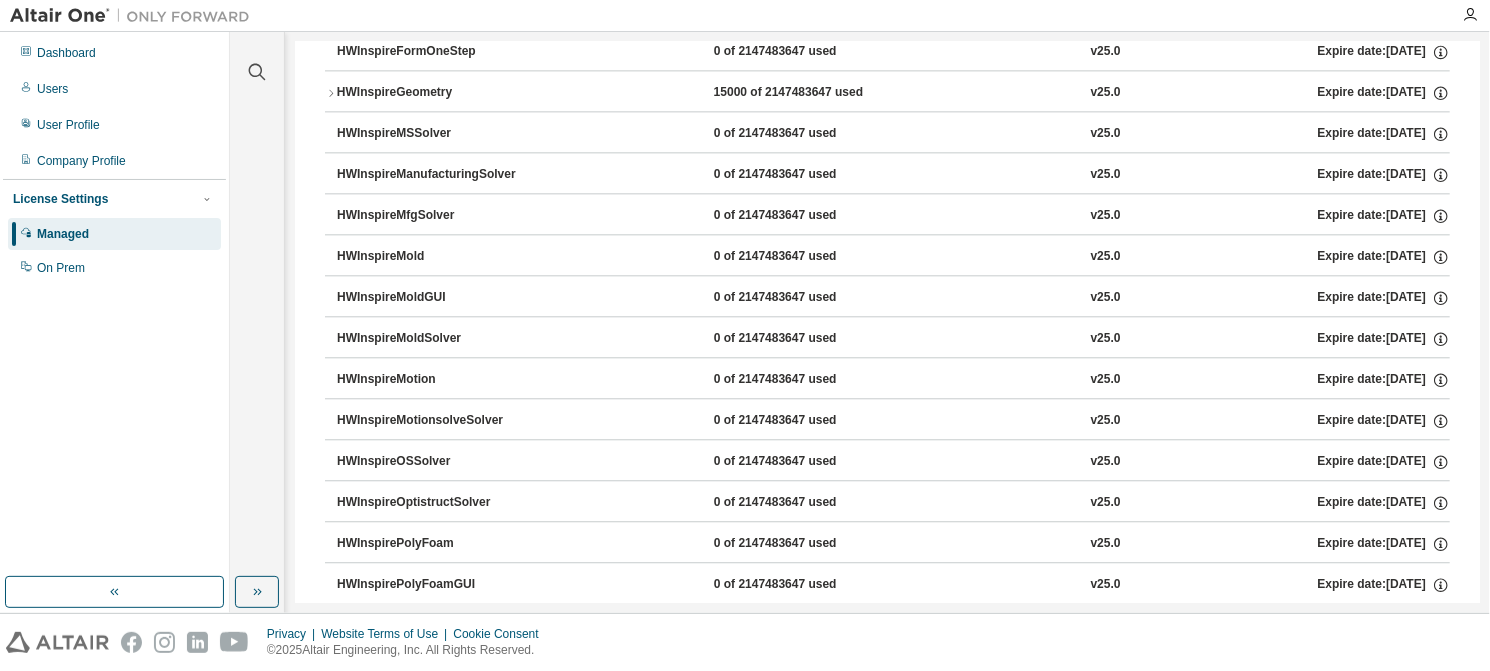 scroll, scrollTop: 1900, scrollLeft: 0, axis: vertical 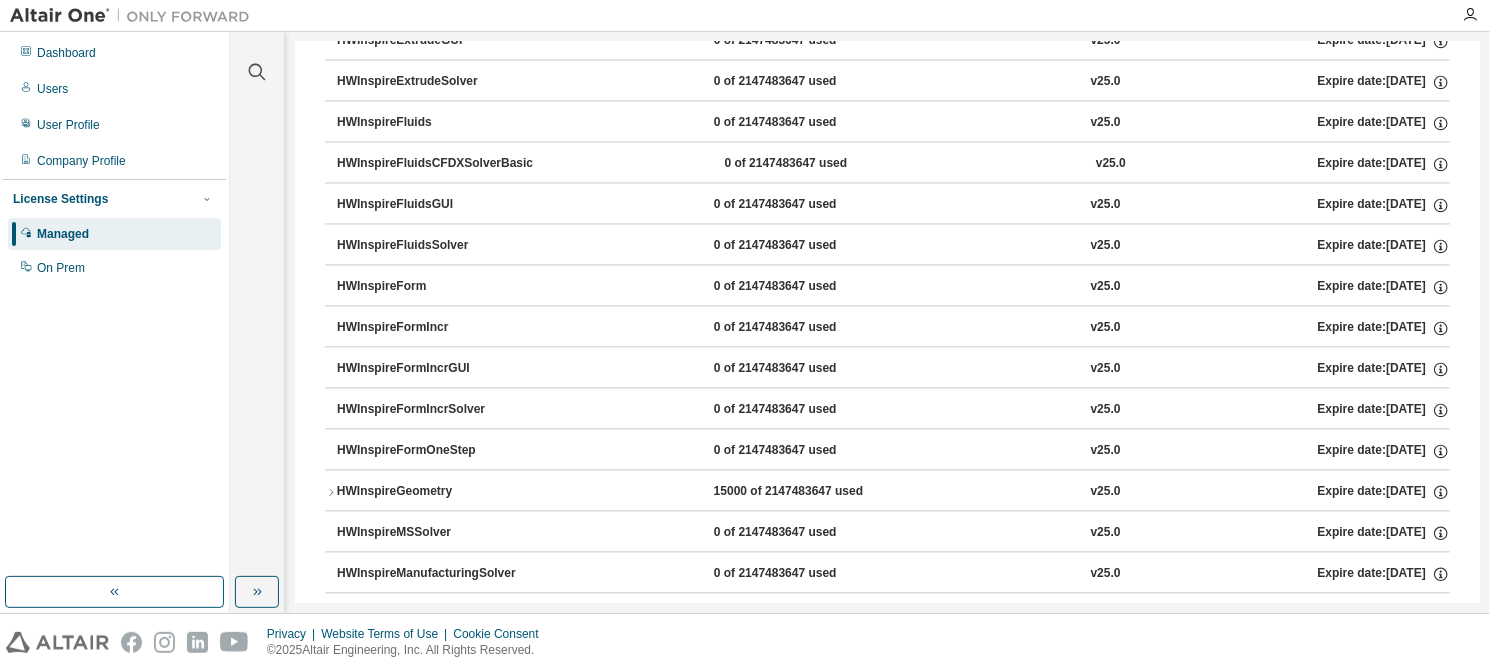 click 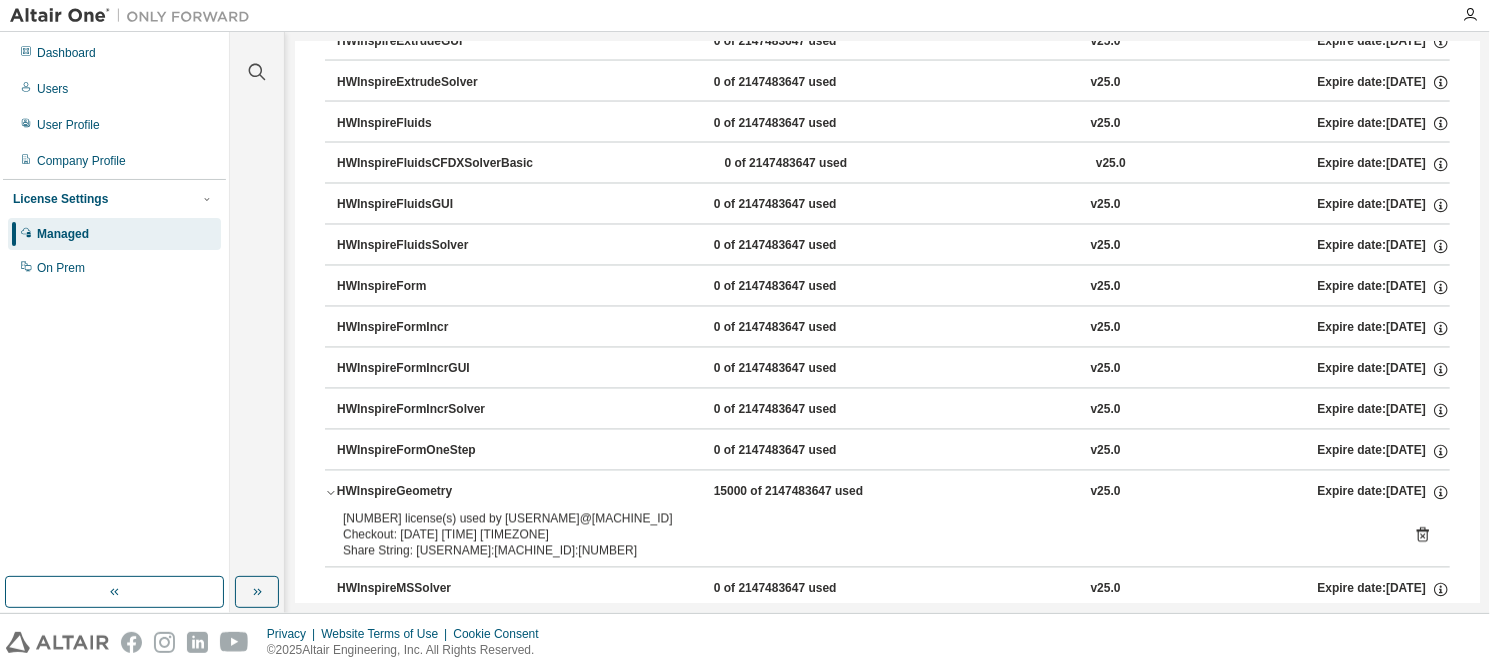 click 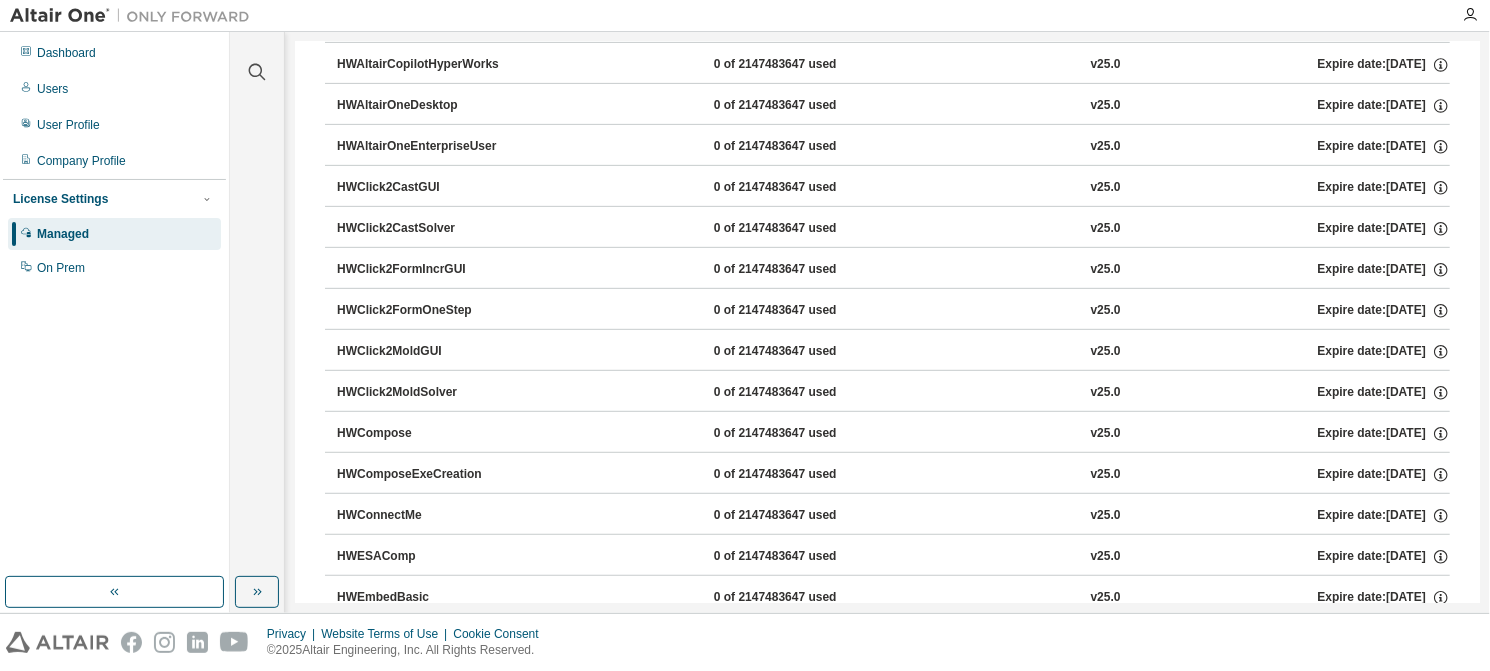 scroll, scrollTop: 0, scrollLeft: 0, axis: both 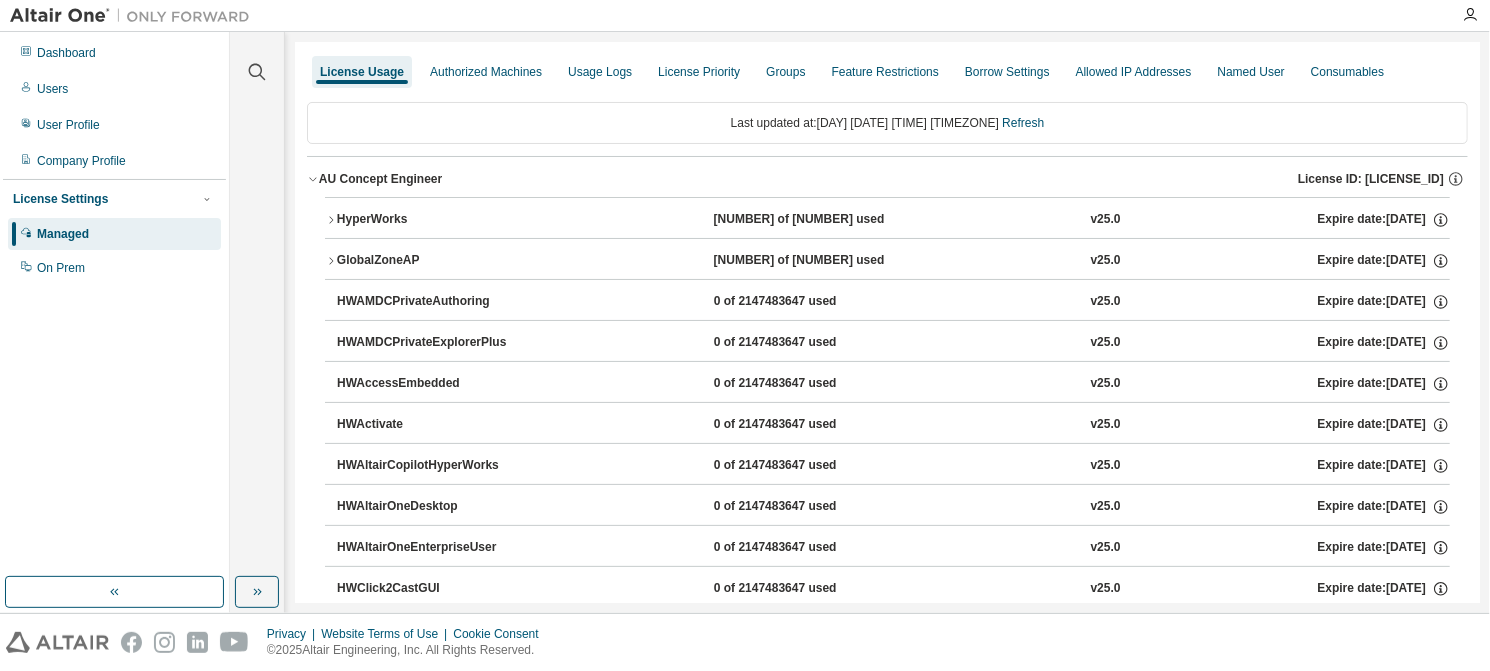 click 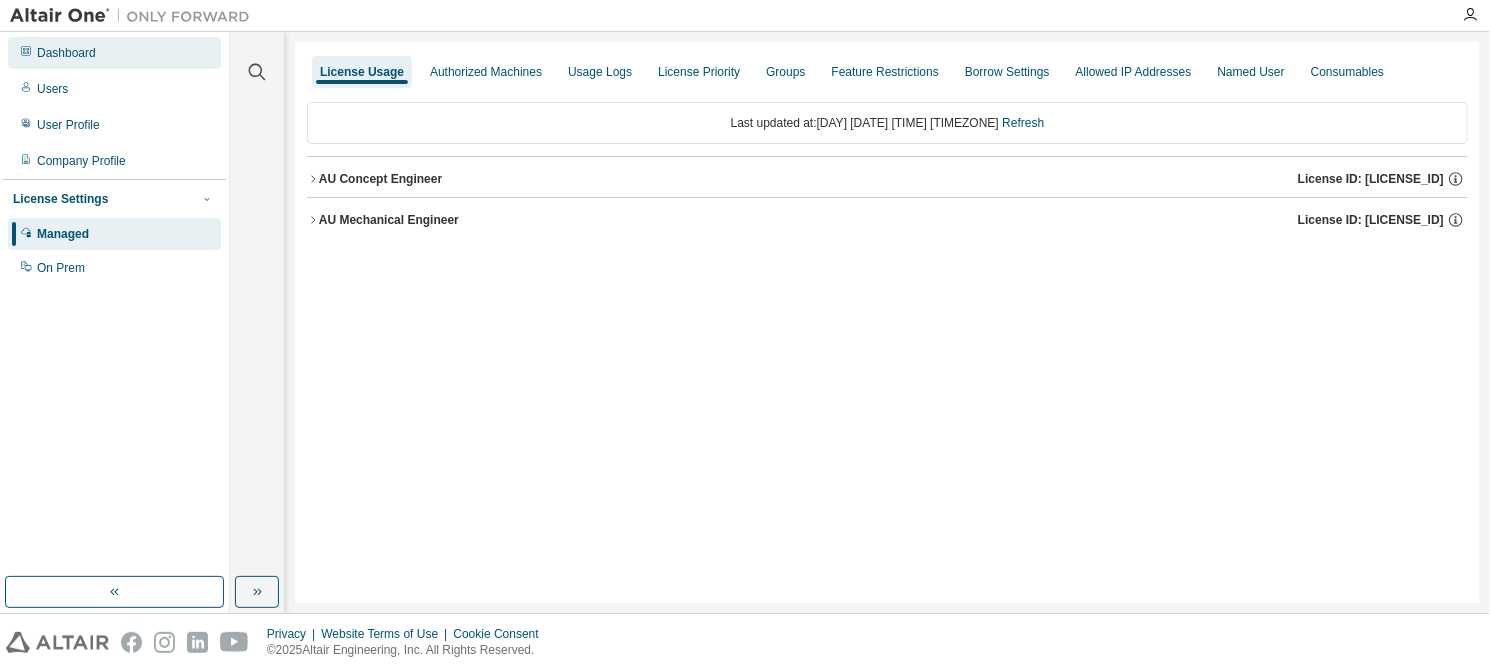 click on "Dashboard" at bounding box center [66, 53] 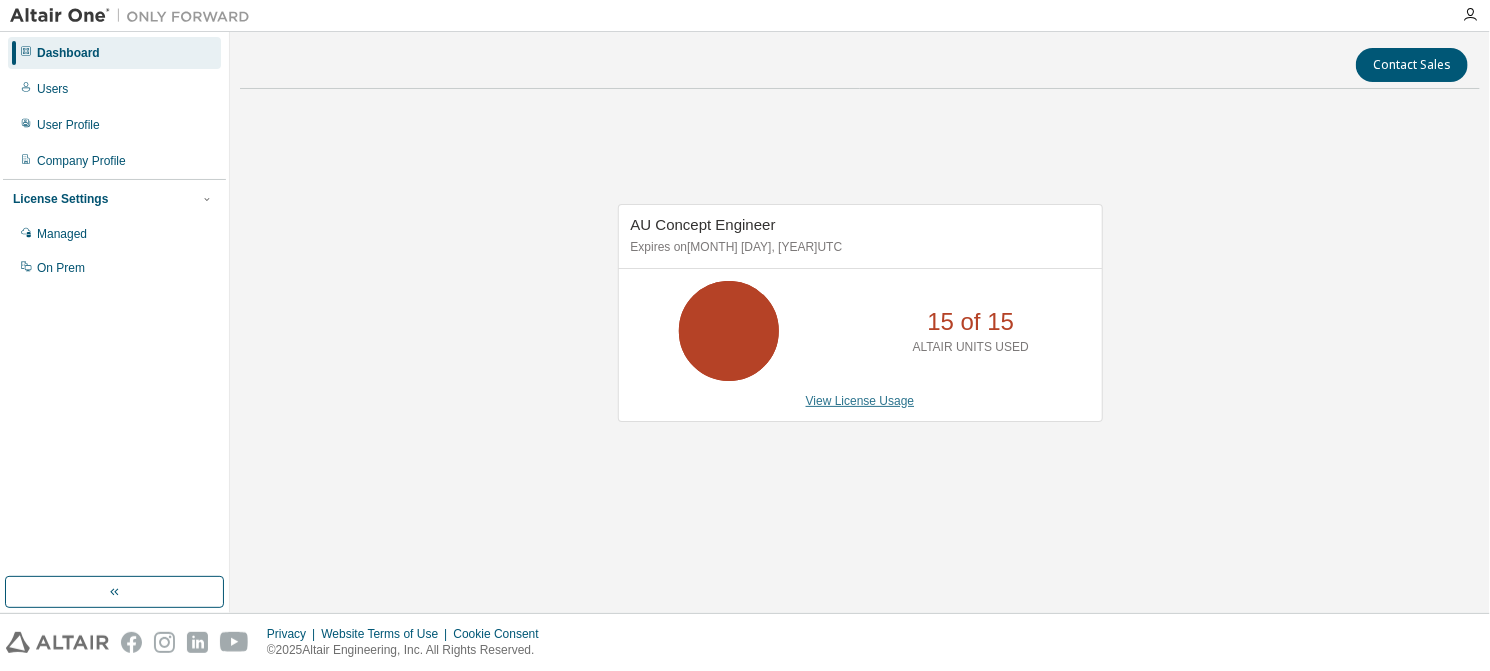click on "View License Usage" at bounding box center (860, 401) 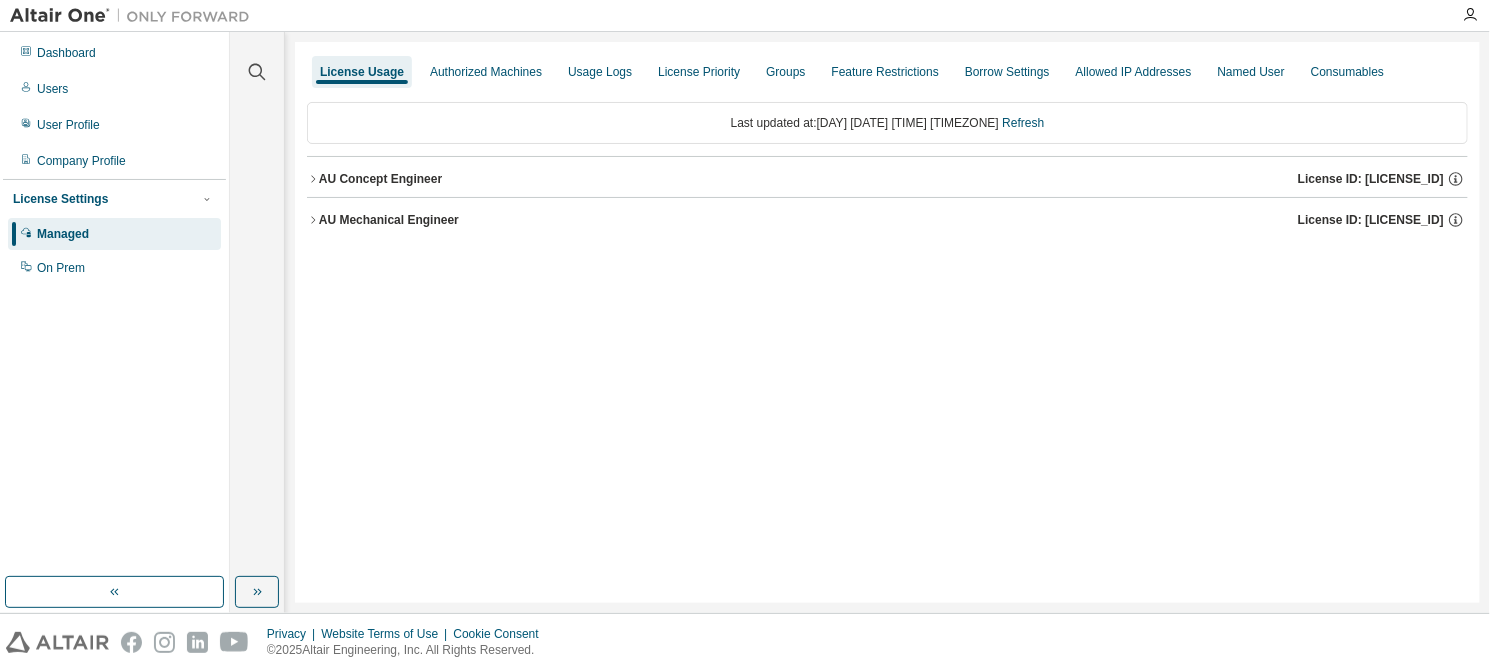 click 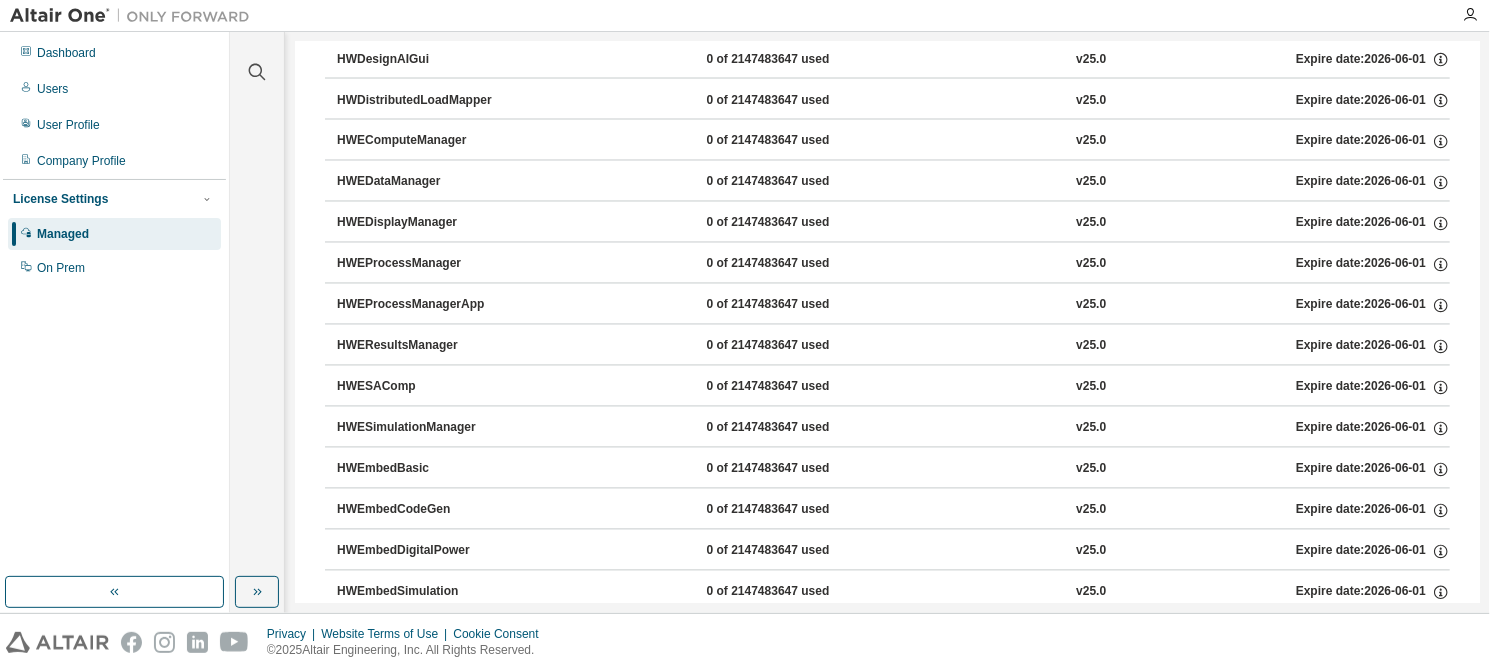 scroll, scrollTop: 2600, scrollLeft: 0, axis: vertical 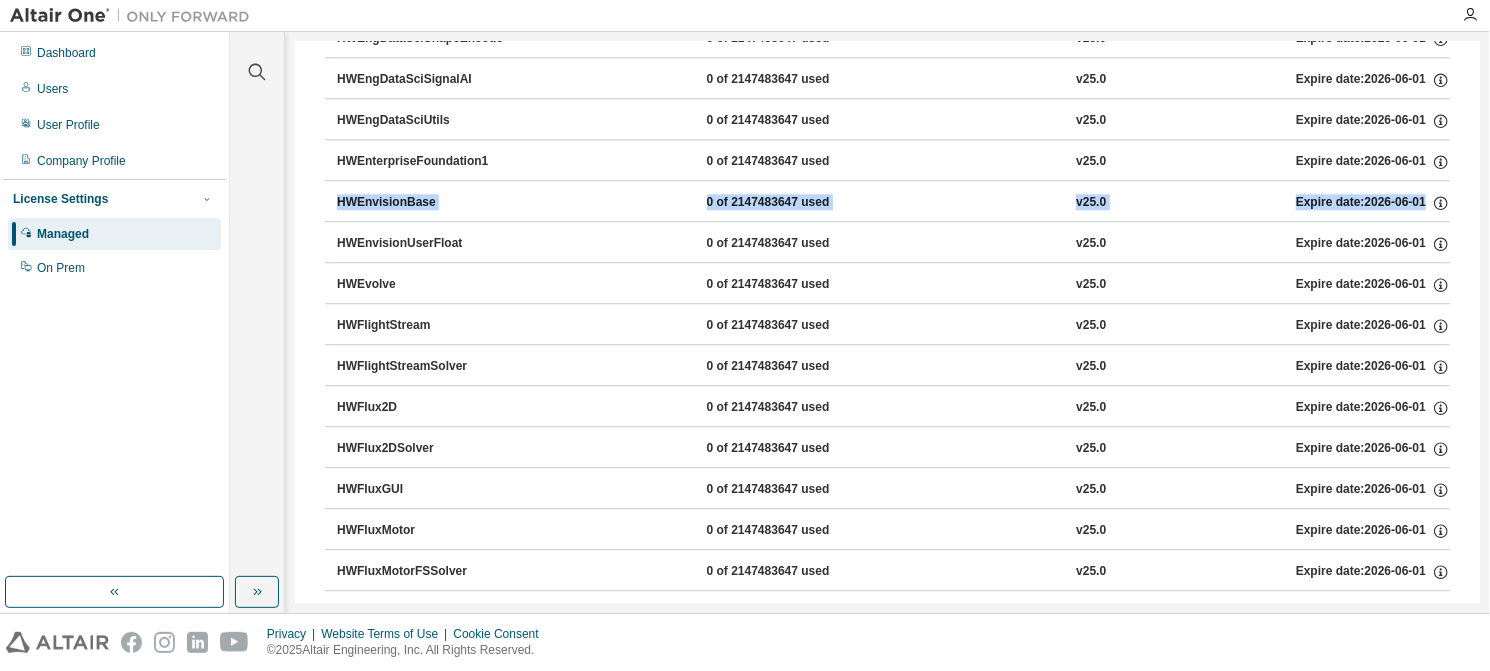 drag, startPoint x: 1480, startPoint y: 155, endPoint x: 1471, endPoint y: 203, distance: 48.83646 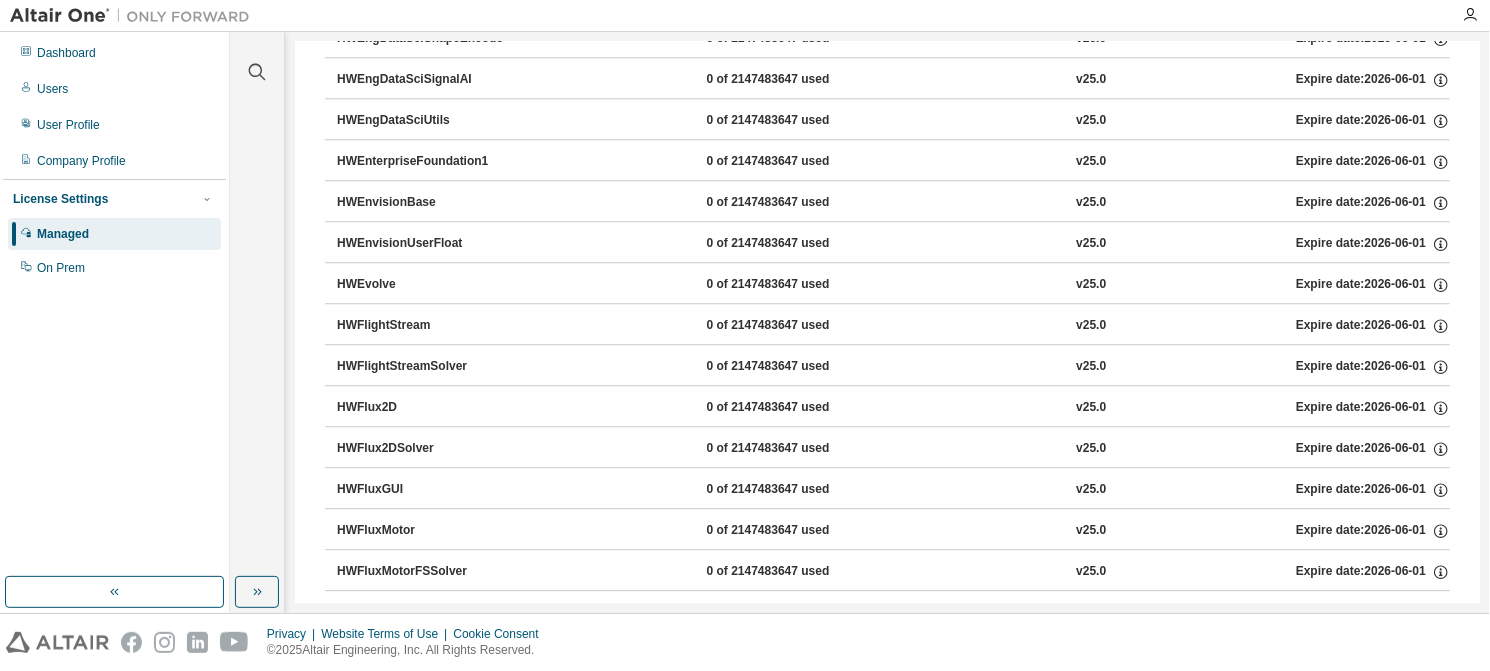 drag, startPoint x: 1471, startPoint y: 203, endPoint x: 1446, endPoint y: 231, distance: 37.536648 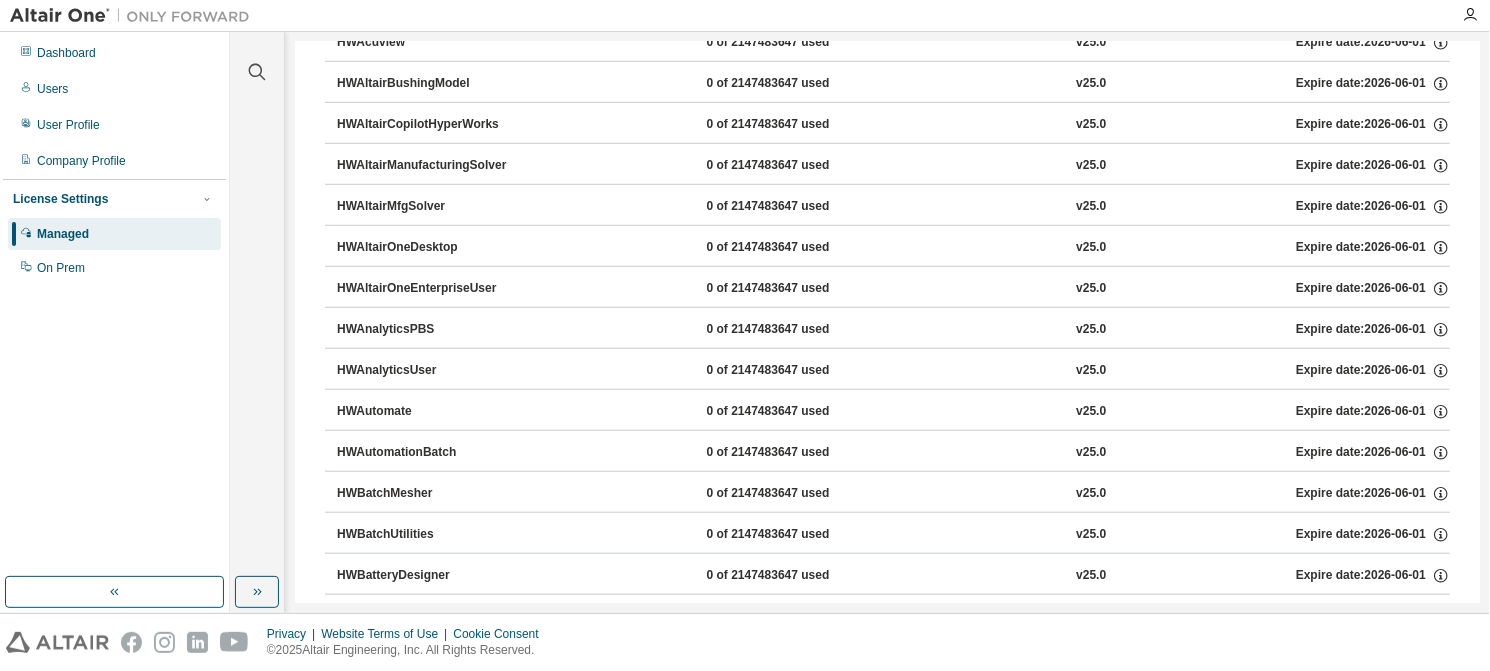 scroll, scrollTop: 0, scrollLeft: 0, axis: both 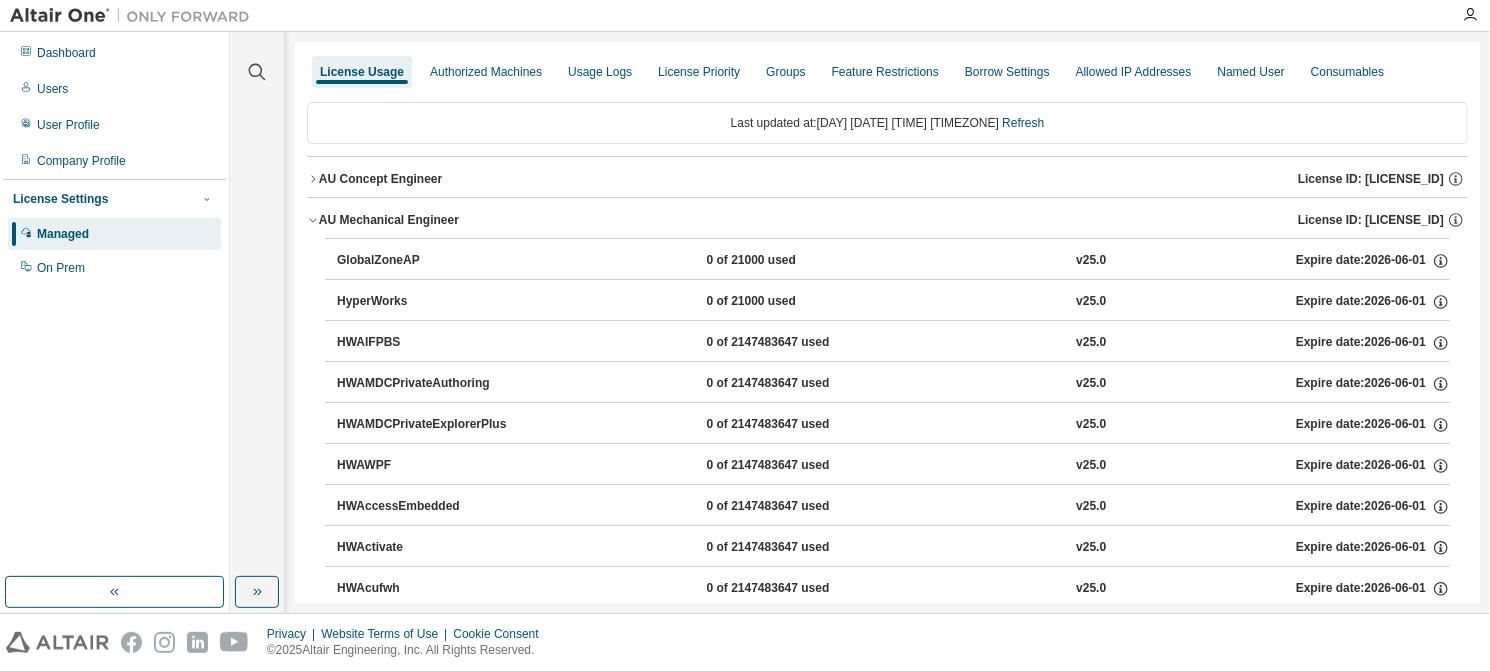 click at bounding box center [313, 220] 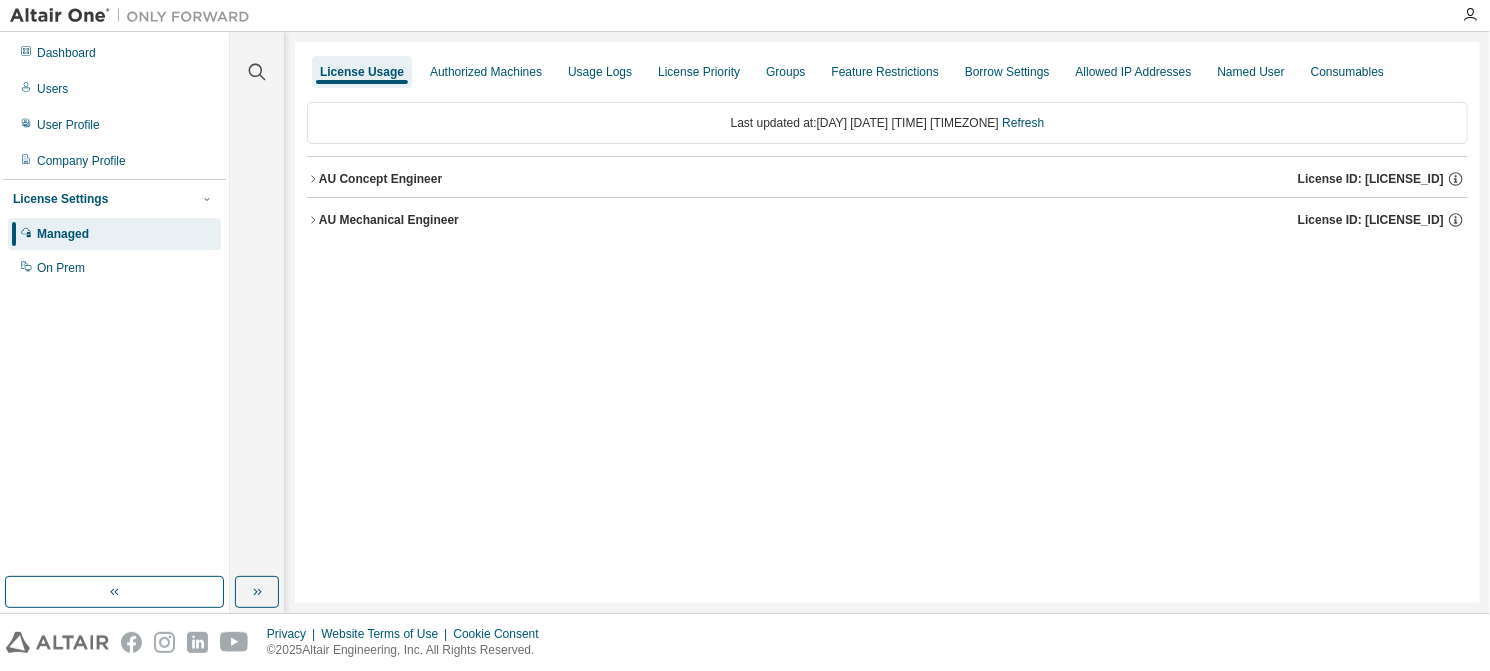 click 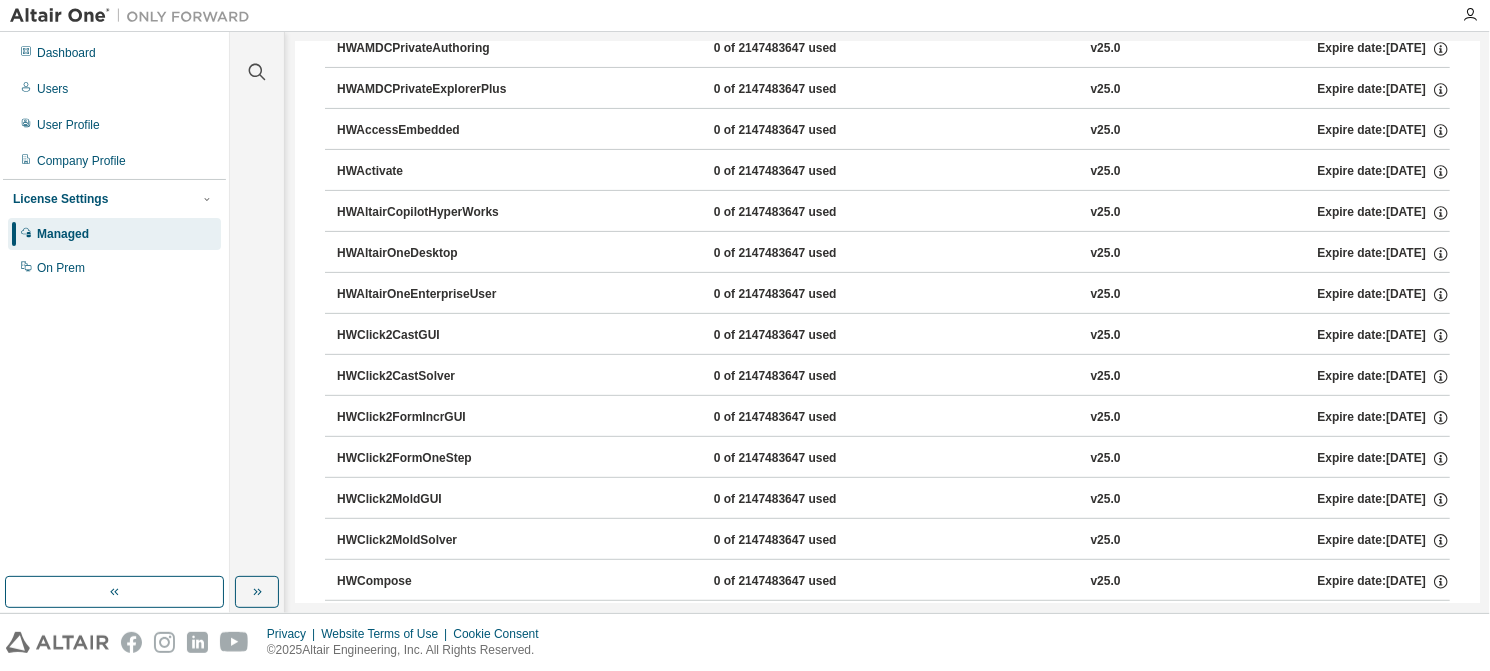 scroll, scrollTop: 0, scrollLeft: 0, axis: both 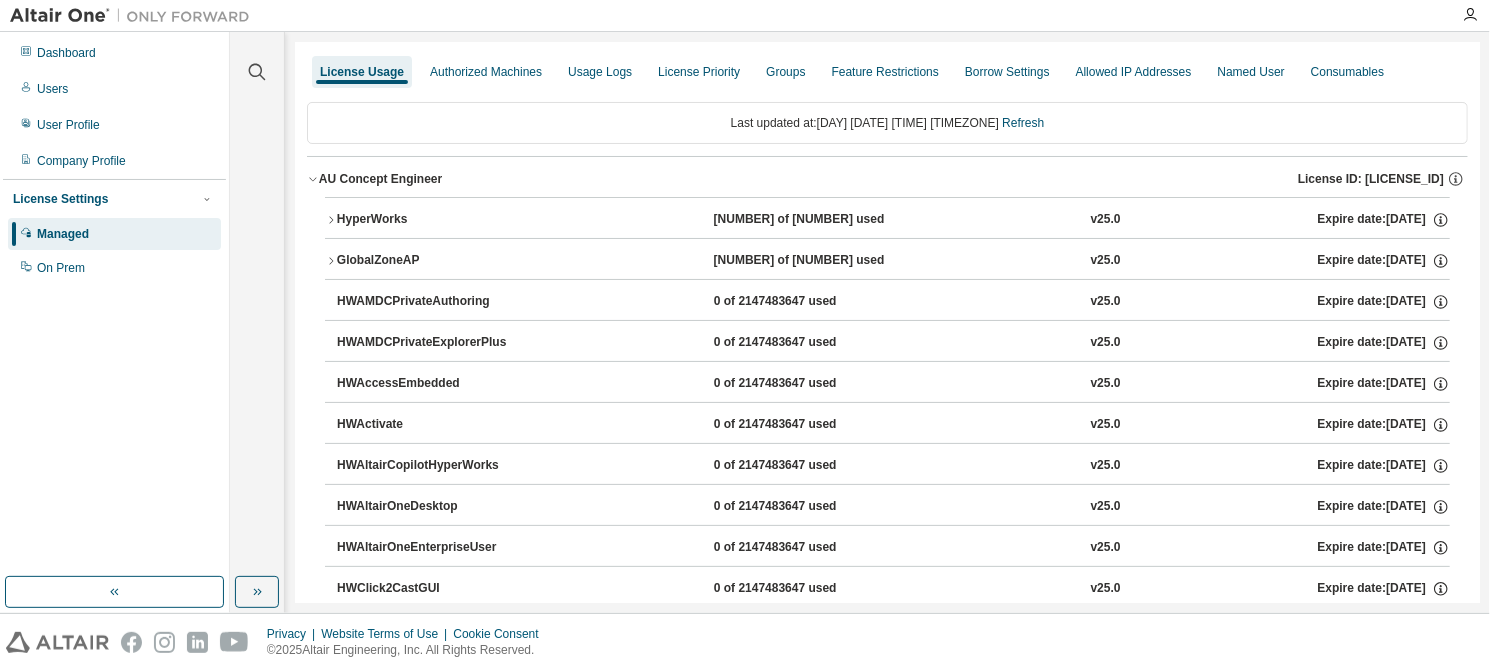 click 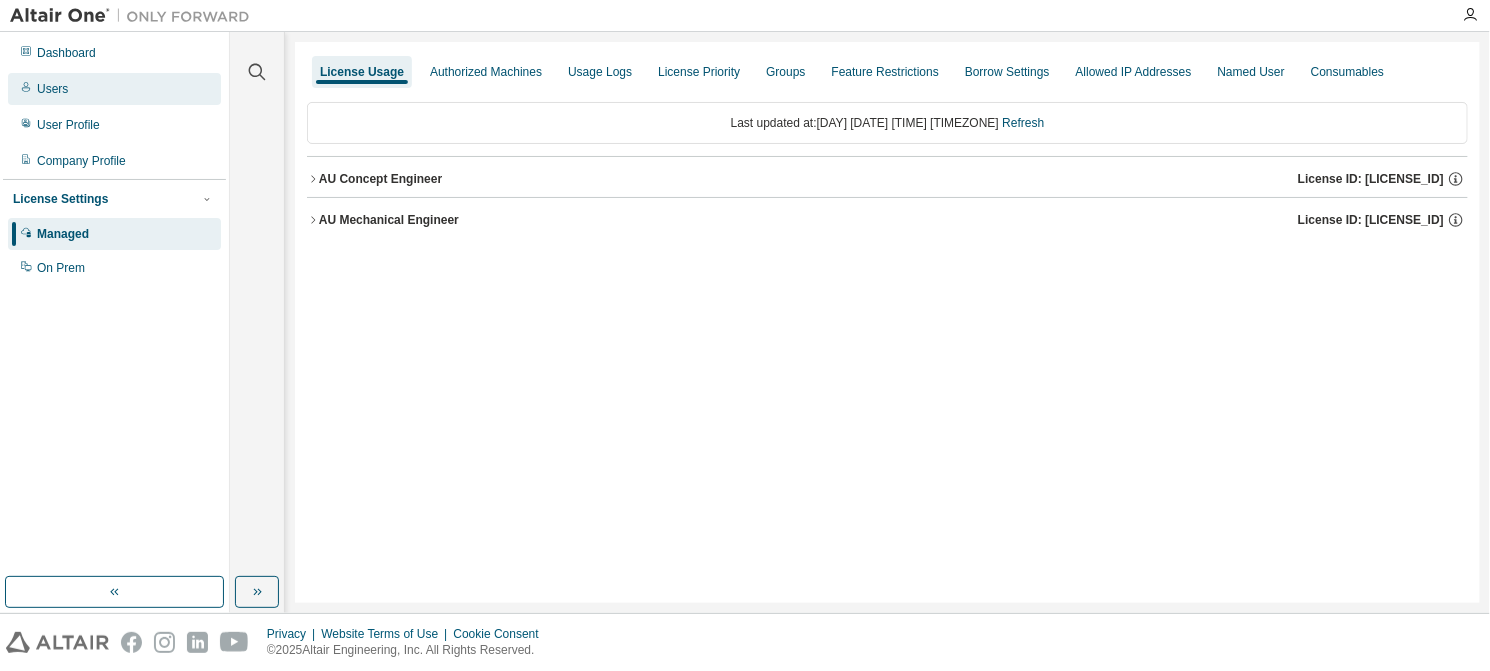 click on "Users" at bounding box center [52, 89] 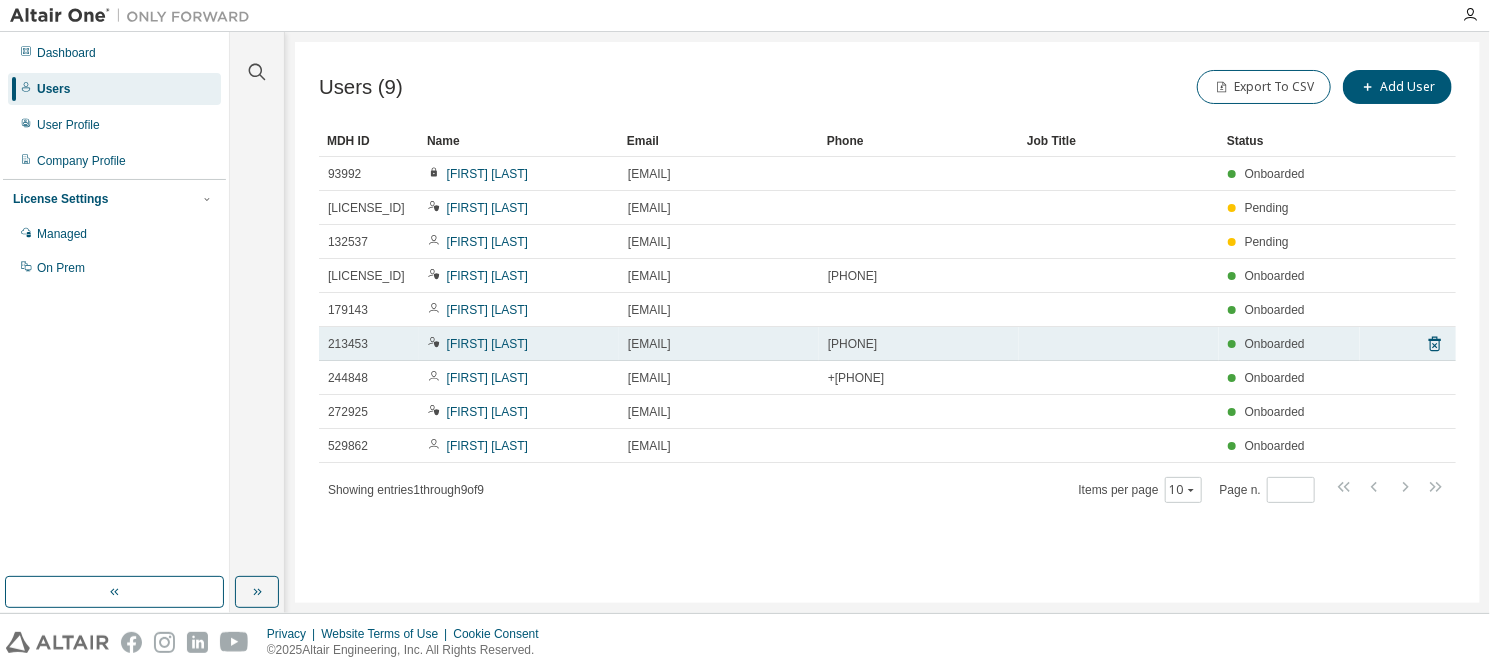 click on "kondou junichi" at bounding box center (519, 344) 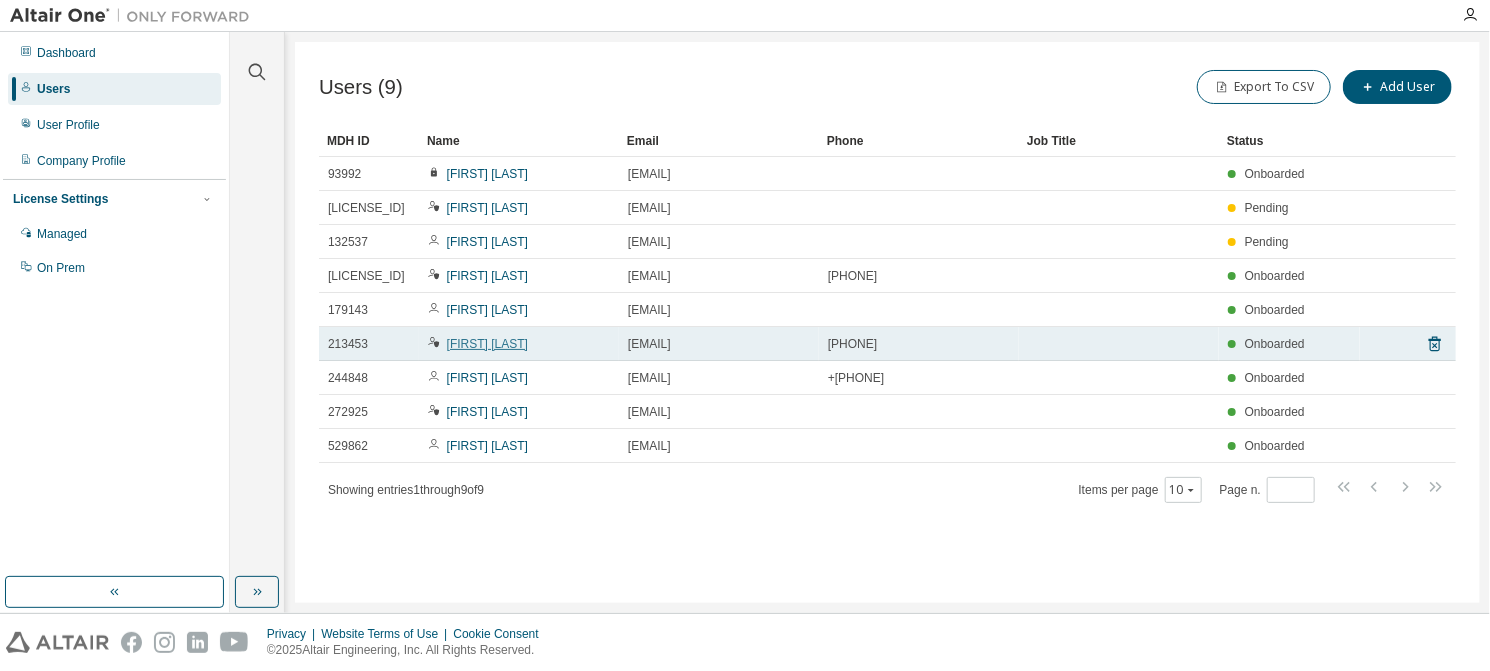 click on "kondou junichi" at bounding box center [487, 344] 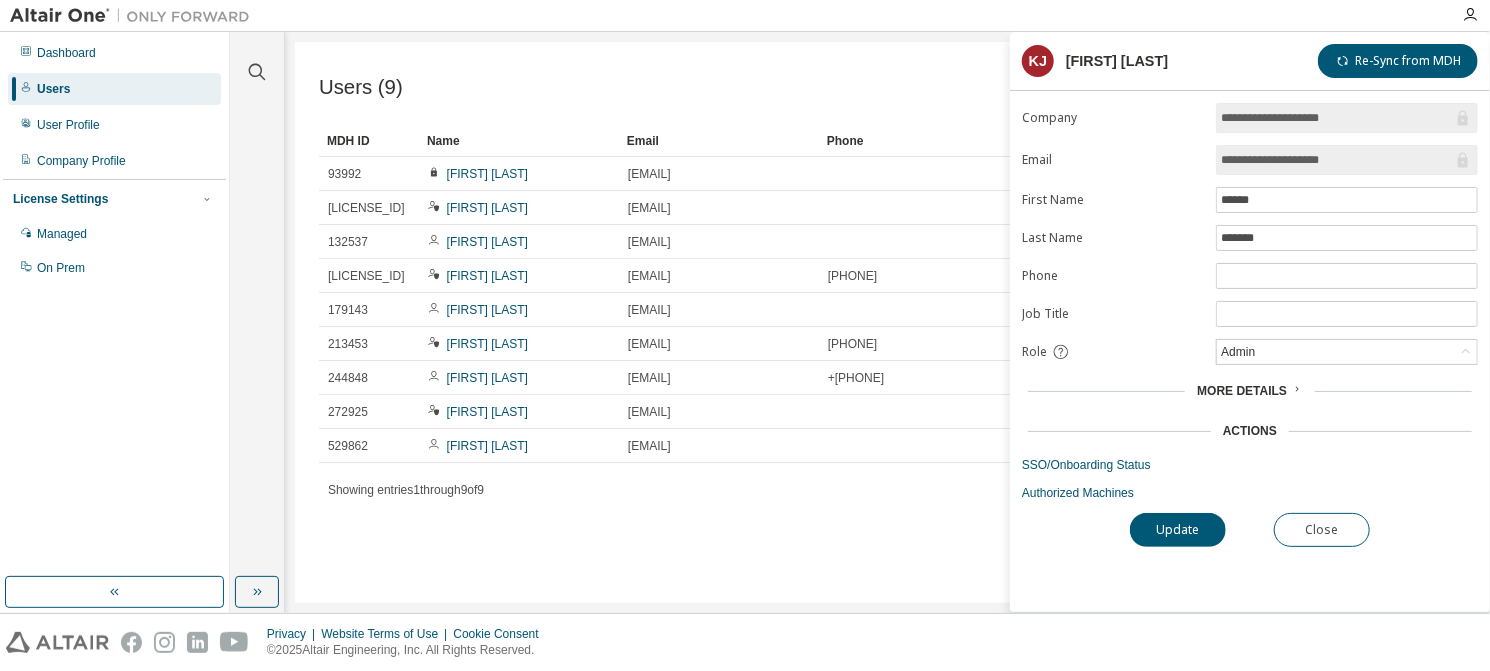 click on "Users (9) Export To CSV Add User Clear Load Save Save As Field Operator Value Select filter Select operand Add criteria Search MDH ID Name Email Phone Job Title Status 93992    Tomohiko Yasuda t-yasu@fukai.co.jp Onboarded 128975    Shinichi Funabashi funabashi@fukai.co.jp Pending 132537    Maki Yokota m-yokota@fukai.co.jp Pending 176830    Takuro Kaneko t-kaneko@fukai.co.jp 0284649031 Onboarded 179143    Yasuhiro Sakurai ysakurai@fukai.co.jp Onboarded 213453    kondou junichi j-kondou@fukai.co.jp 0284-64-9031 Onboarded 244848    Hiroshi Motegi hmotegi@fukai.co.jp +81284649031  Onboarded 272925    Satoshi Kawashima  s-kawa@fukai.co.jp Onboarded 529862    Somei Asai asai@fukai.co.jp Onboarded Showing entries  1  through  9  of  9 Items per page 10 Page n. *" at bounding box center [887, 322] 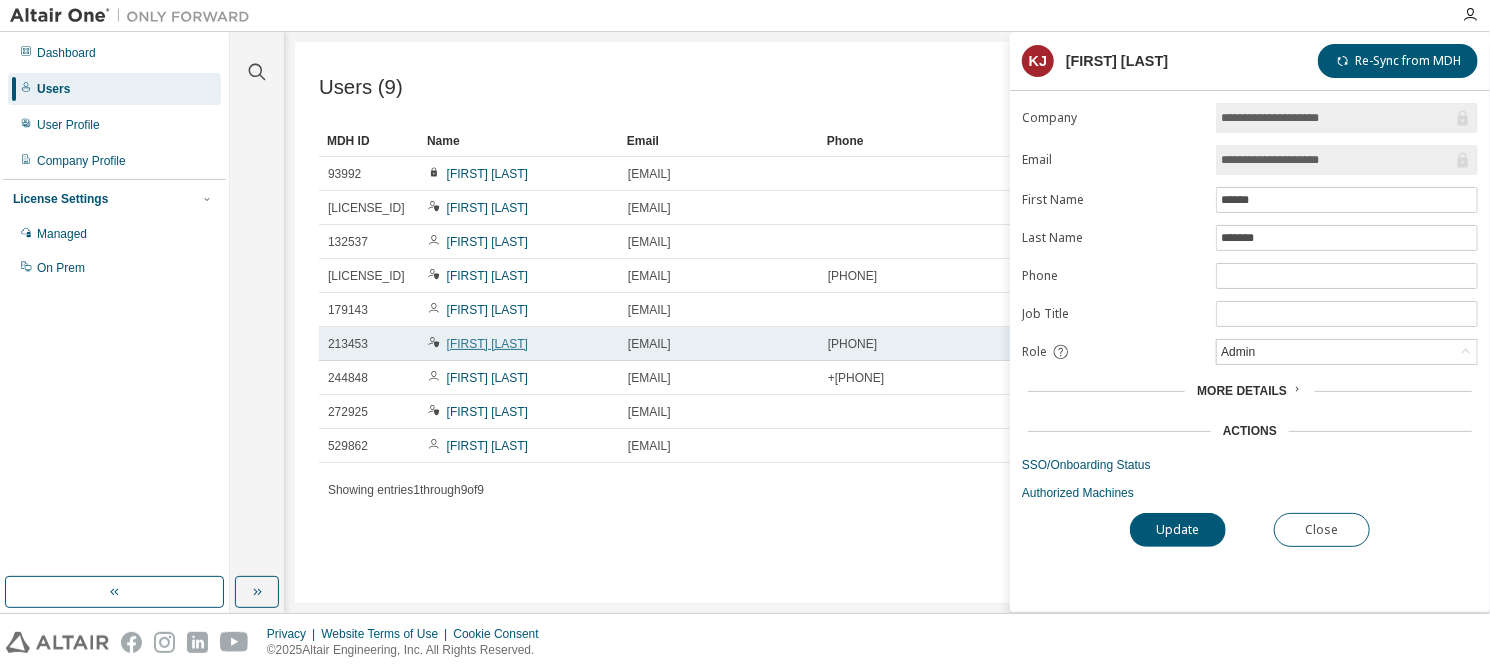 click on "kondou junichi" at bounding box center [487, 344] 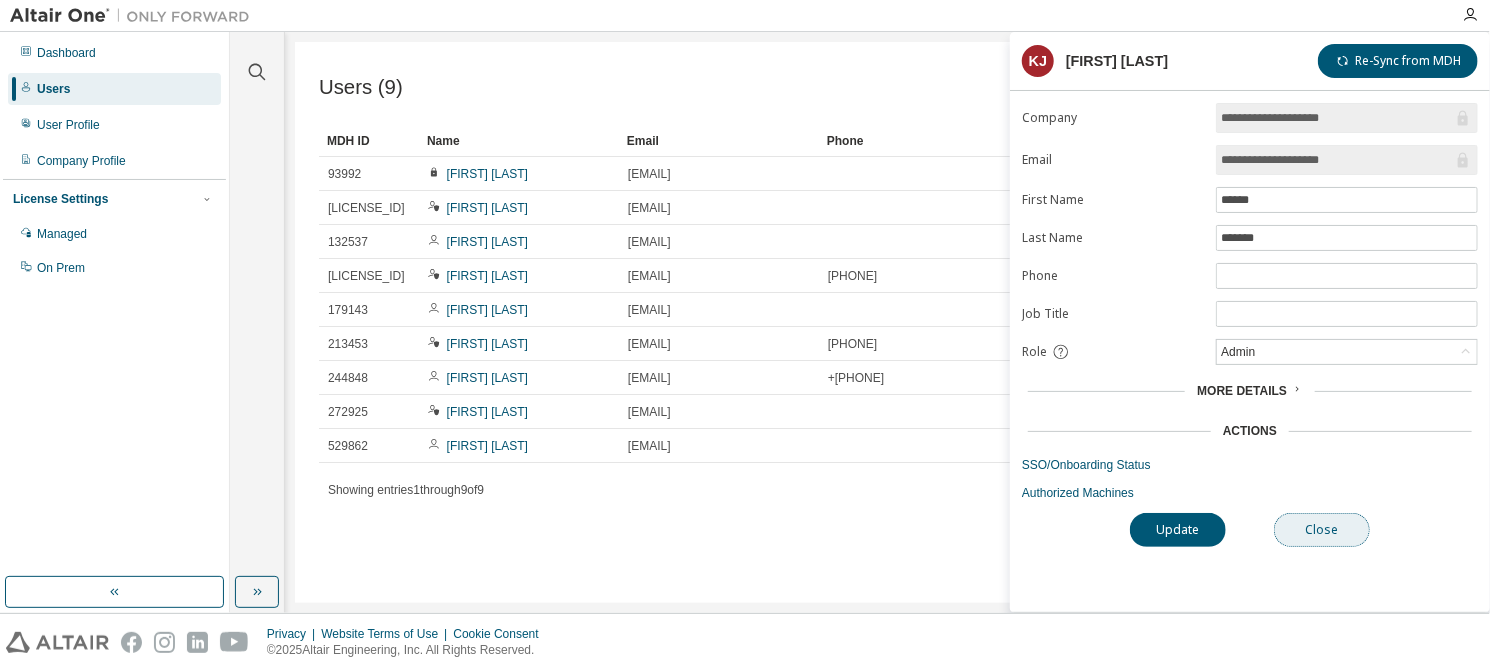 click on "Close" at bounding box center [1322, 530] 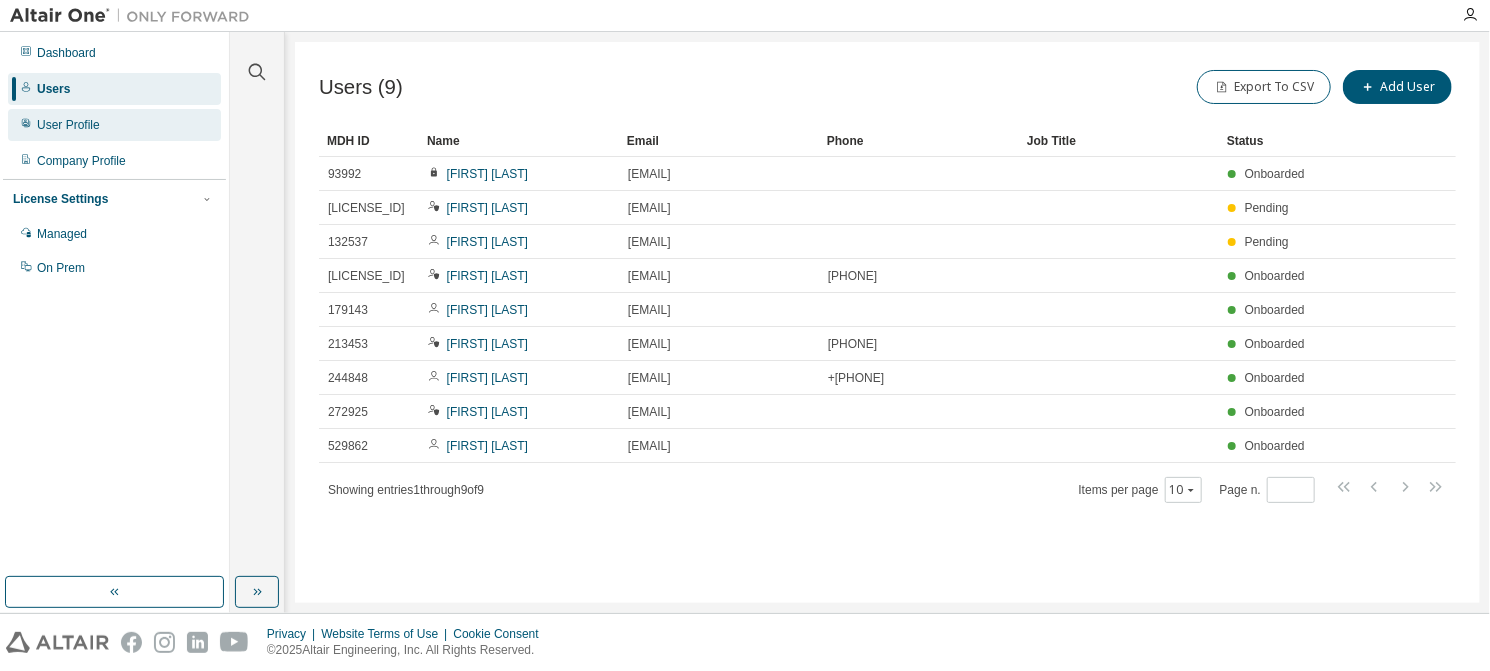 click on "User Profile" at bounding box center [68, 125] 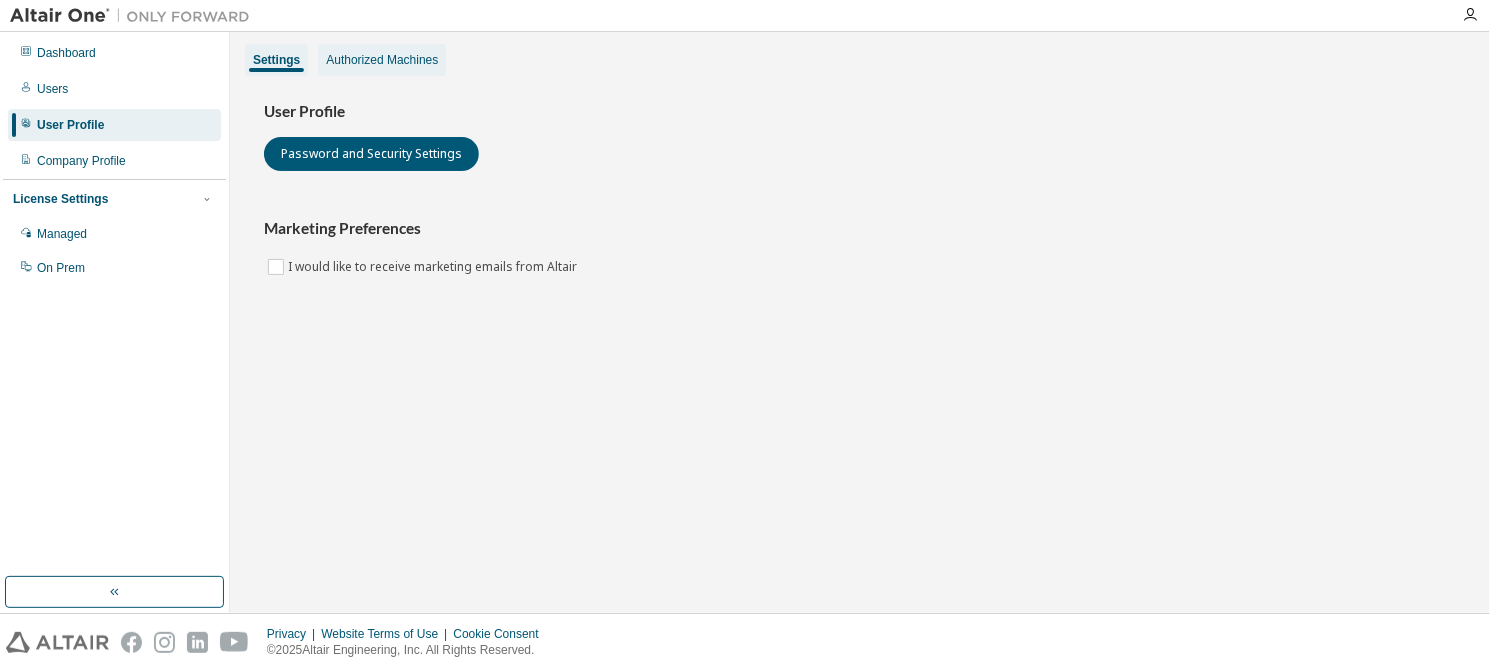 click on "Authorized Machines" at bounding box center (382, 60) 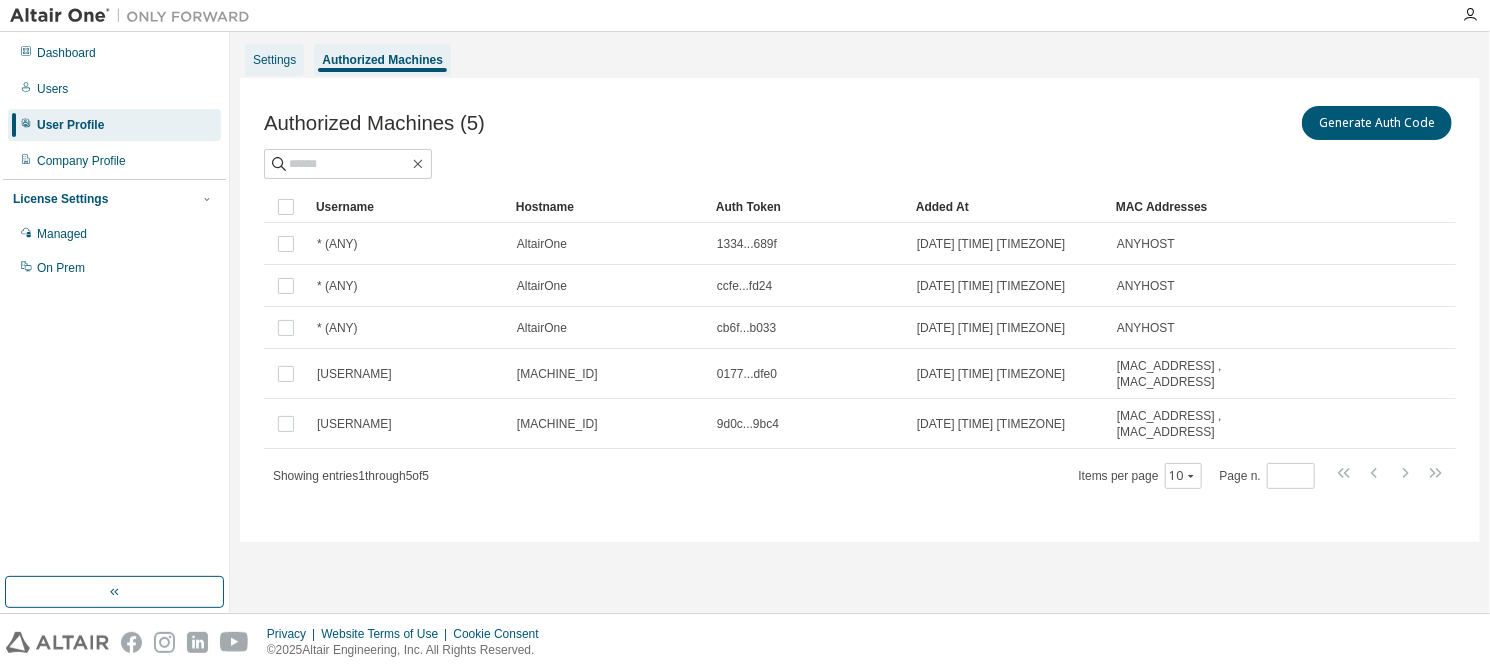 click on "Settings" at bounding box center (274, 60) 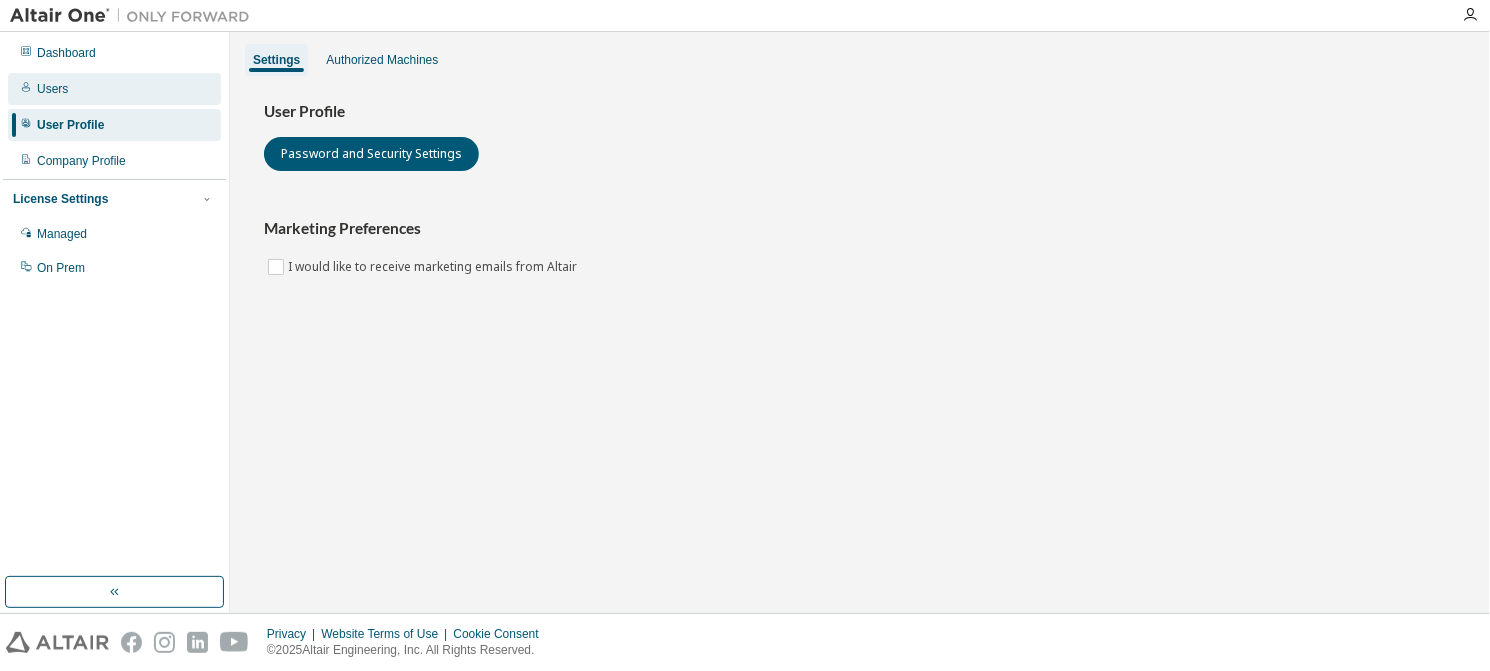 click on "Users" at bounding box center [114, 89] 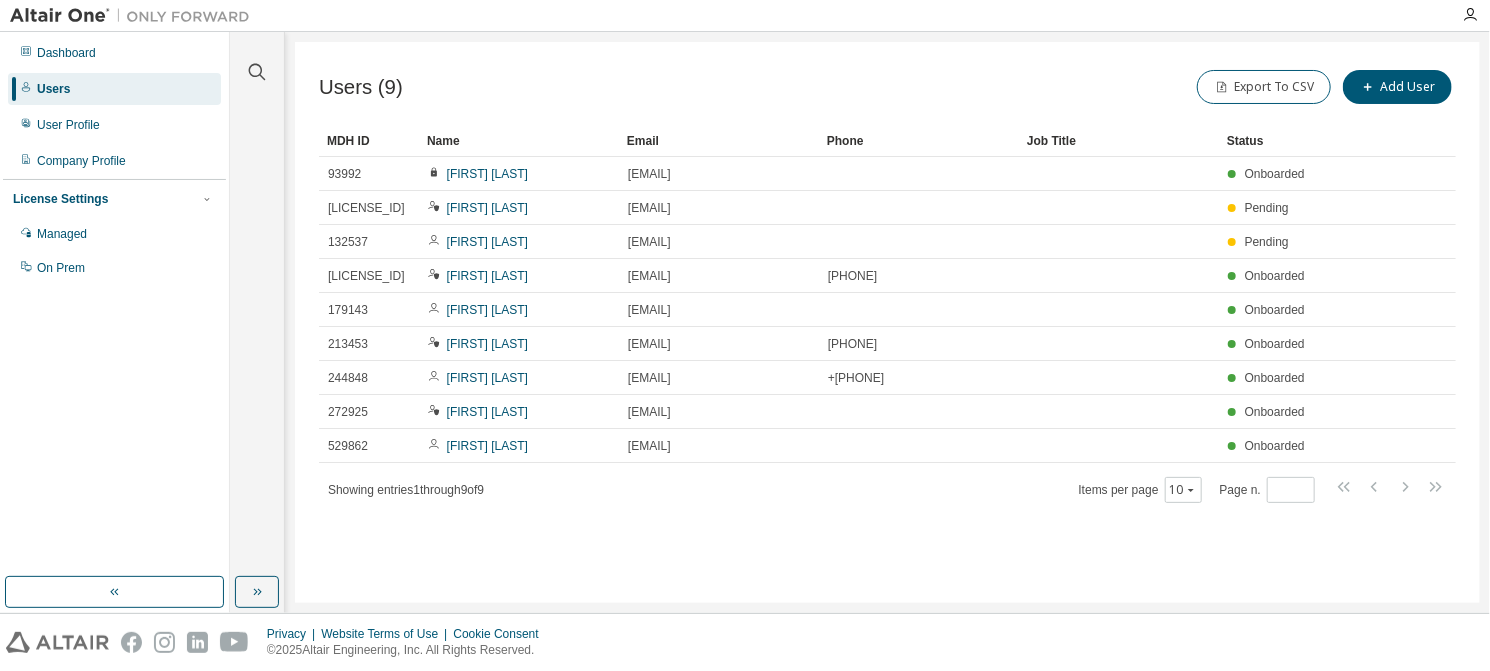 drag, startPoint x: 472, startPoint y: 335, endPoint x: 424, endPoint y: 522, distance: 193.06216 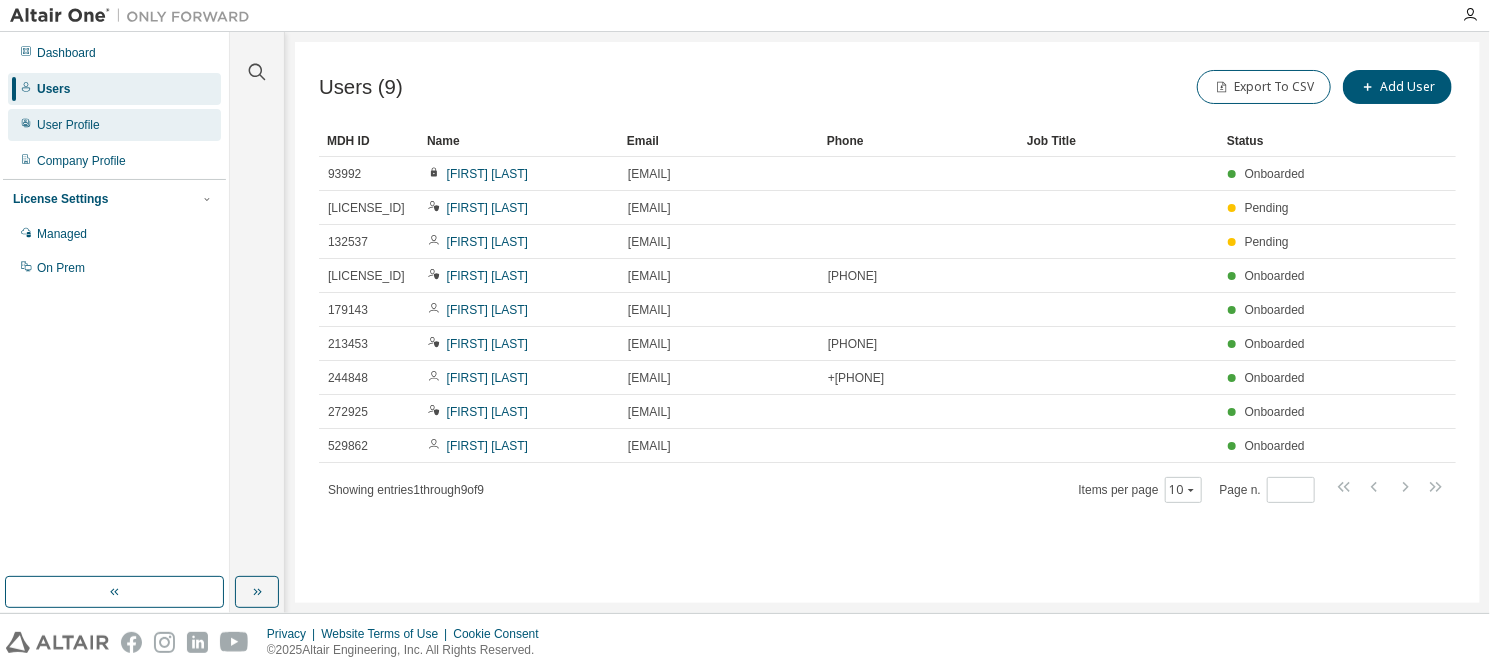 click on "User Profile" at bounding box center (68, 125) 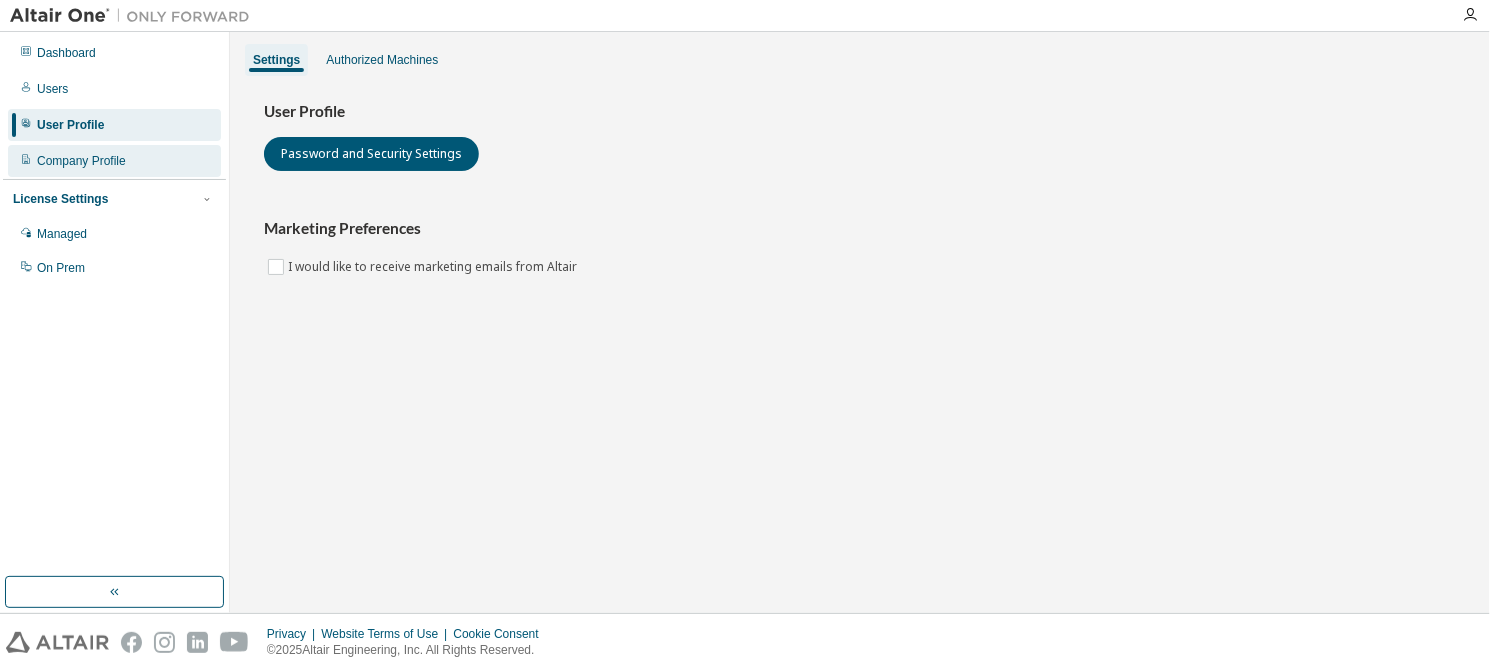 click on "Company Profile" at bounding box center [81, 161] 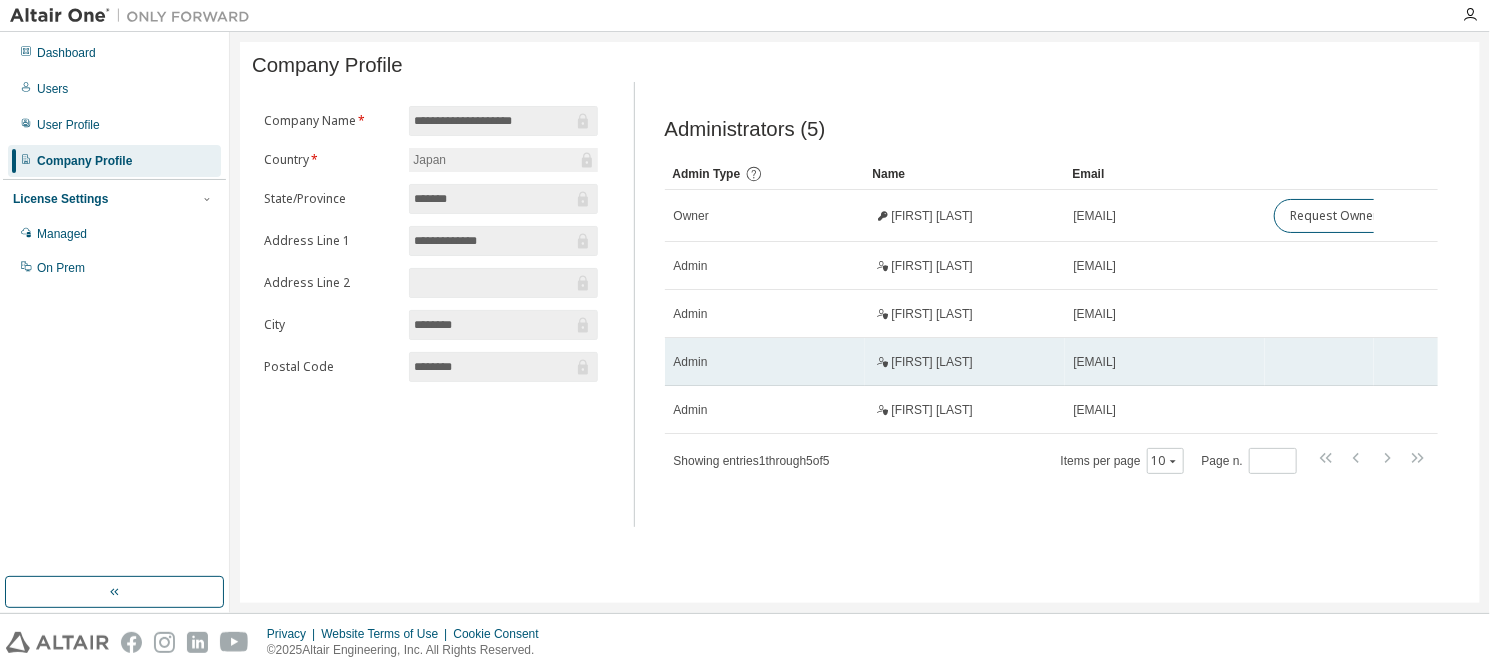 click on "Admin" at bounding box center [765, 362] 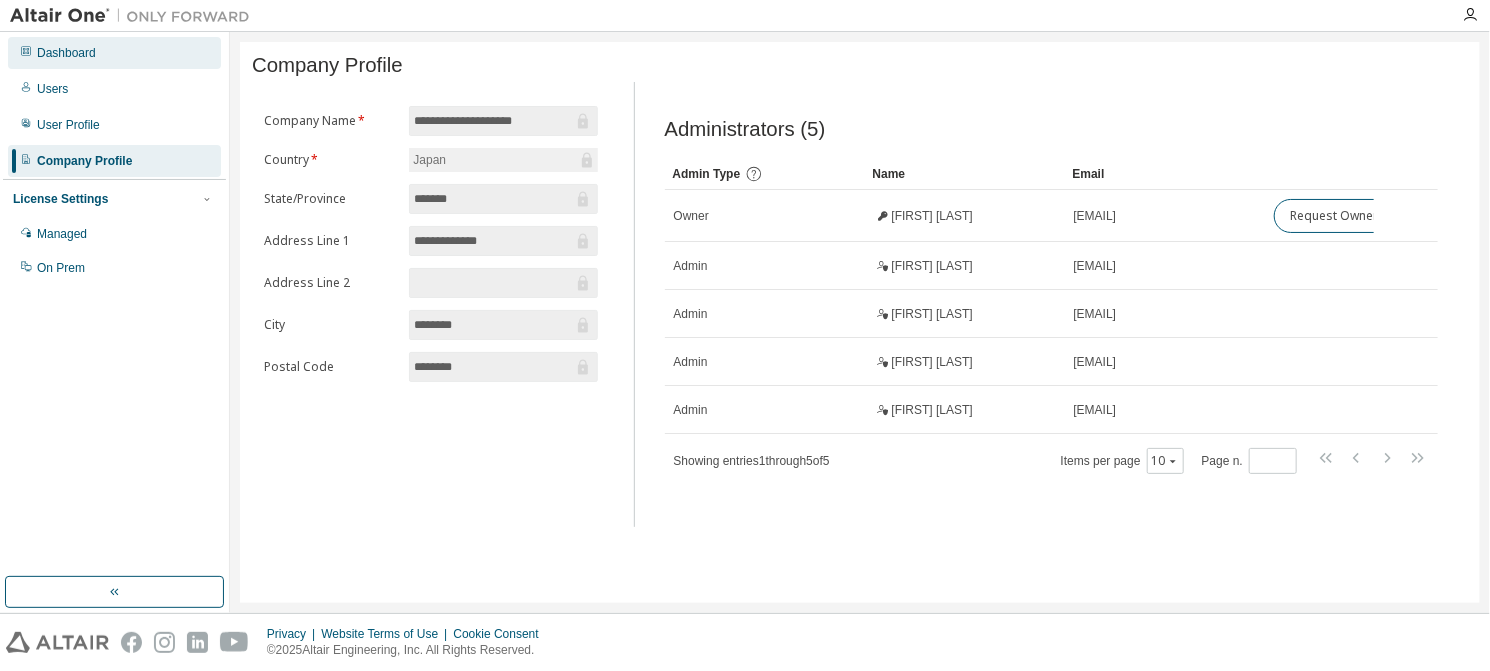 click on "Dashboard" at bounding box center [66, 53] 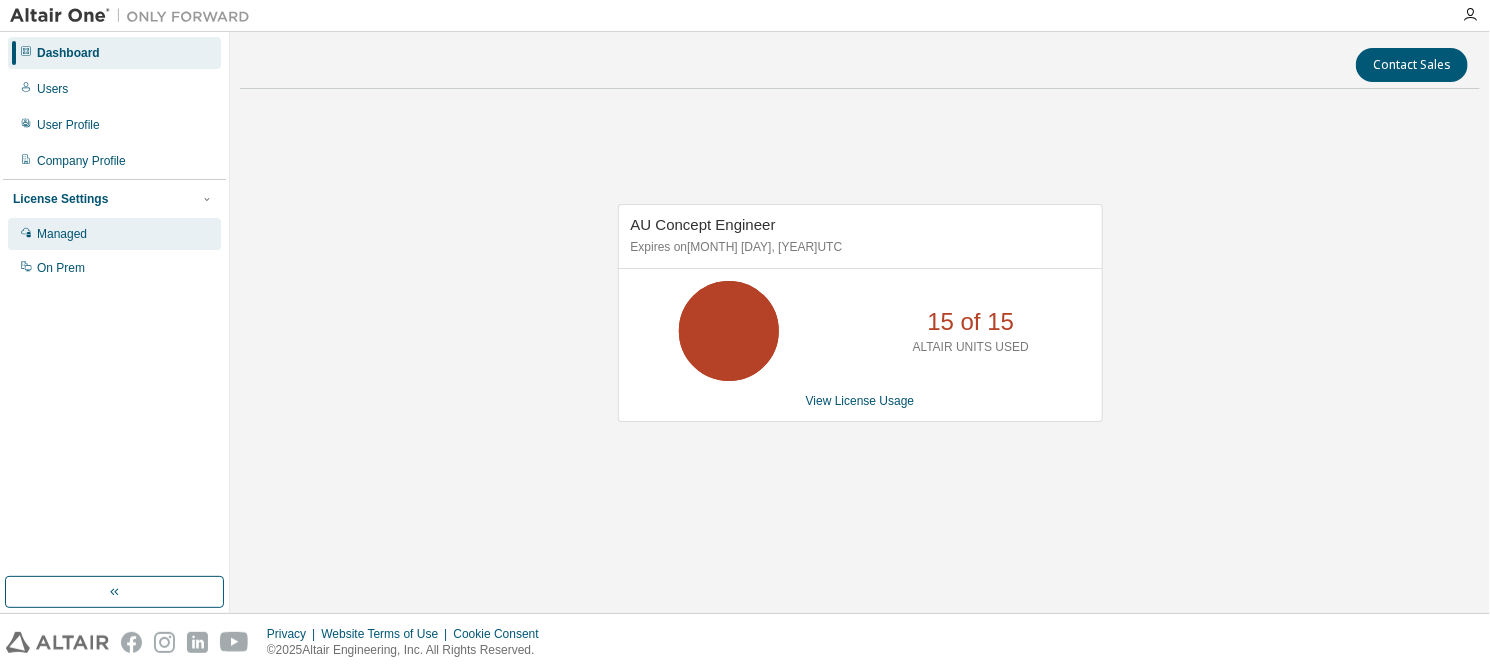 click on "Managed" at bounding box center (62, 234) 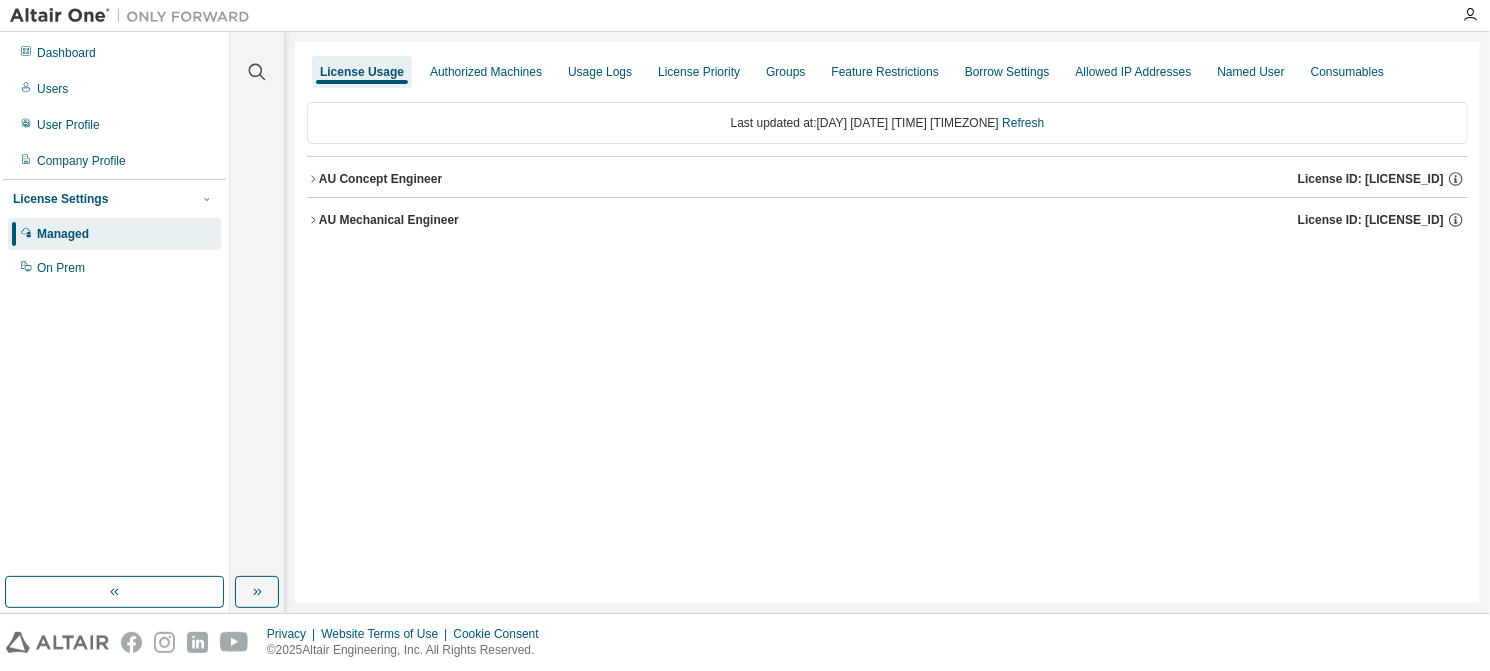 click 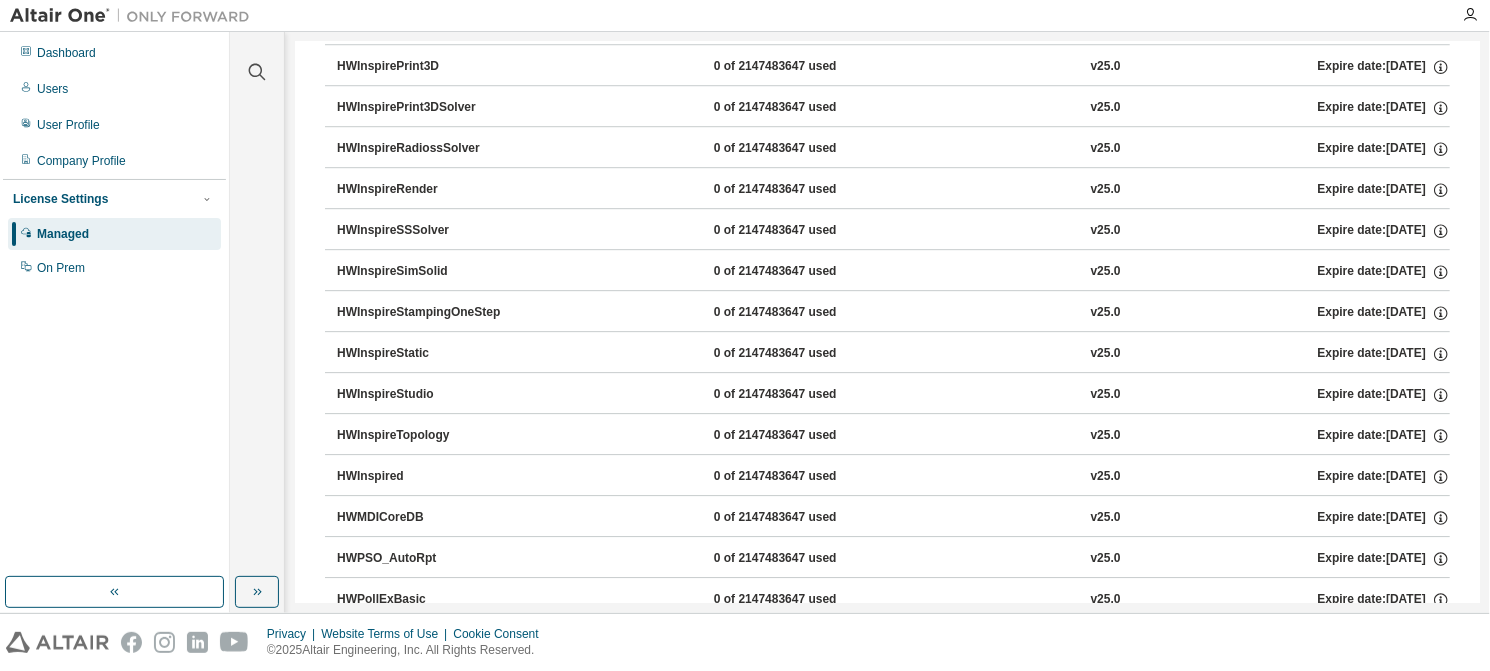 scroll, scrollTop: 3100, scrollLeft: 0, axis: vertical 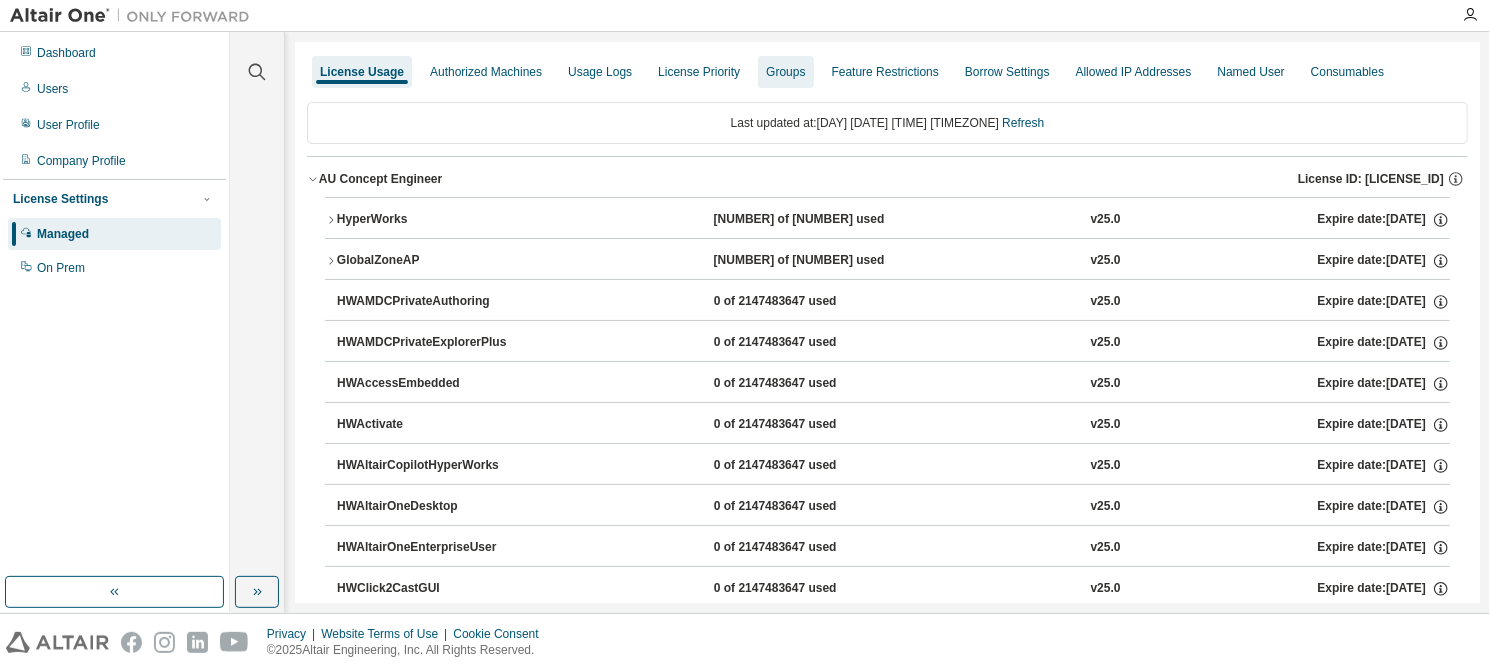 drag, startPoint x: 718, startPoint y: 82, endPoint x: 728, endPoint y: 75, distance: 12.206555 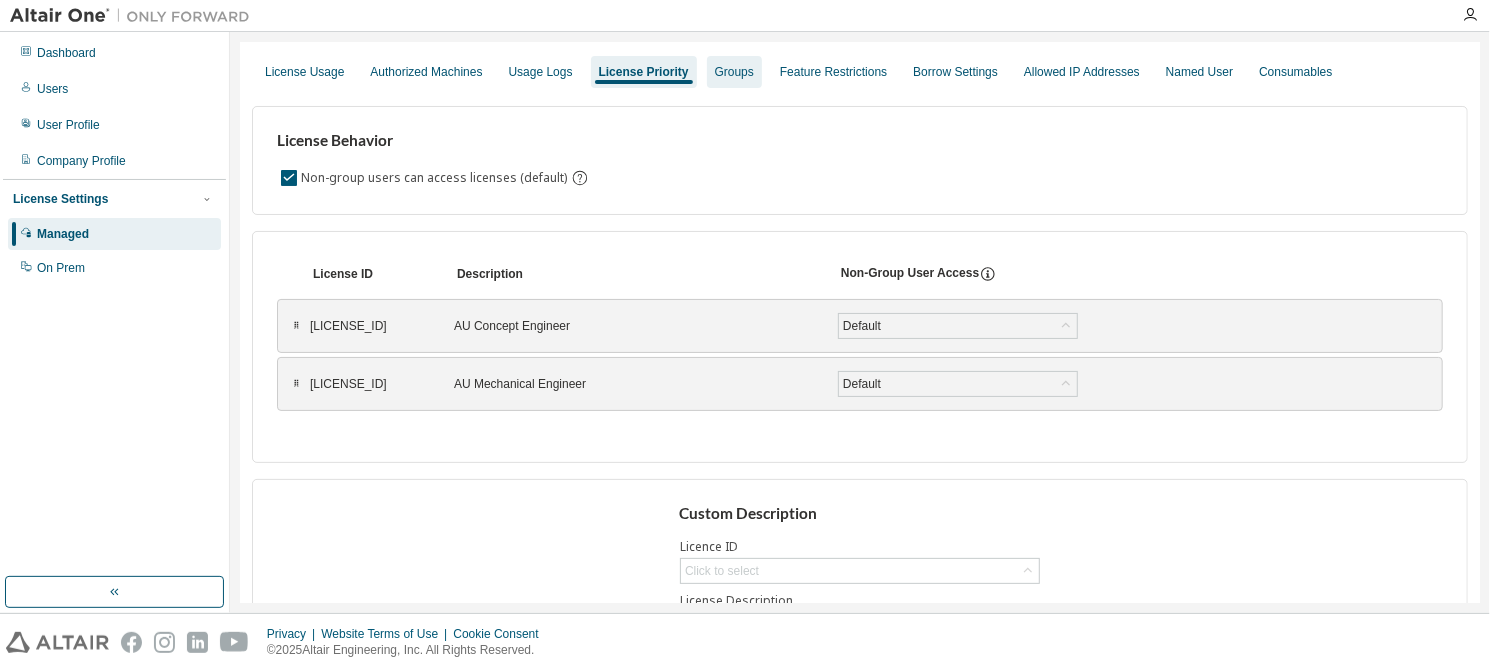click on "Groups" at bounding box center [734, 72] 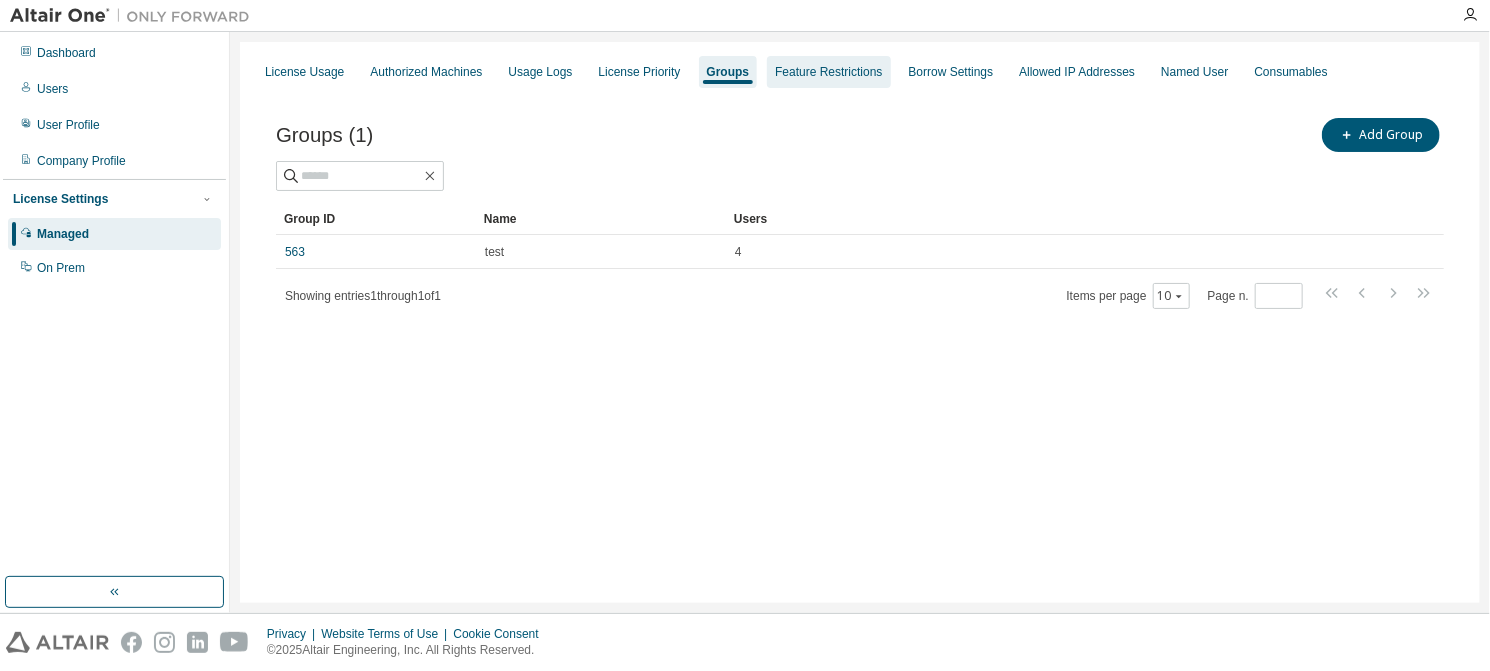 click on "Feature Restrictions" at bounding box center [828, 72] 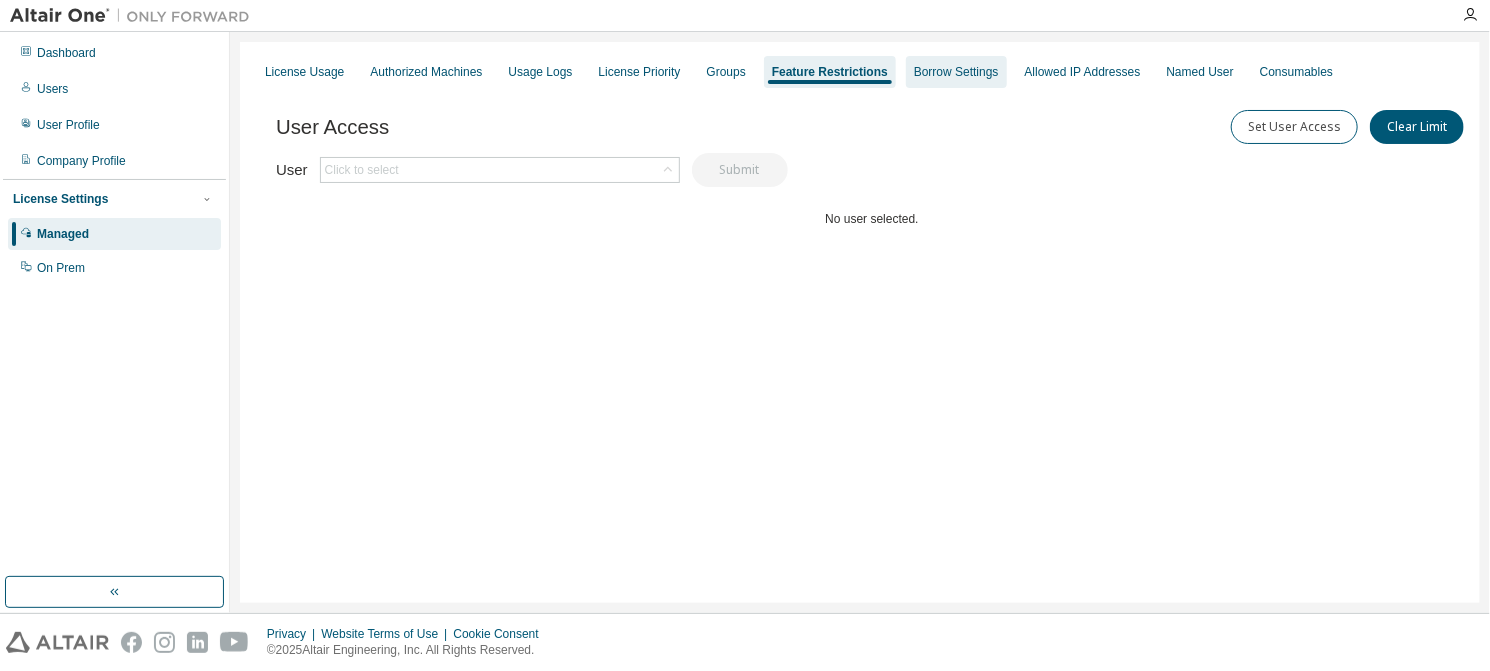 click on "Borrow Settings" at bounding box center [956, 72] 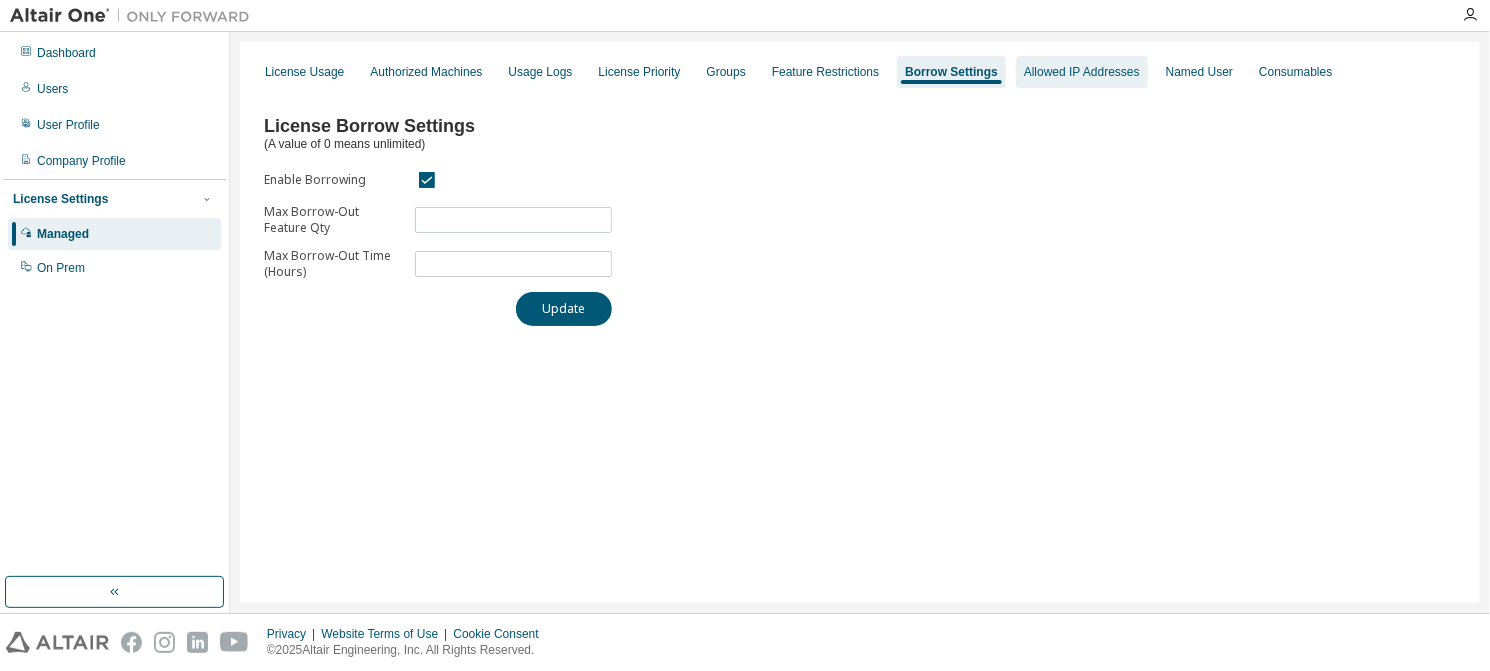 click on "Allowed IP Addresses" at bounding box center (1082, 72) 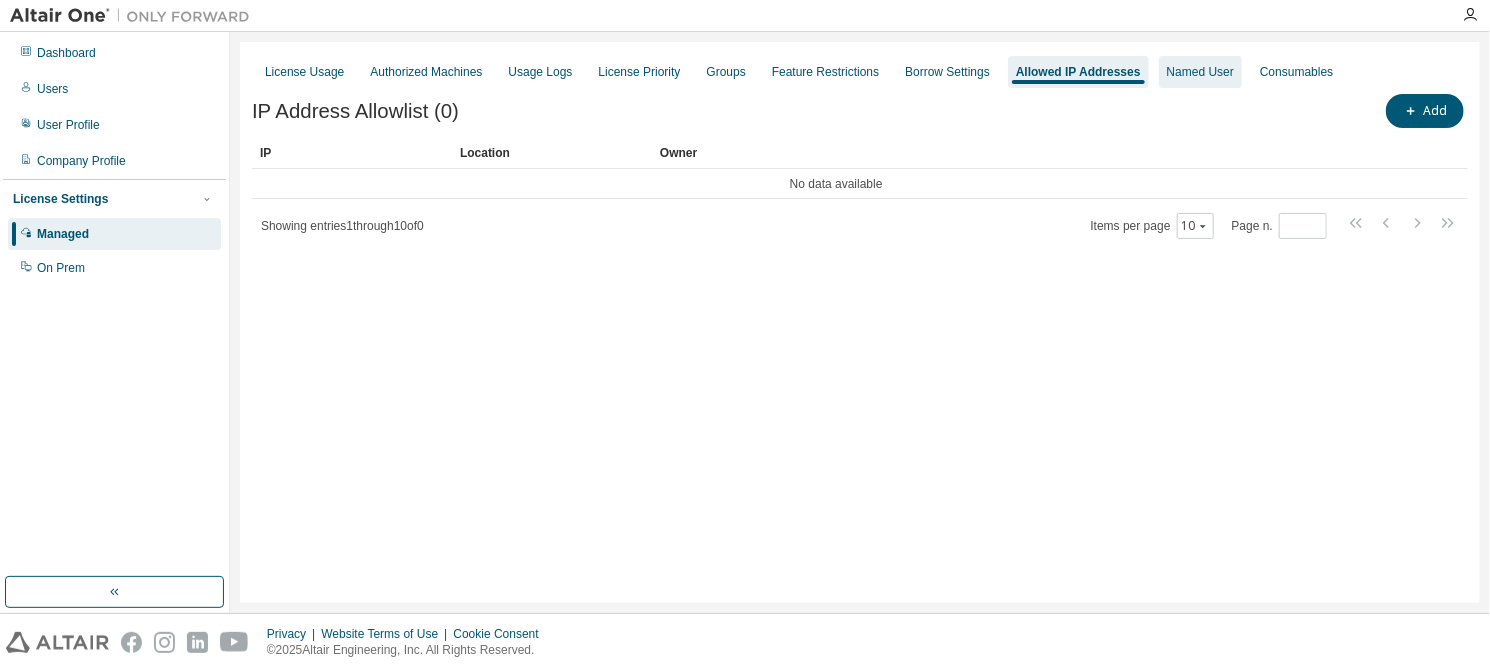 click on "Named User" at bounding box center (1200, 72) 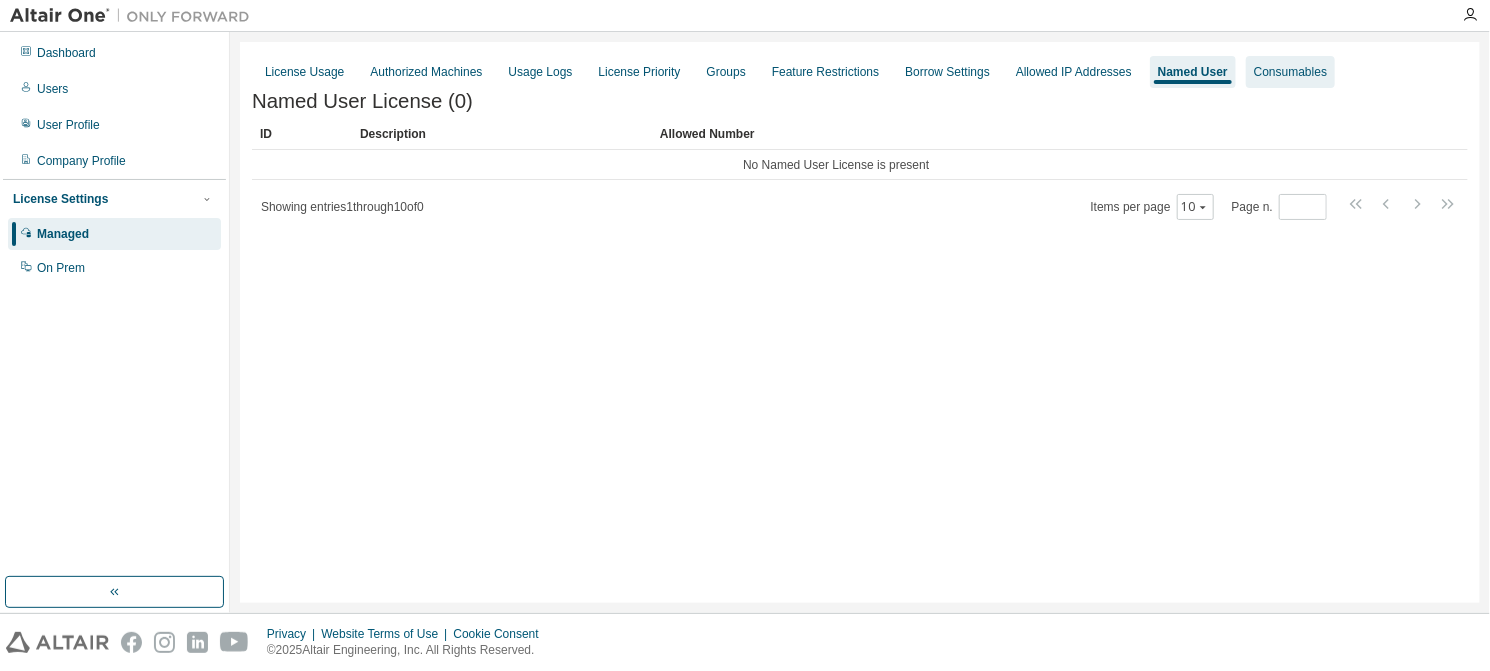 click on "Consumables" at bounding box center (1290, 72) 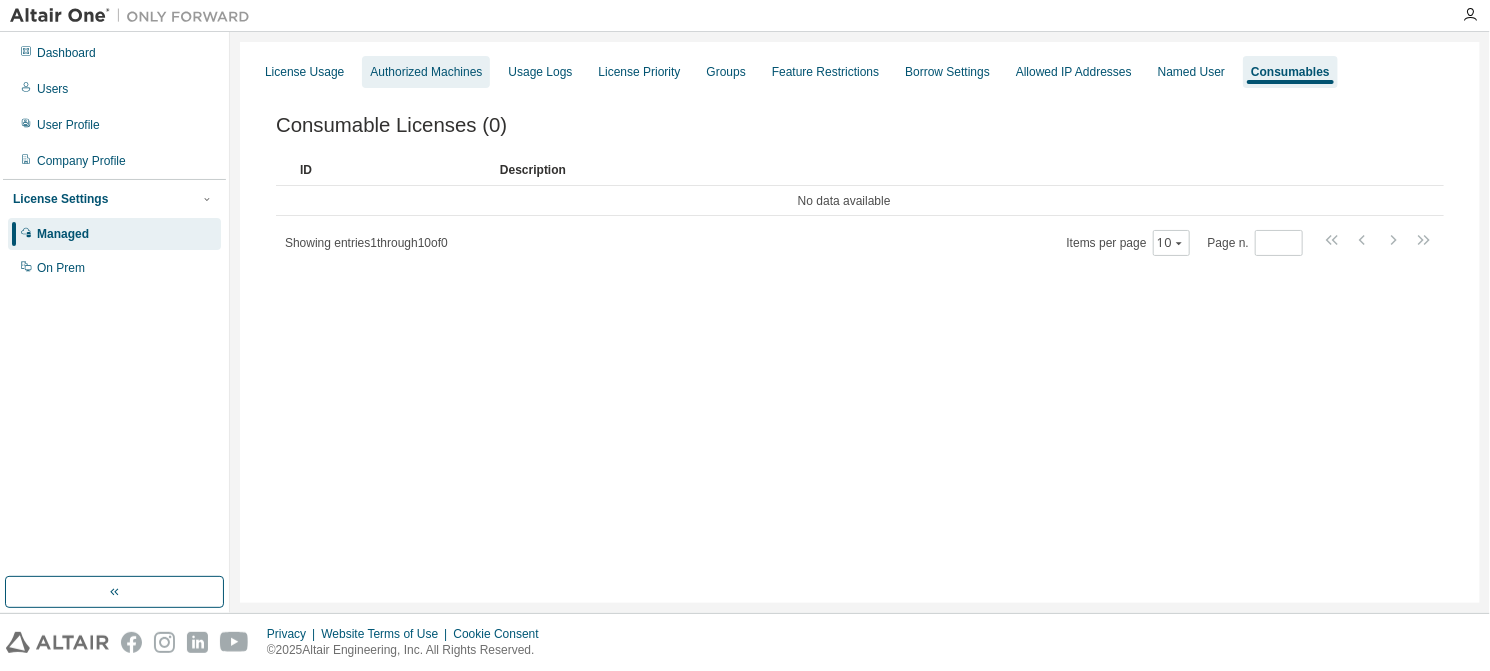 click on "Authorized Machines" at bounding box center [426, 72] 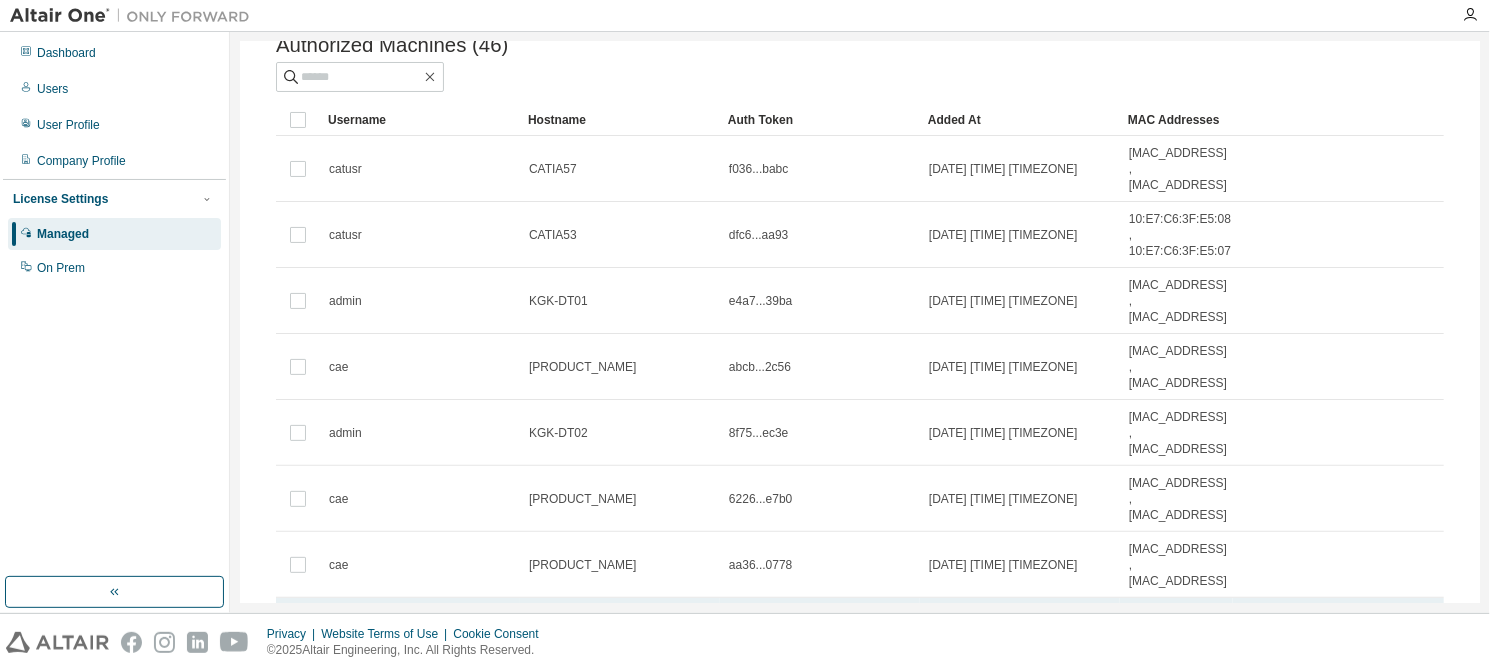 scroll, scrollTop: 0, scrollLeft: 0, axis: both 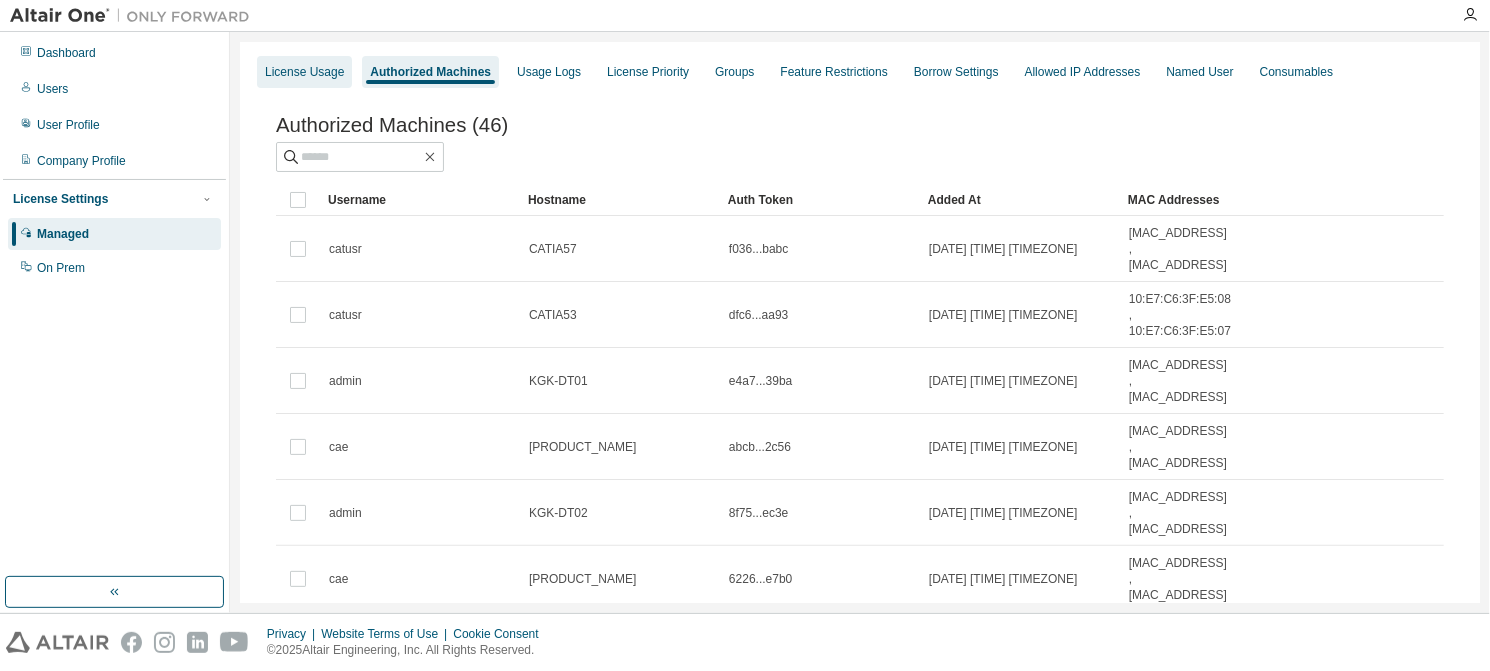 click on "License Usage" at bounding box center (304, 72) 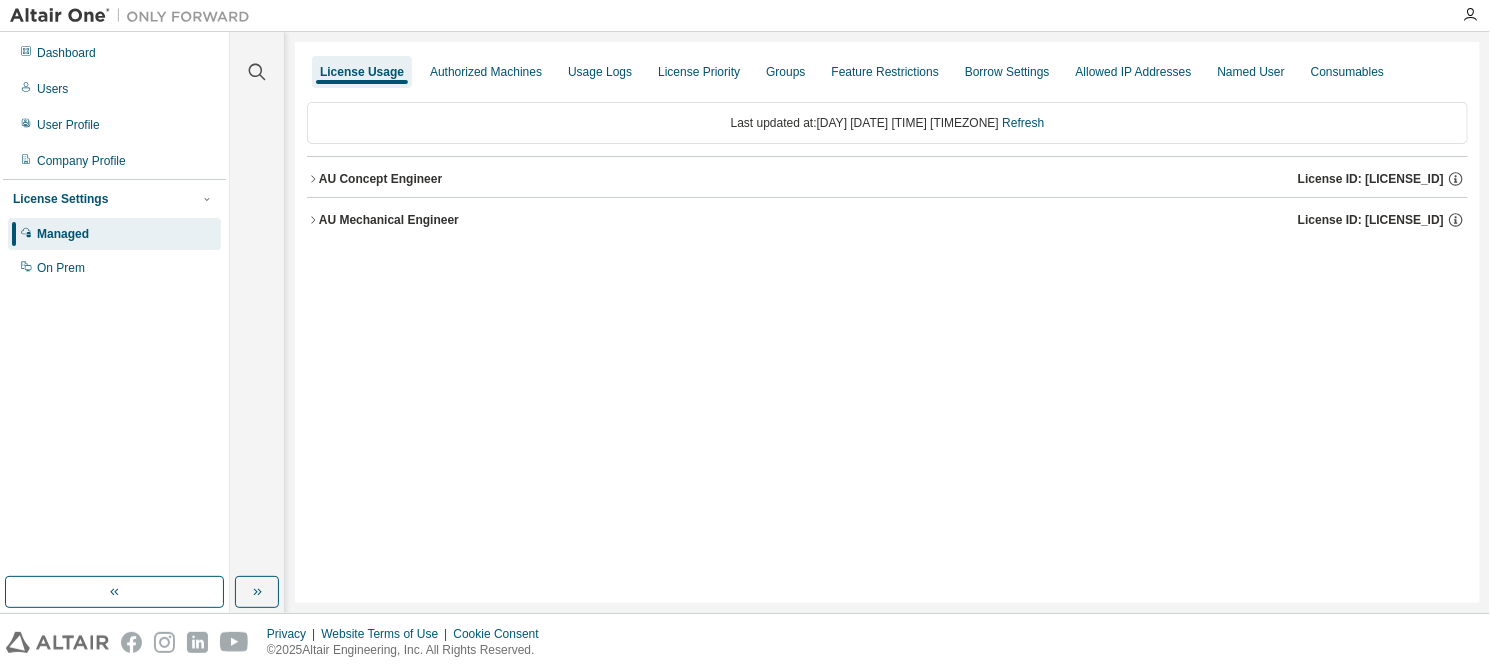 click at bounding box center [135, 16] 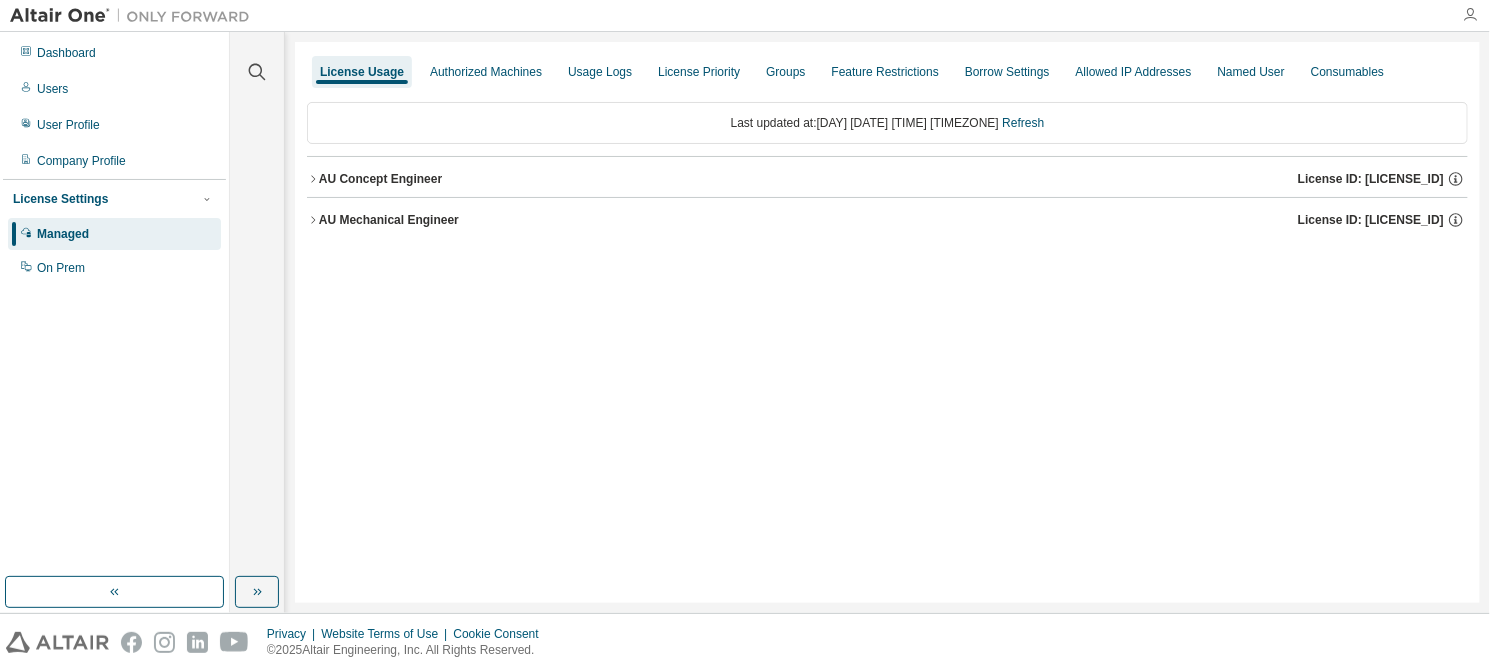 click at bounding box center [1470, 15] 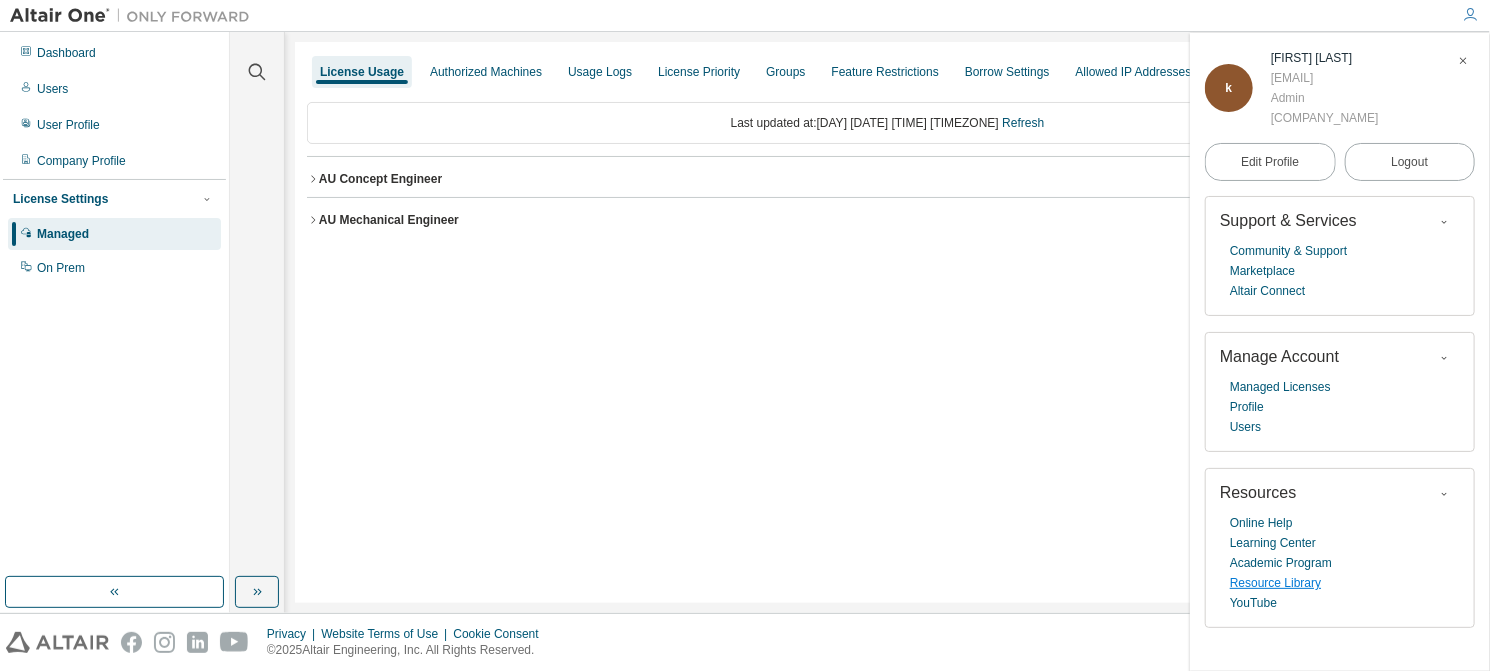 click on "Resource Library" at bounding box center (1275, 583) 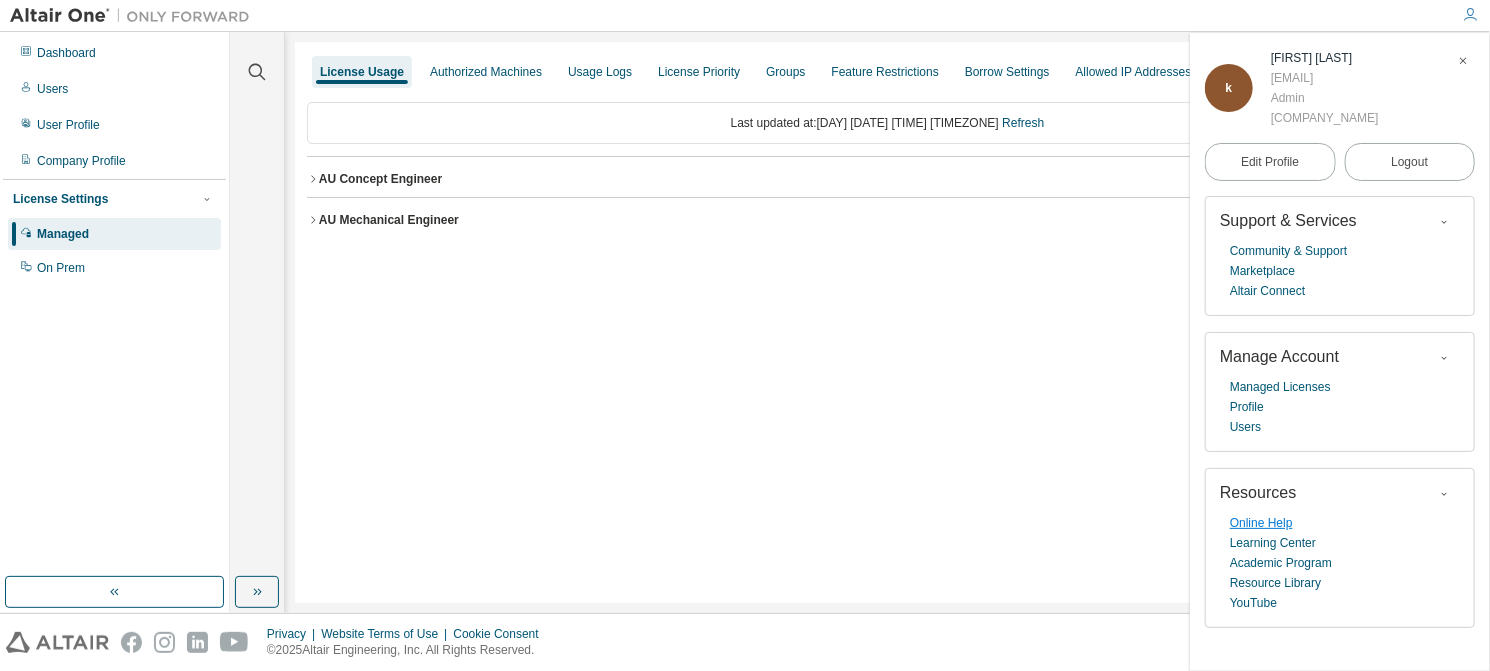 click on "Online Help" at bounding box center (1261, 523) 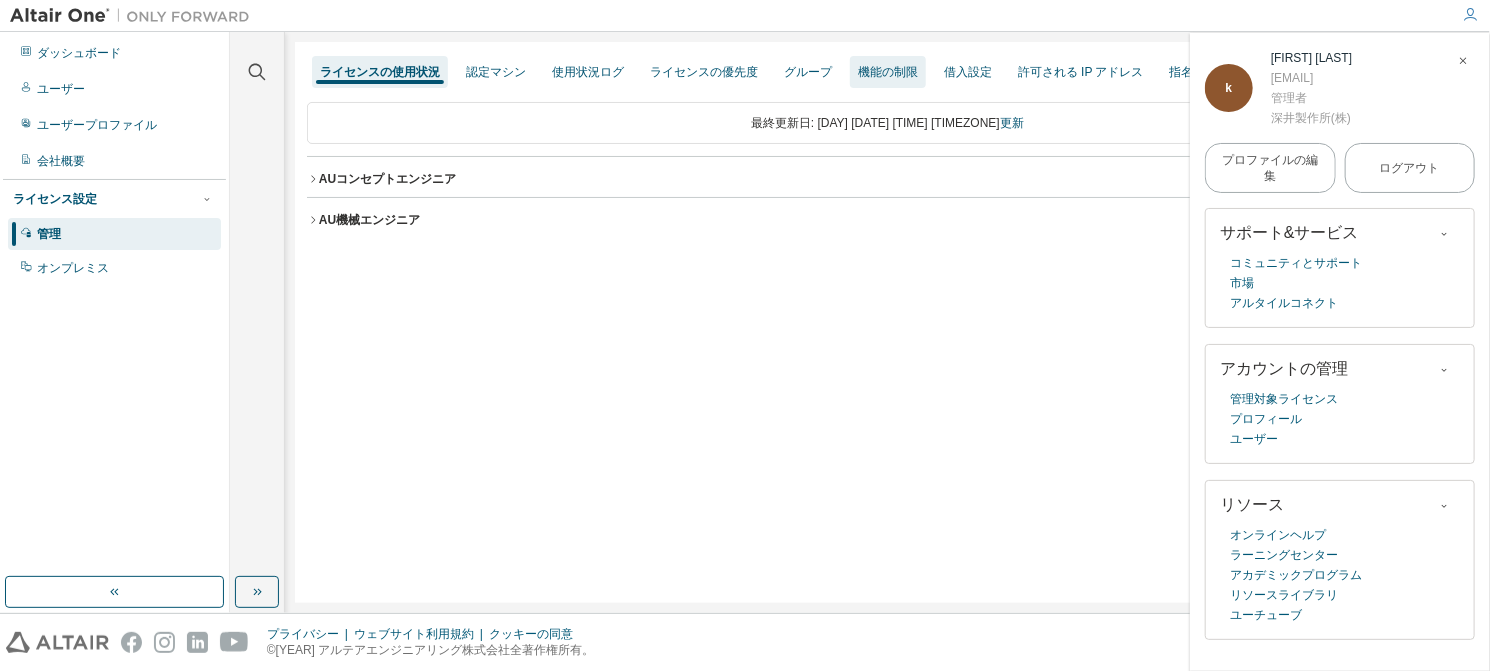 click on "[FUNCTION]の制限" at bounding box center [888, 72] 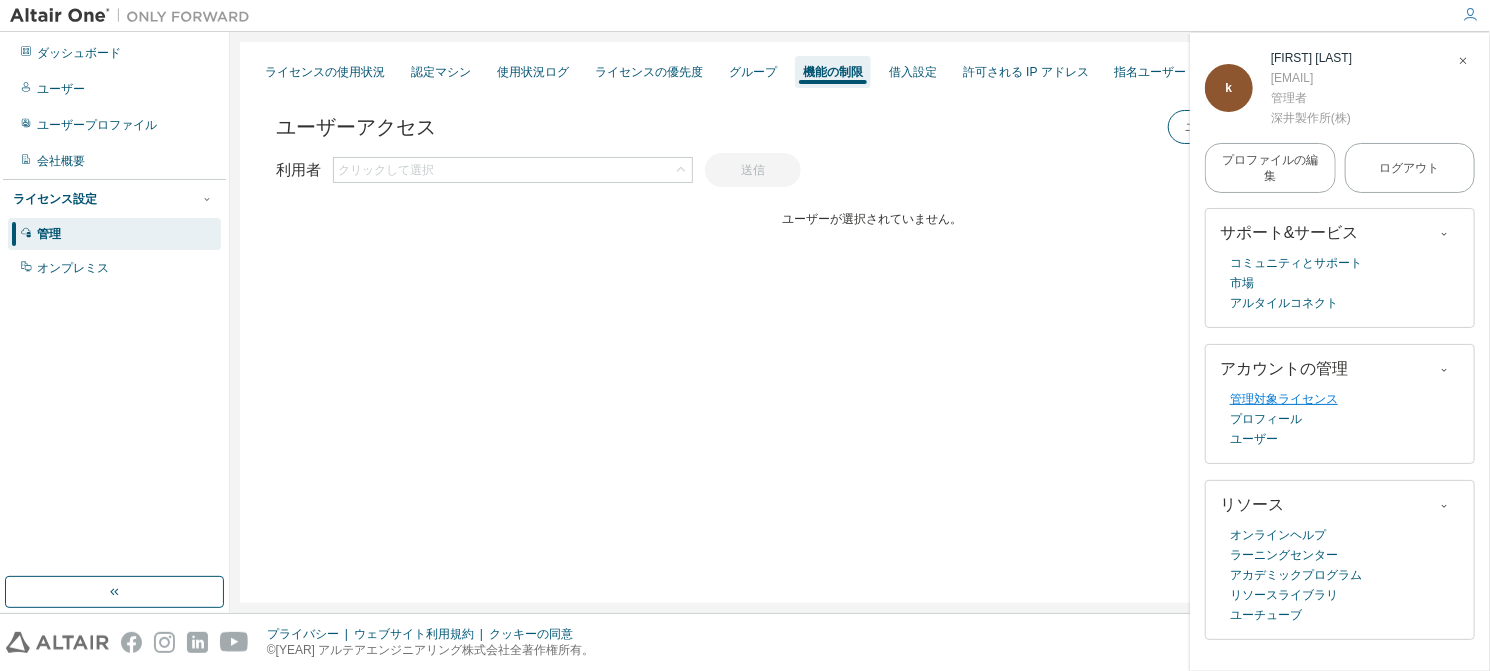 click on "管理対象ライセンス" at bounding box center [1284, 399] 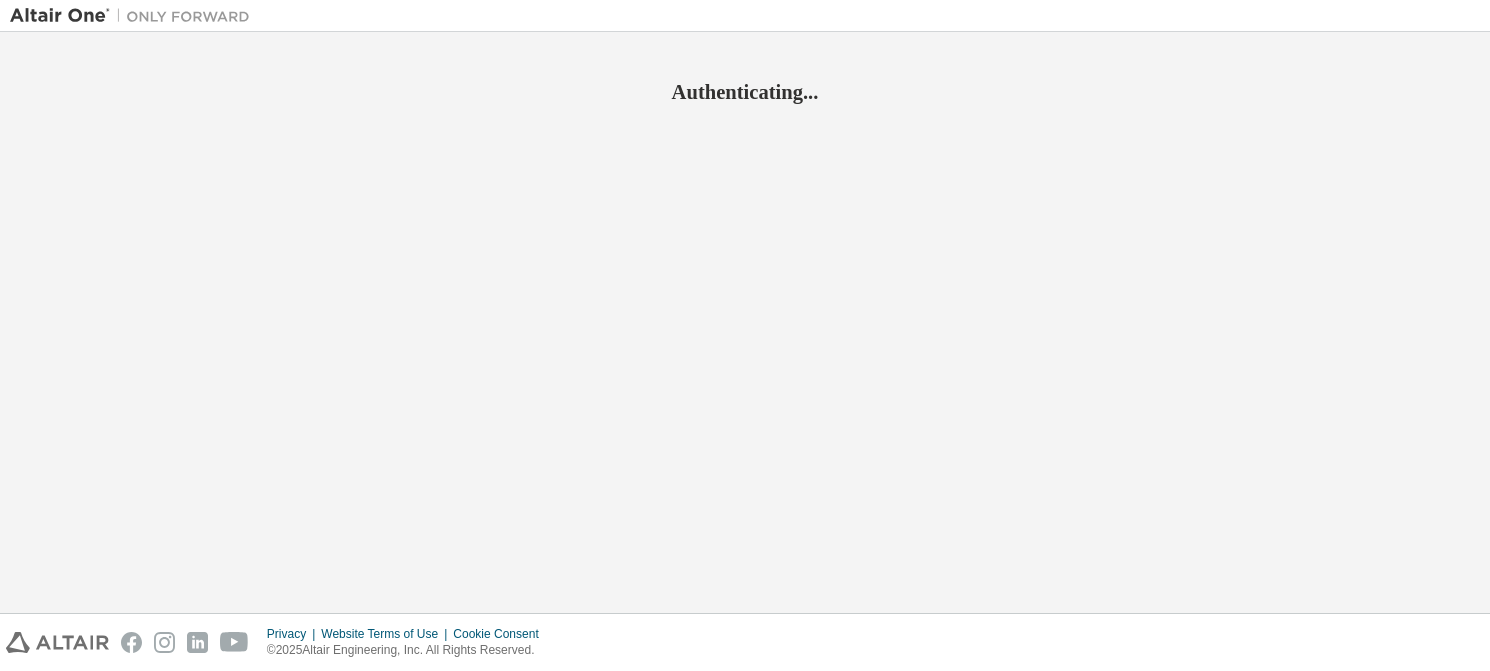 scroll, scrollTop: 0, scrollLeft: 0, axis: both 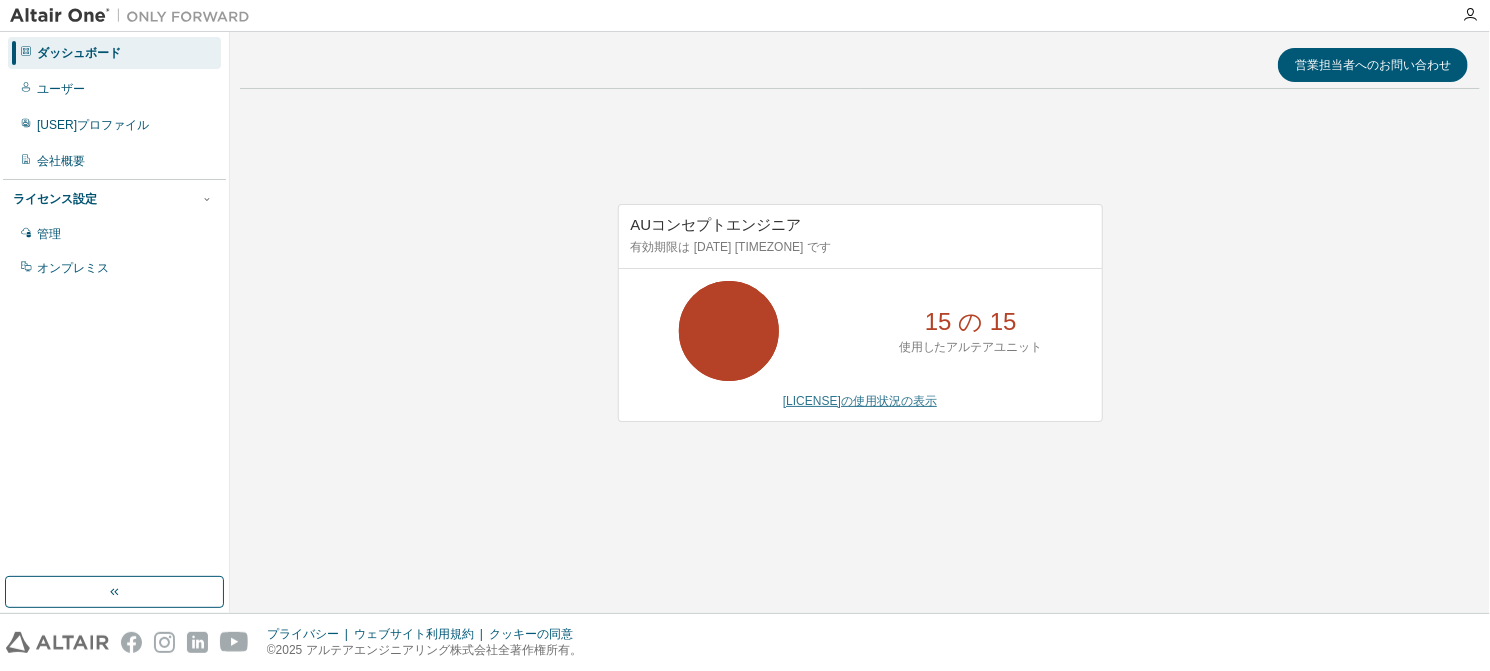 click on "[LICENSE]の使用状況の表示" at bounding box center (860, 401) 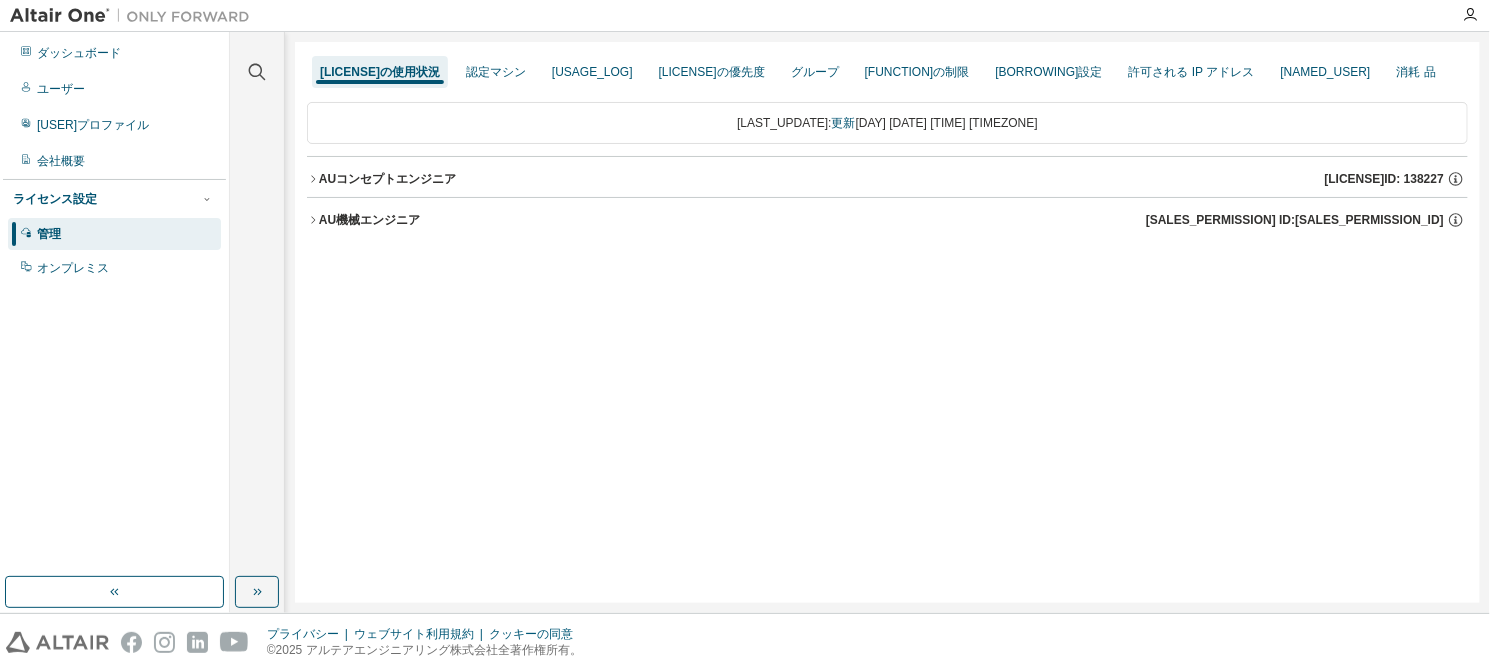 click on "AUコンセプトエンジニア" at bounding box center (387, 179) 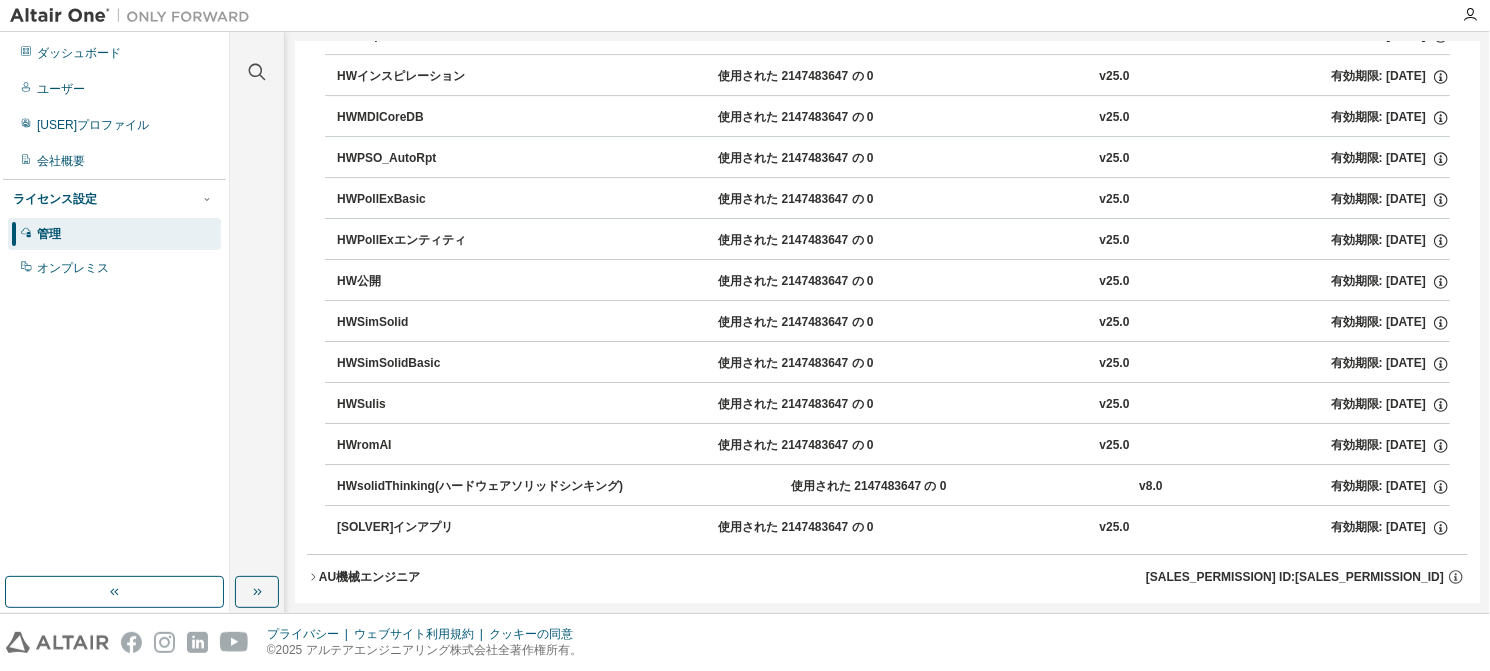 scroll, scrollTop: 3200, scrollLeft: 0, axis: vertical 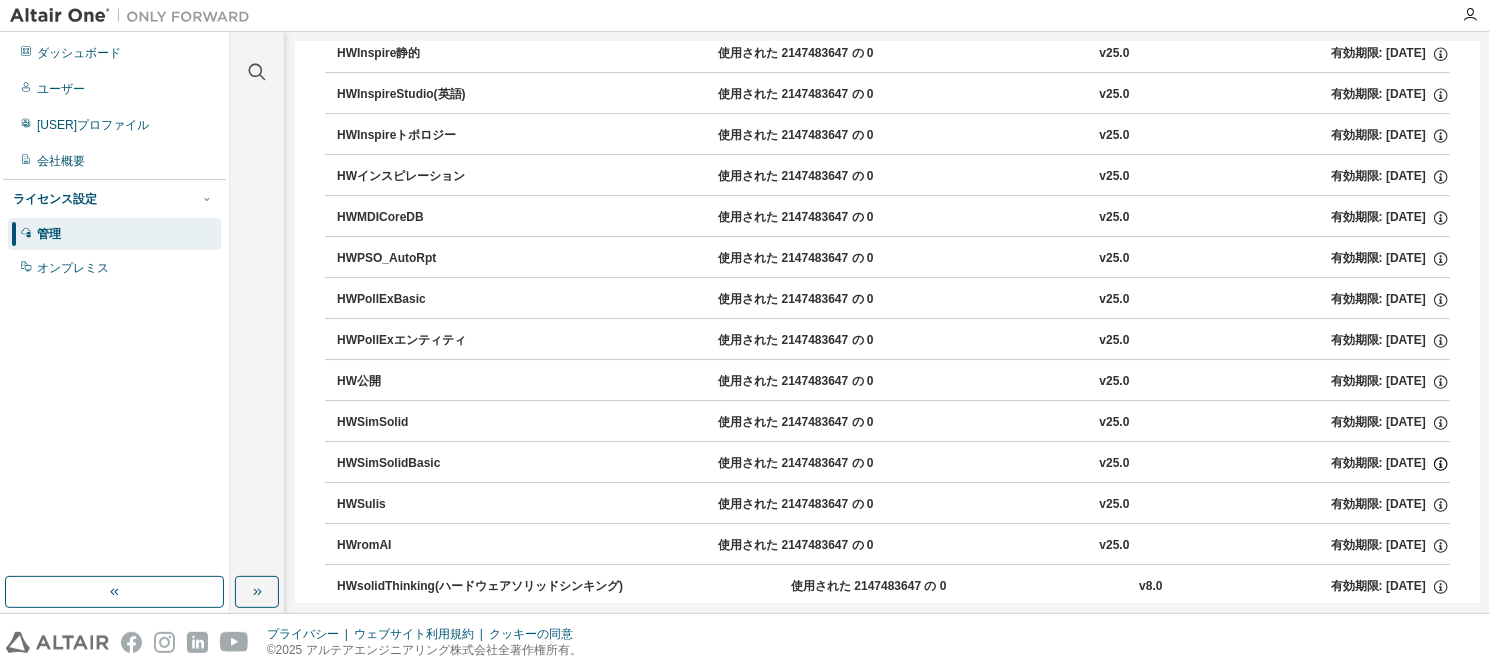 click 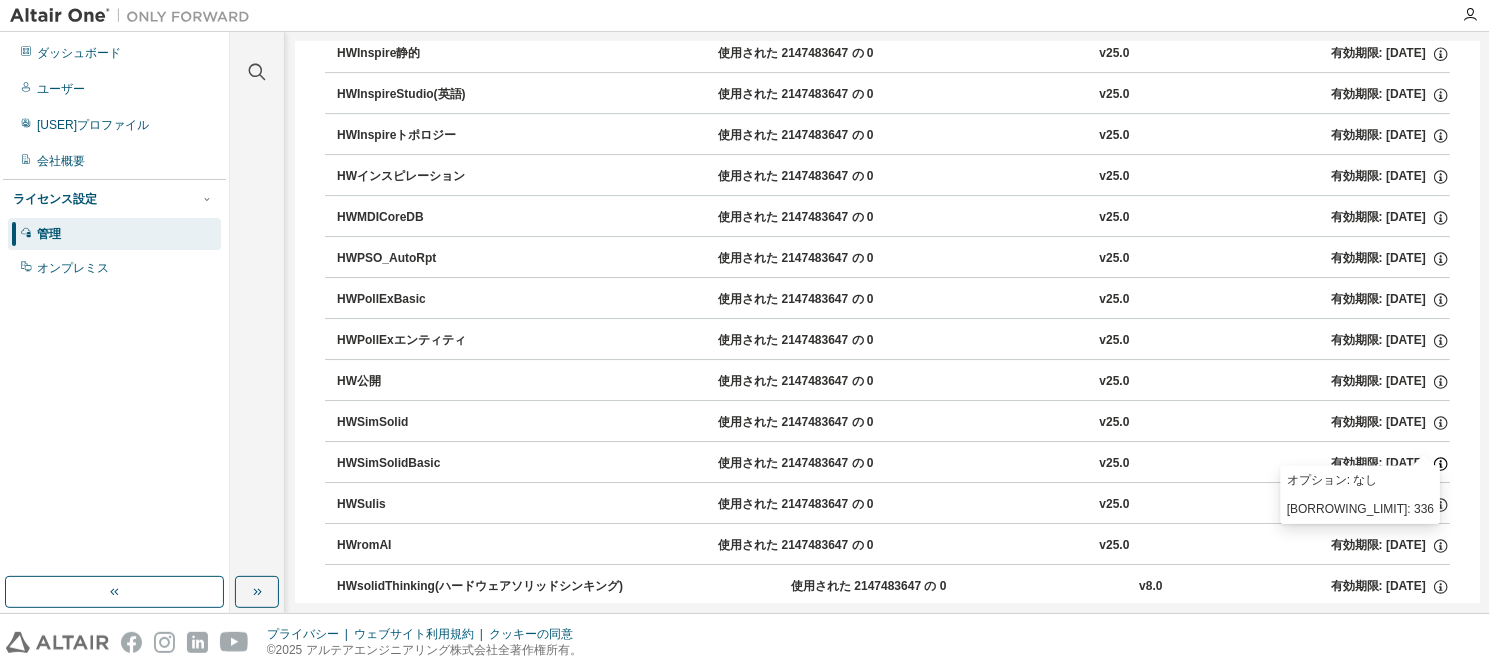 click 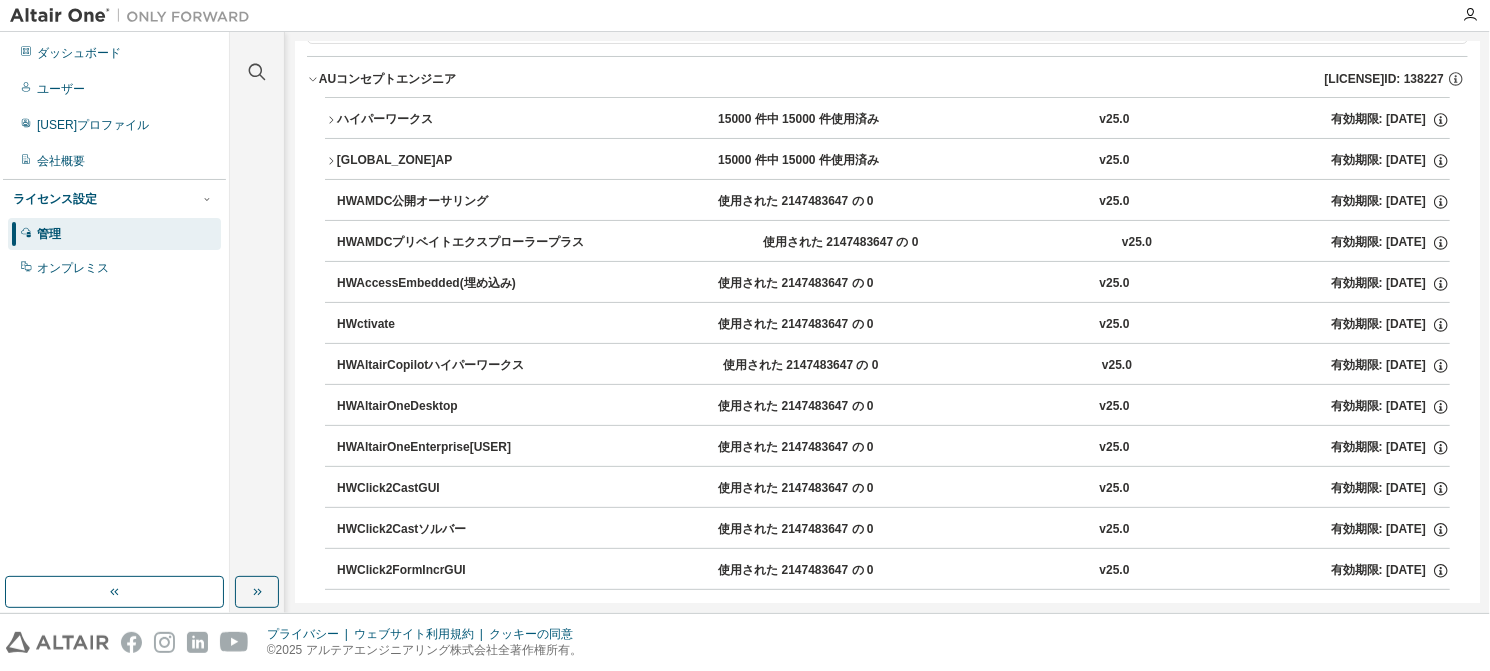 scroll, scrollTop: 0, scrollLeft: 0, axis: both 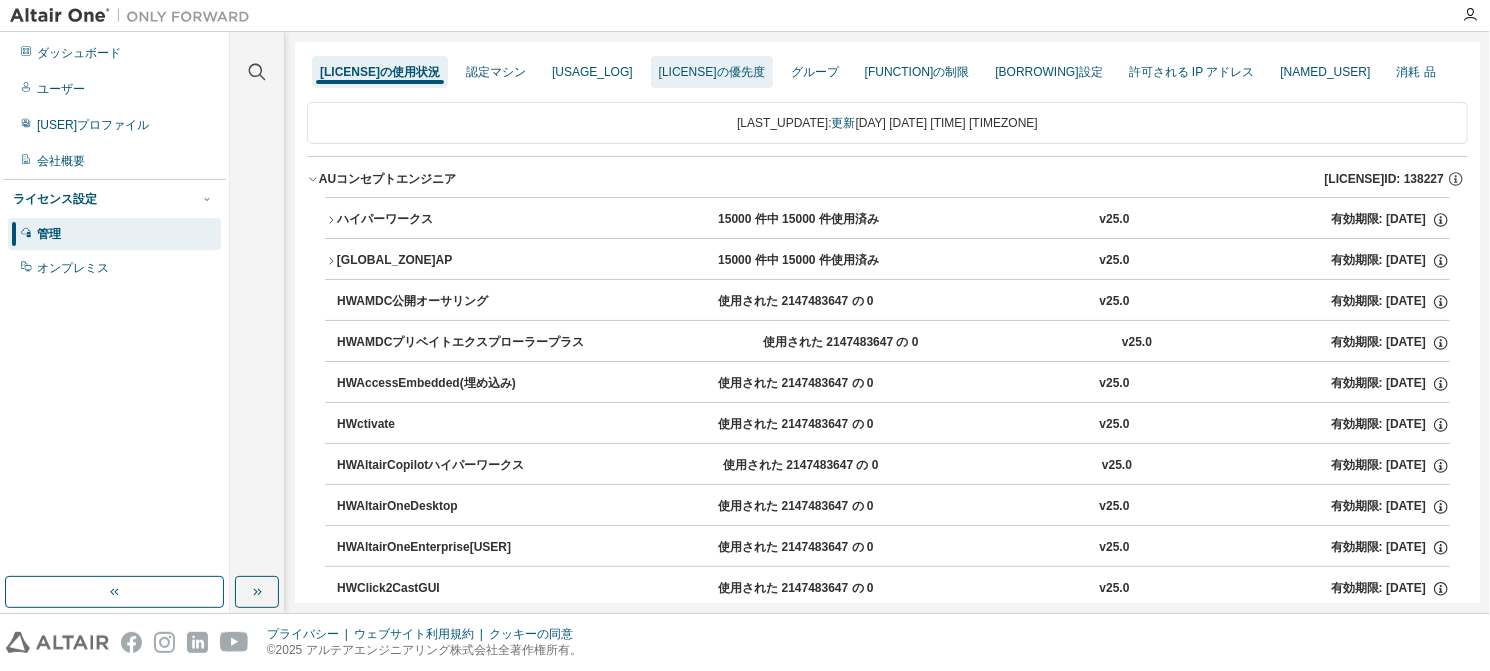 click on "[LICENSE]の優先度" at bounding box center [712, 72] 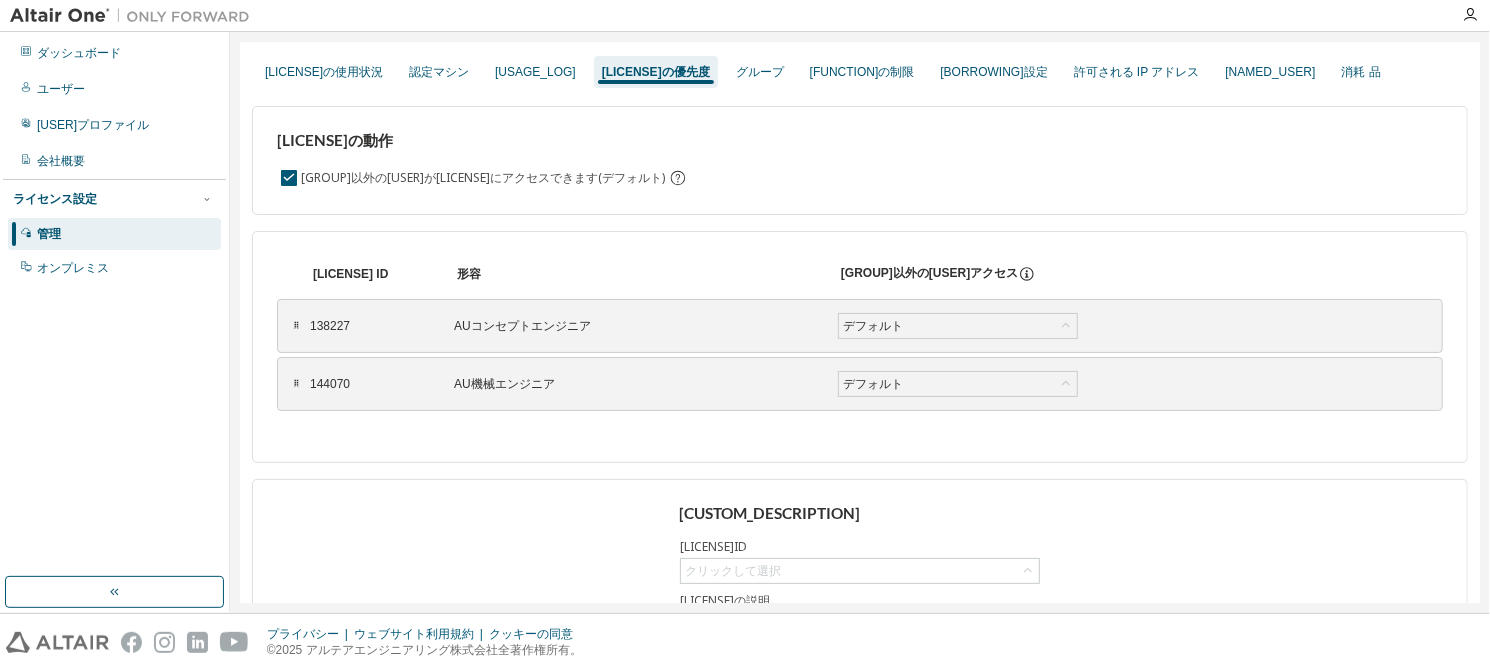 click on "⠿" at bounding box center [296, 326] 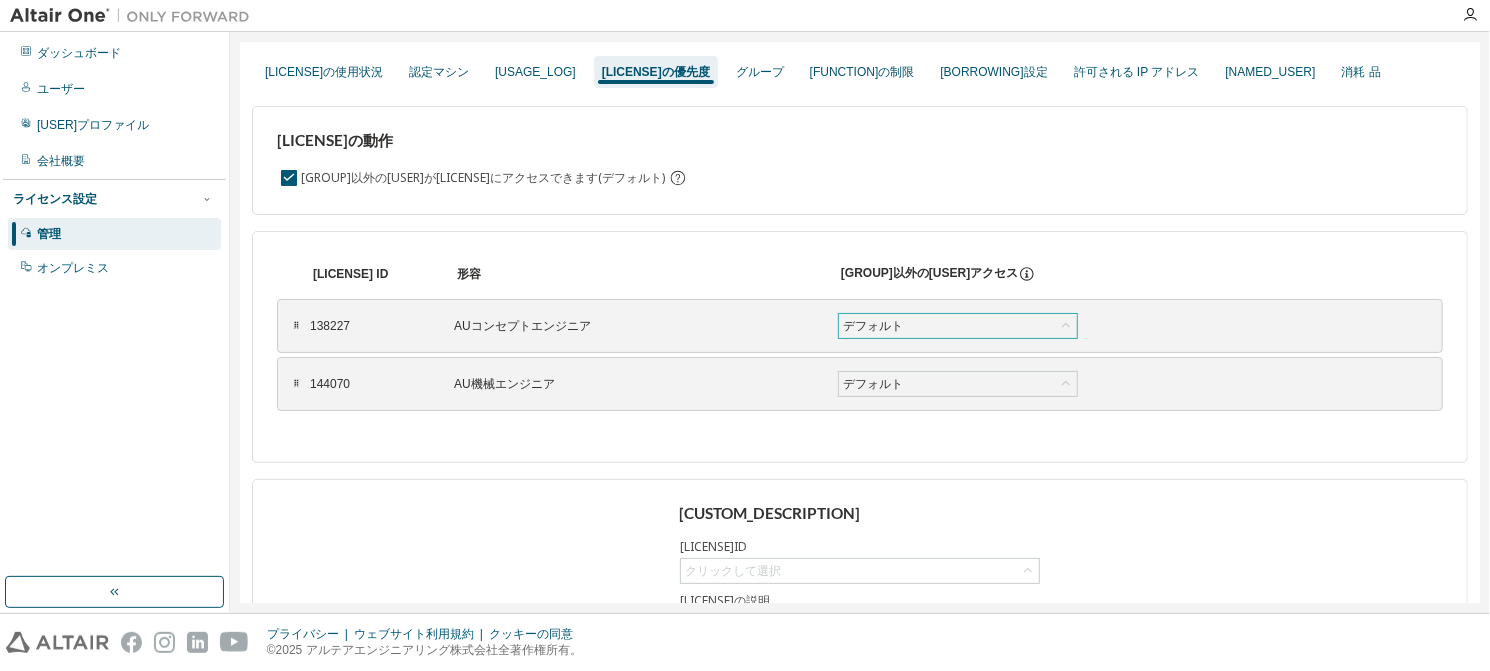 click 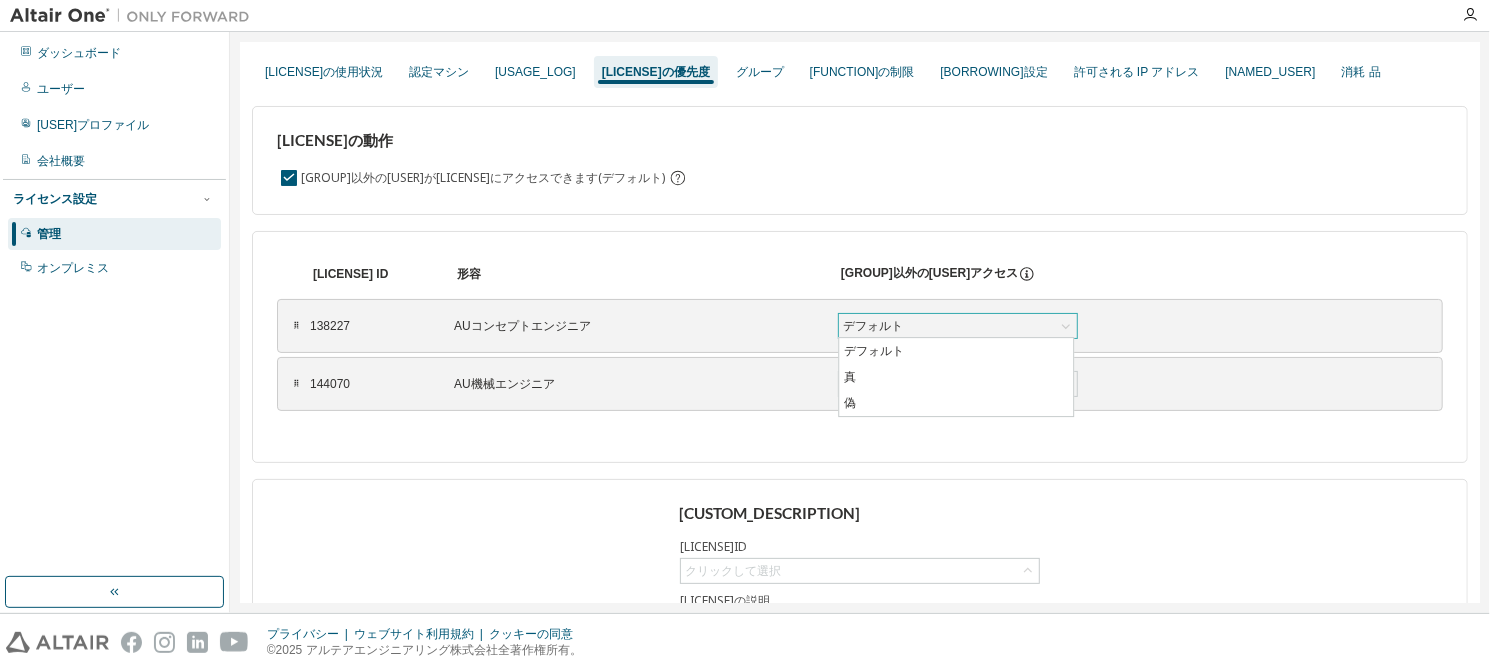 click 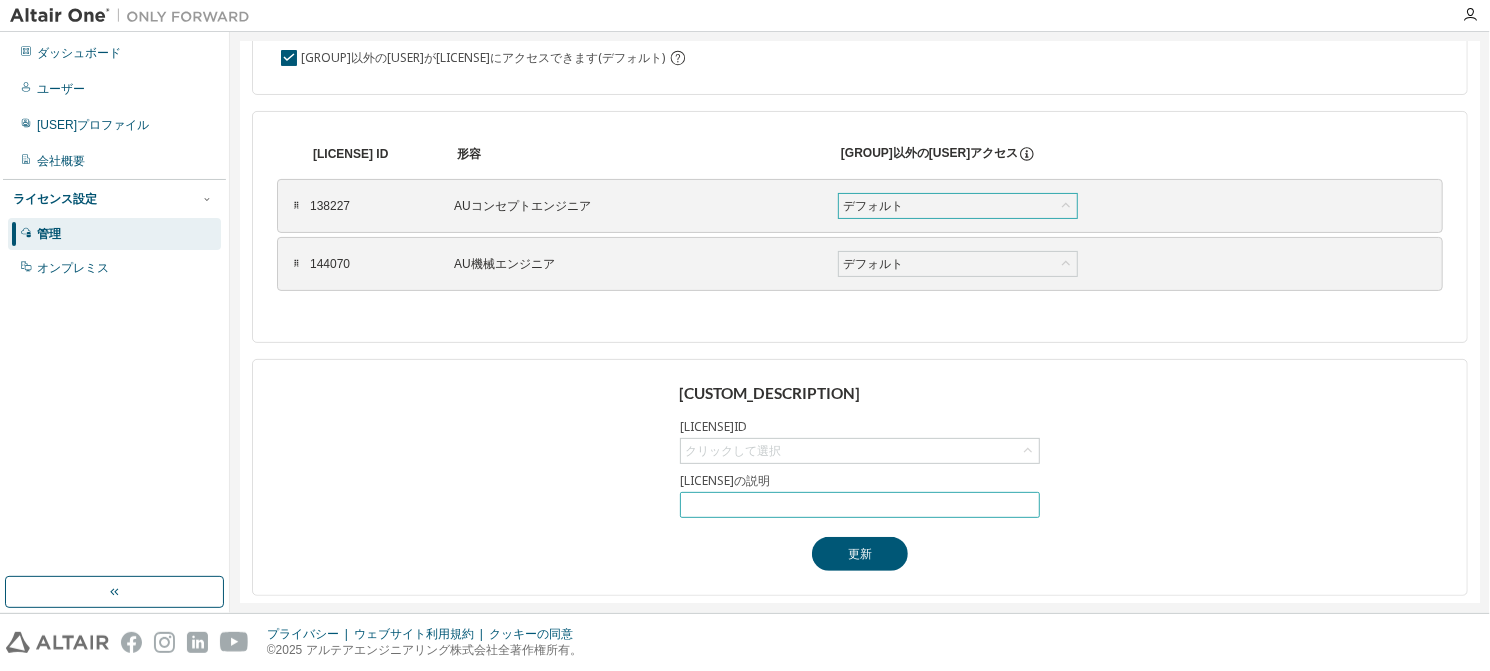 scroll, scrollTop: 0, scrollLeft: 0, axis: both 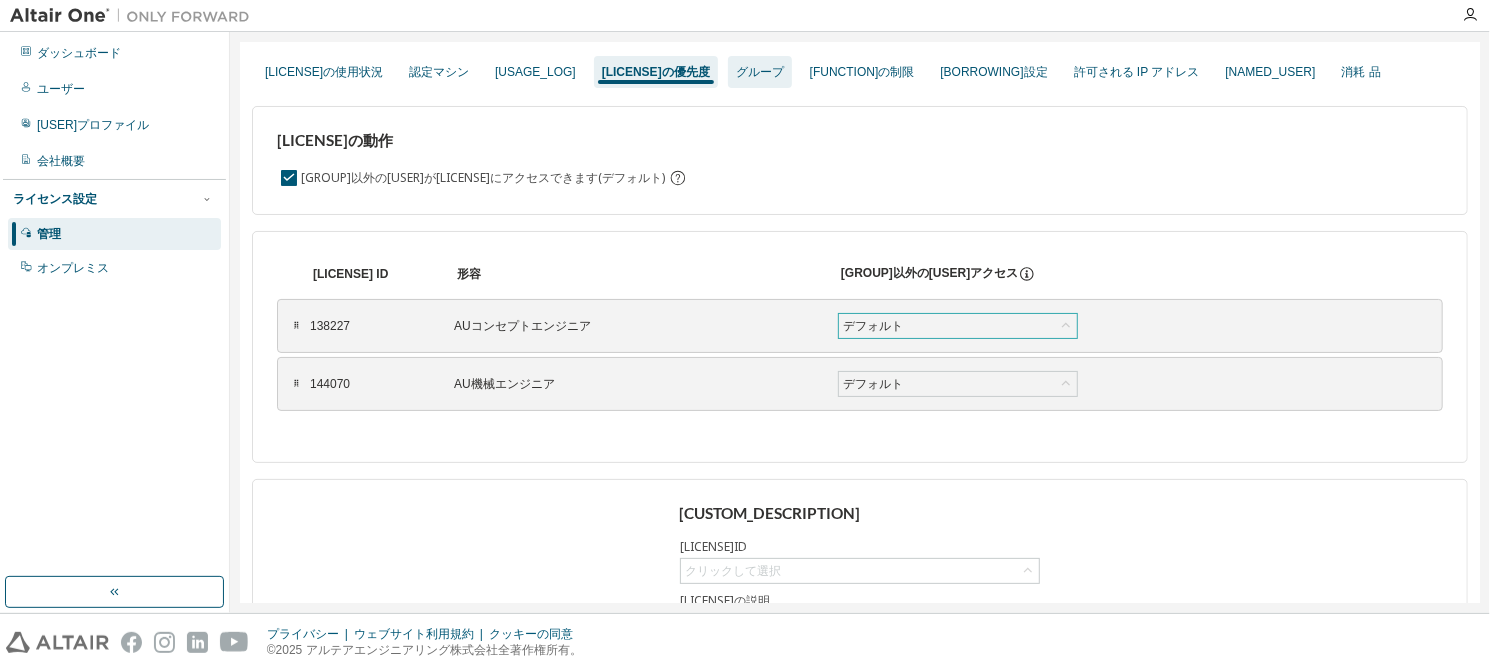 click on "グループ" at bounding box center [760, 72] 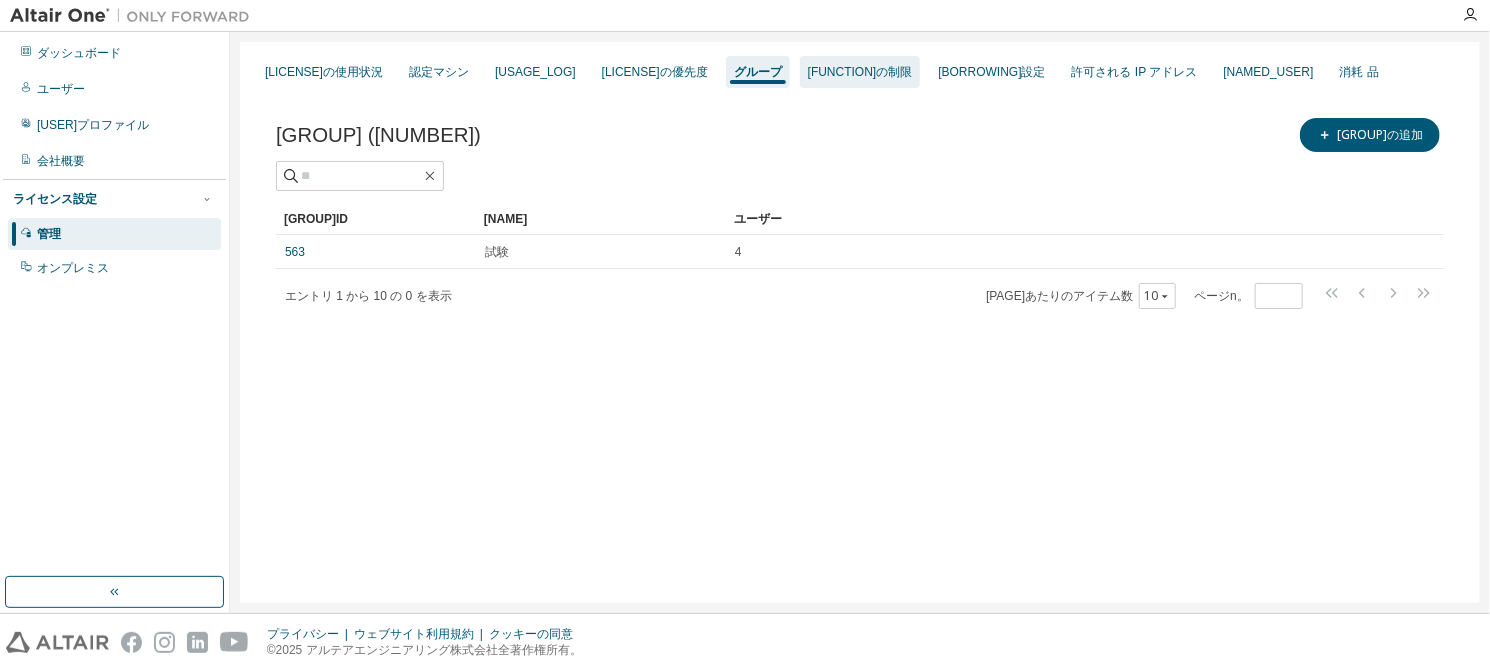click on "[FUNCTION]の制限" at bounding box center [860, 72] 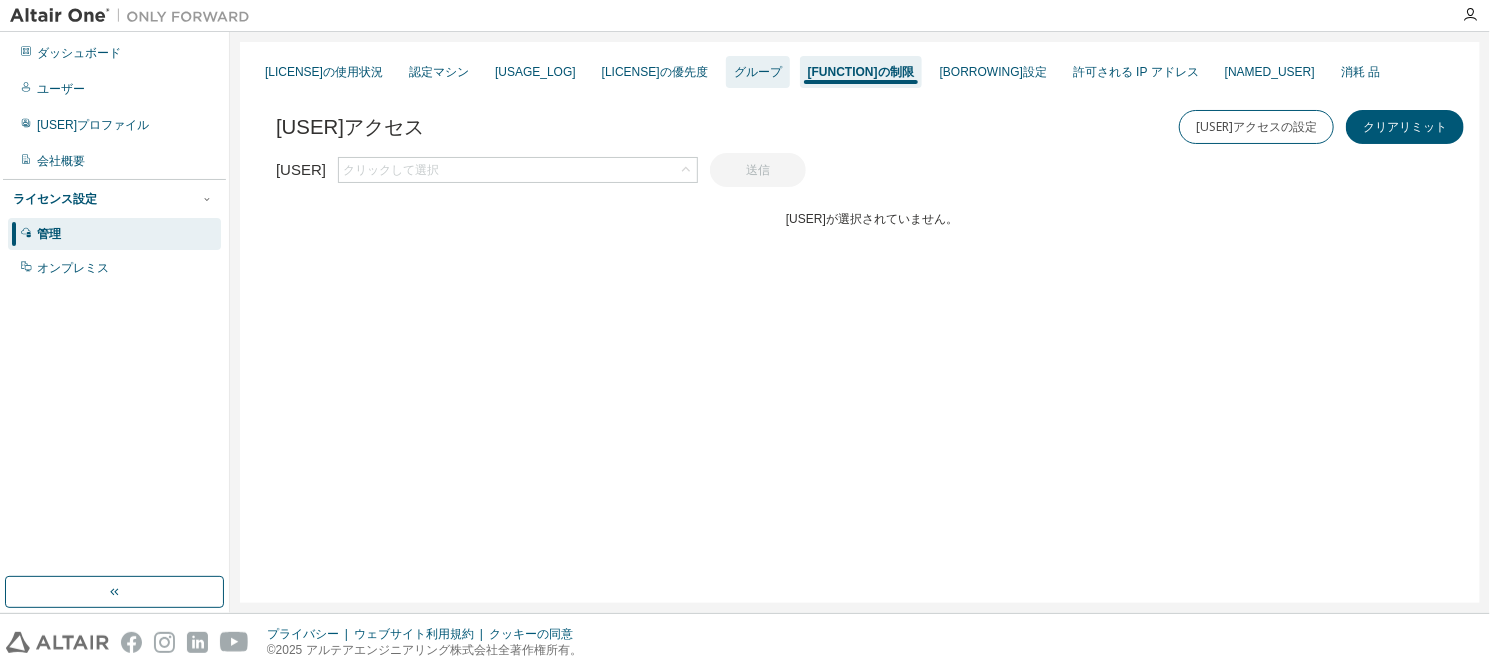 click on "グループ" at bounding box center (758, 72) 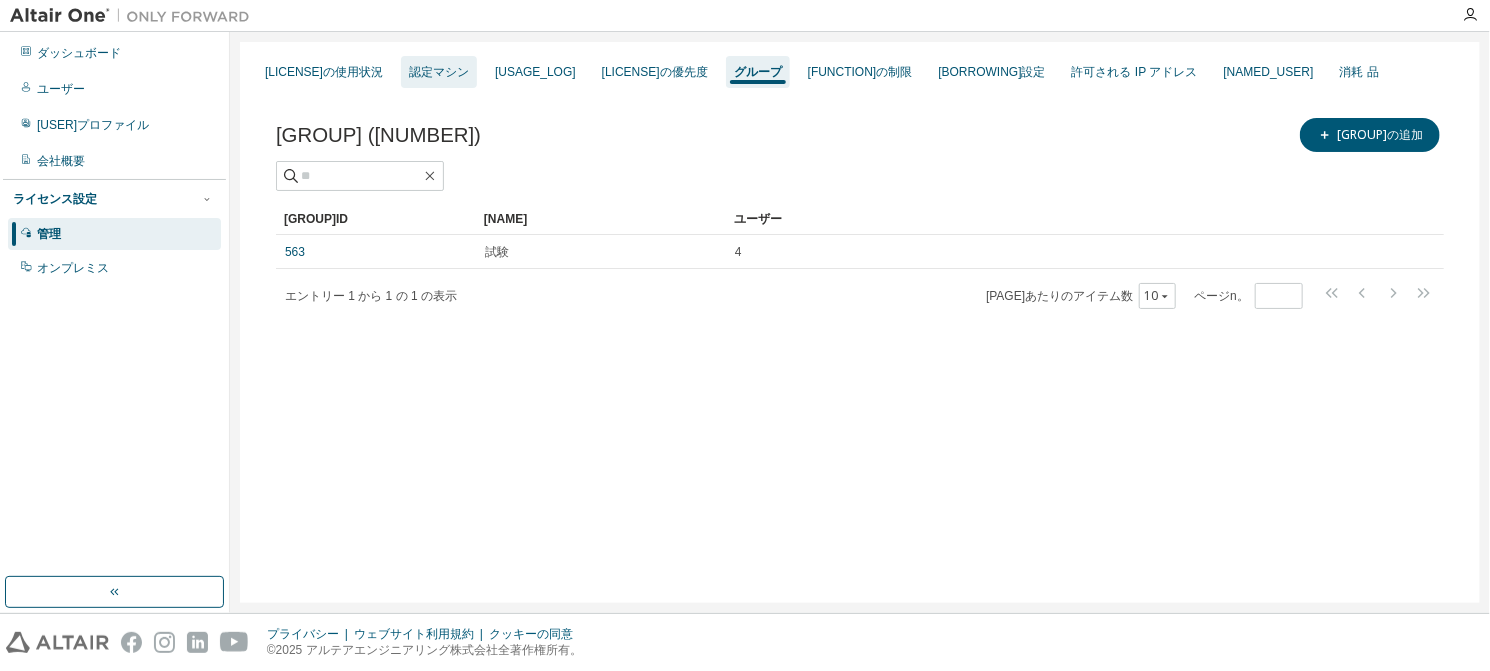 click on "認定マシン" at bounding box center [439, 72] 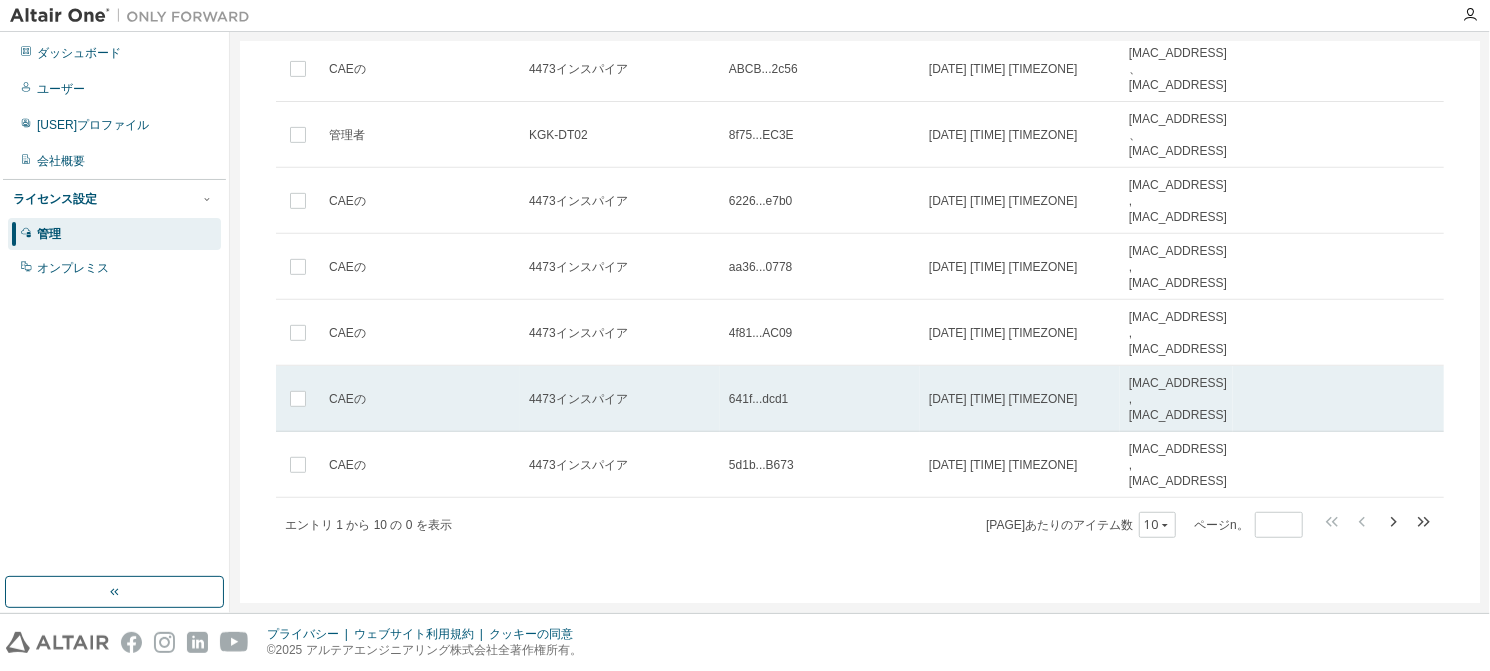 scroll, scrollTop: 0, scrollLeft: 0, axis: both 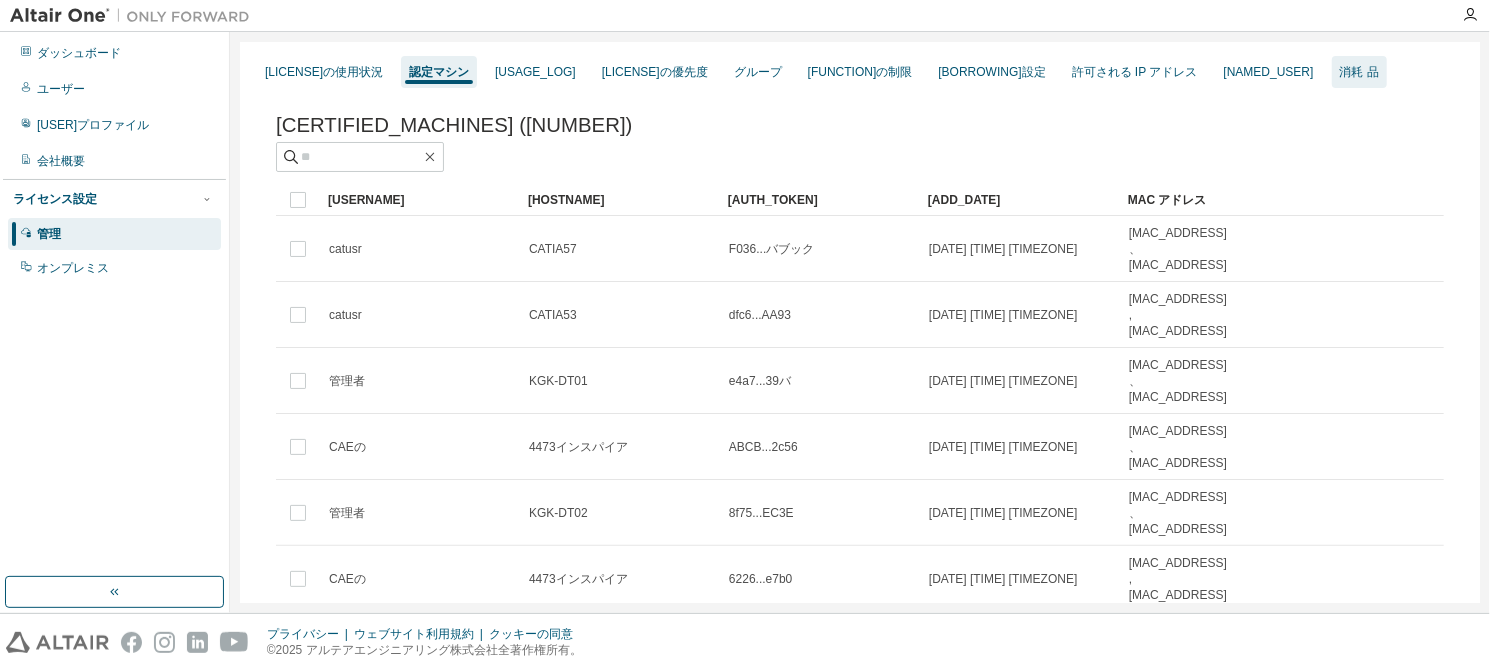 click on "消耗 品" at bounding box center (1359, 72) 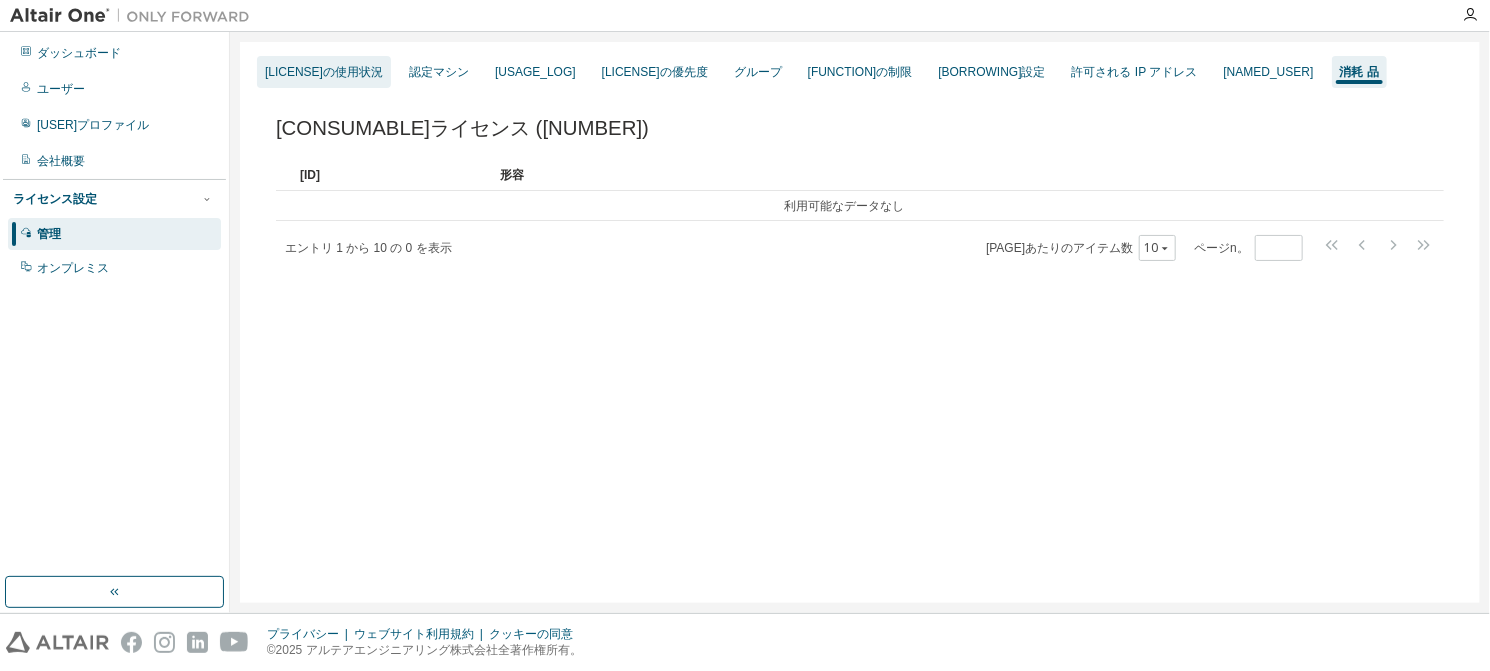 click on "[LICENSE]の使用状況" at bounding box center (324, 72) 